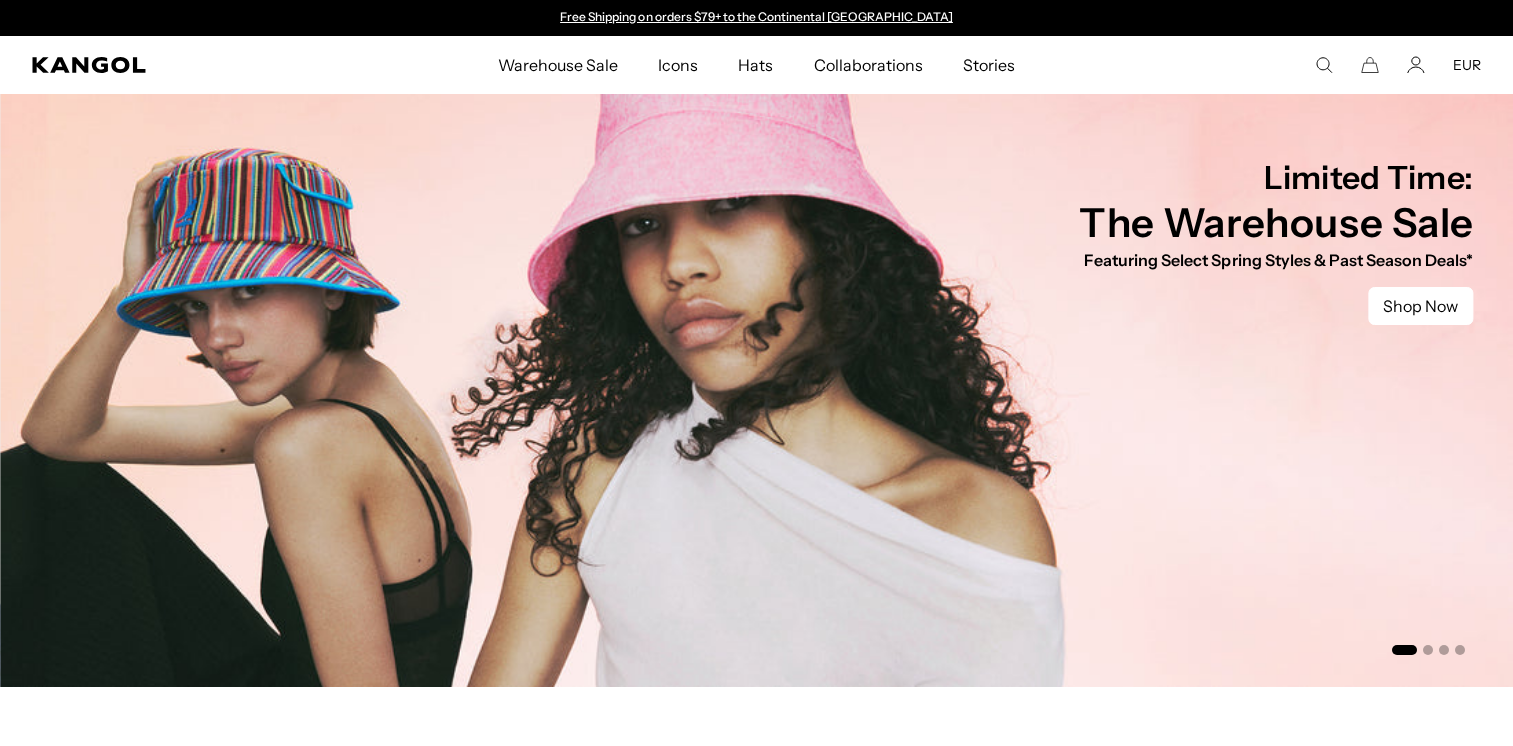 click 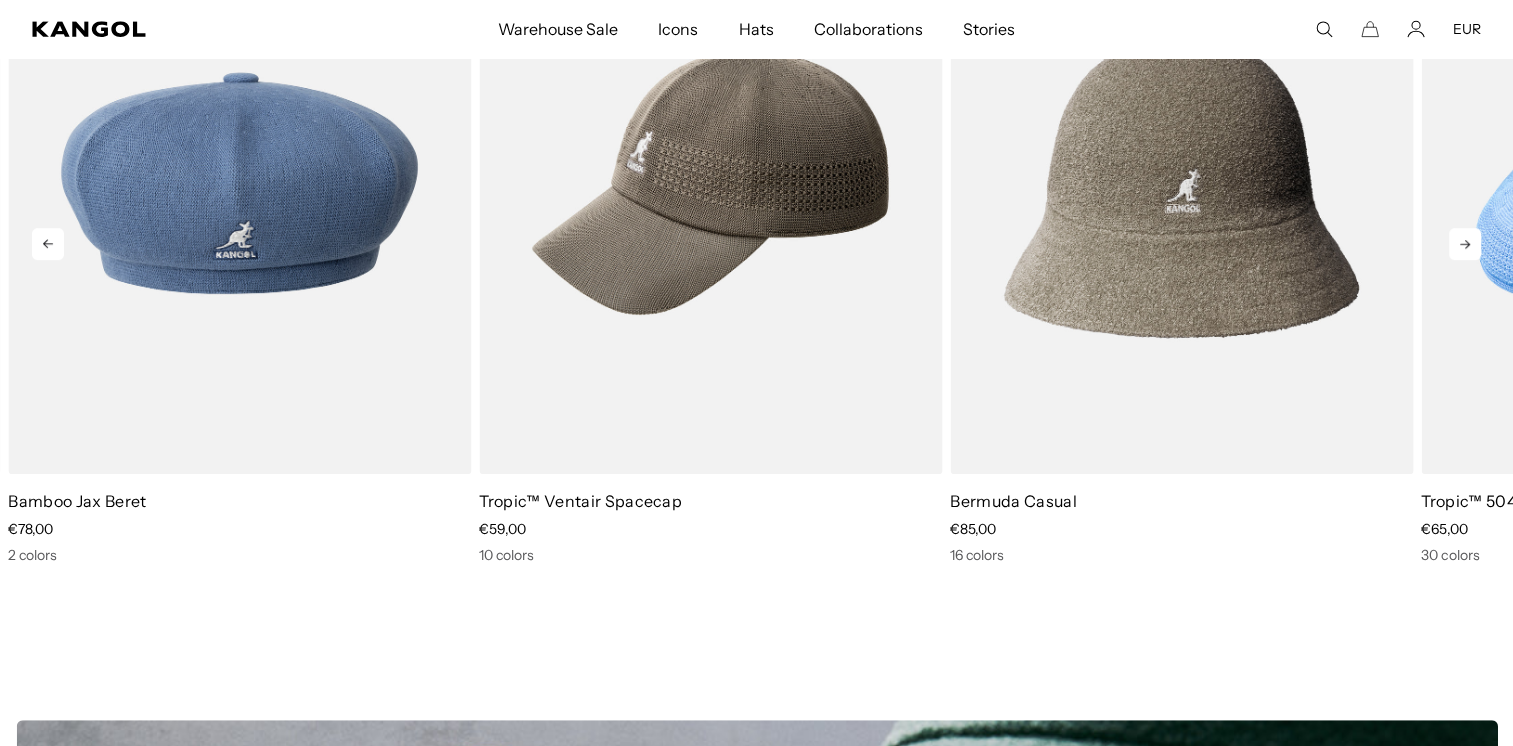 scroll, scrollTop: 1015, scrollLeft: 0, axis: vertical 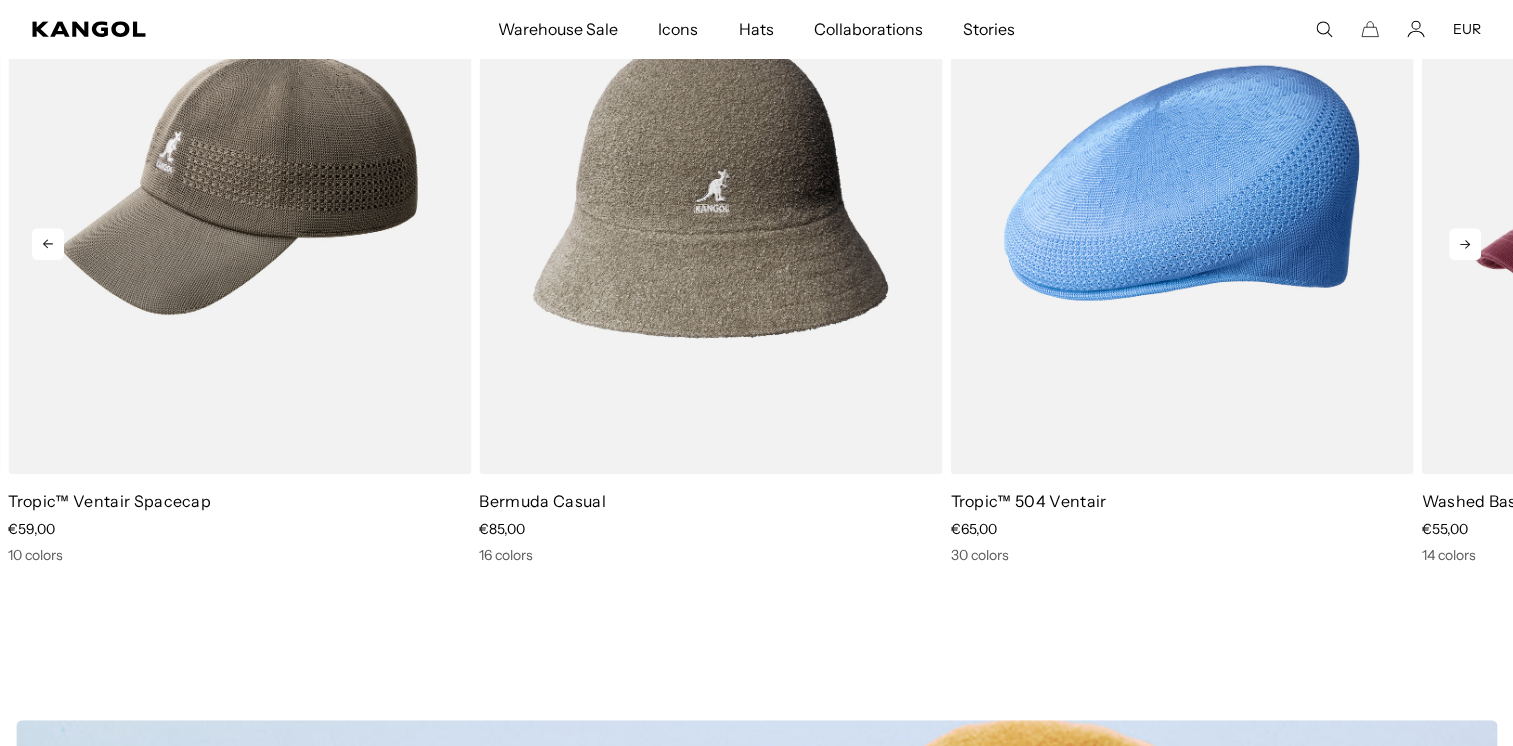 click 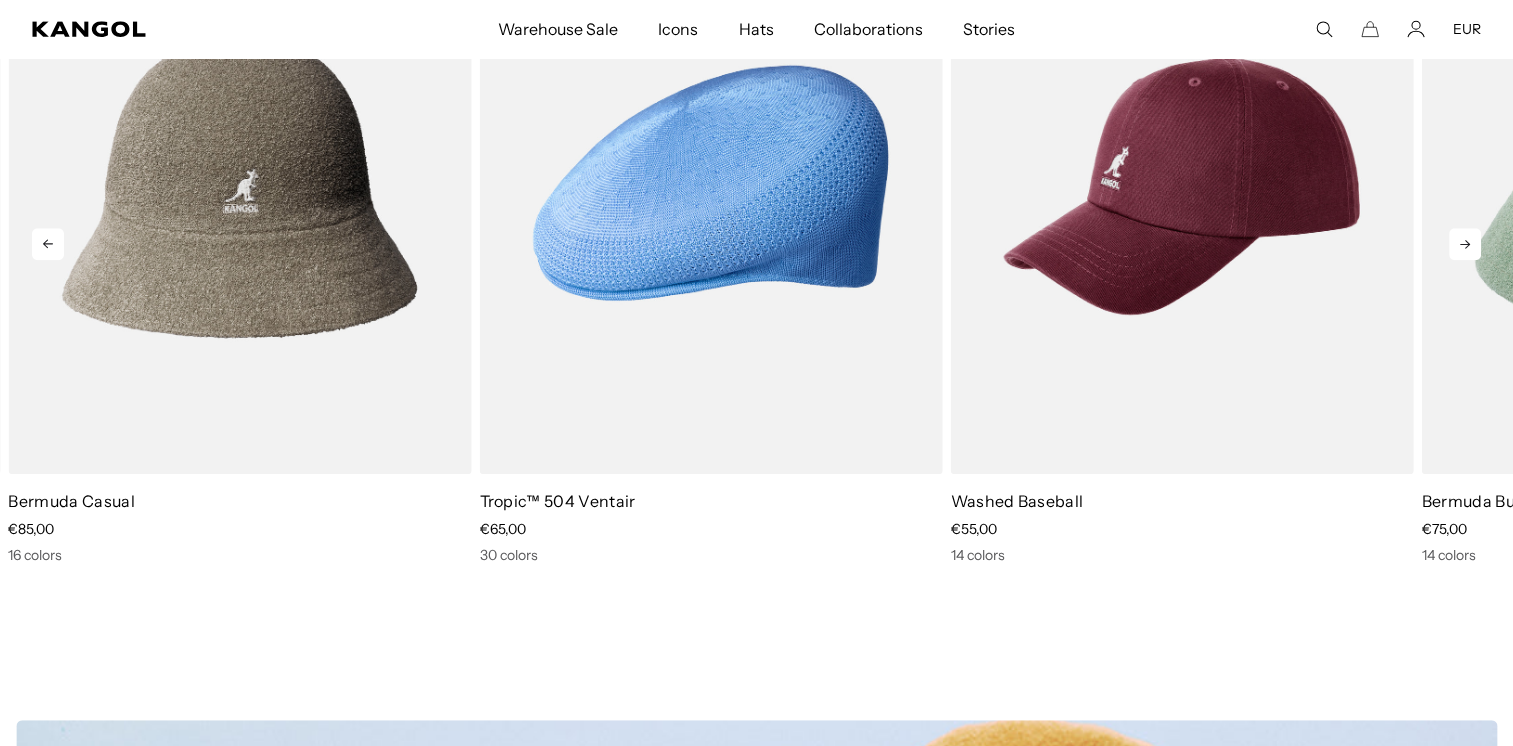 click 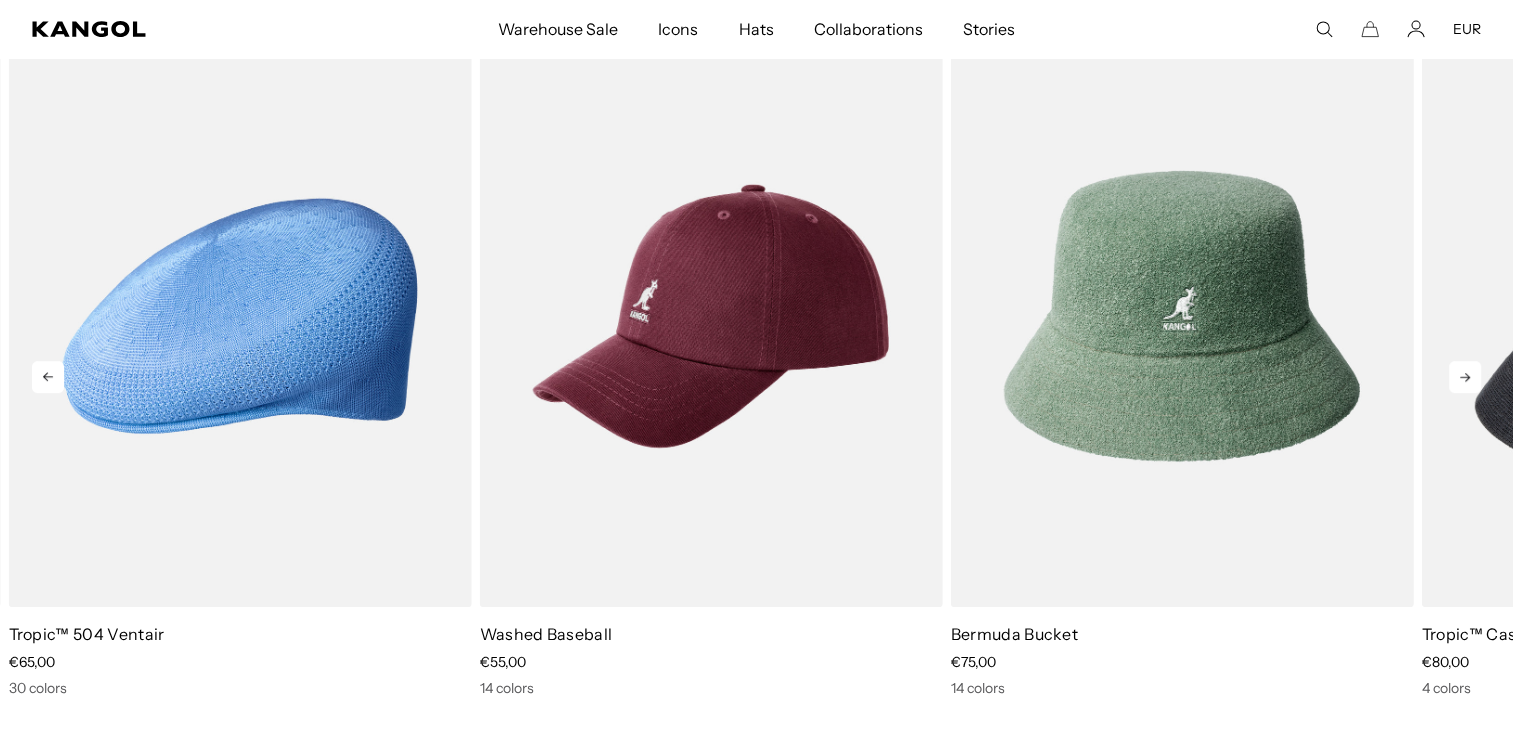 scroll, scrollTop: 880, scrollLeft: 0, axis: vertical 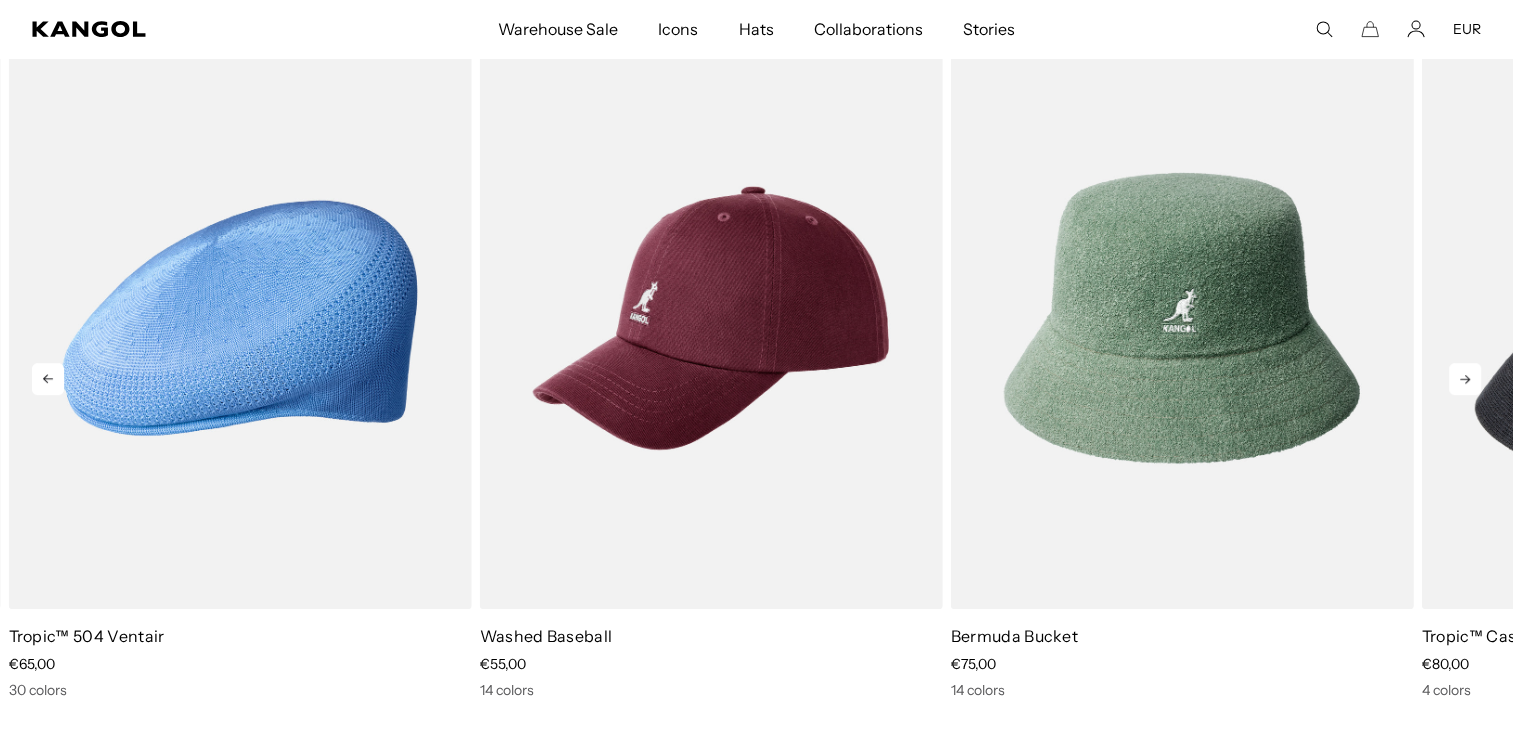 click 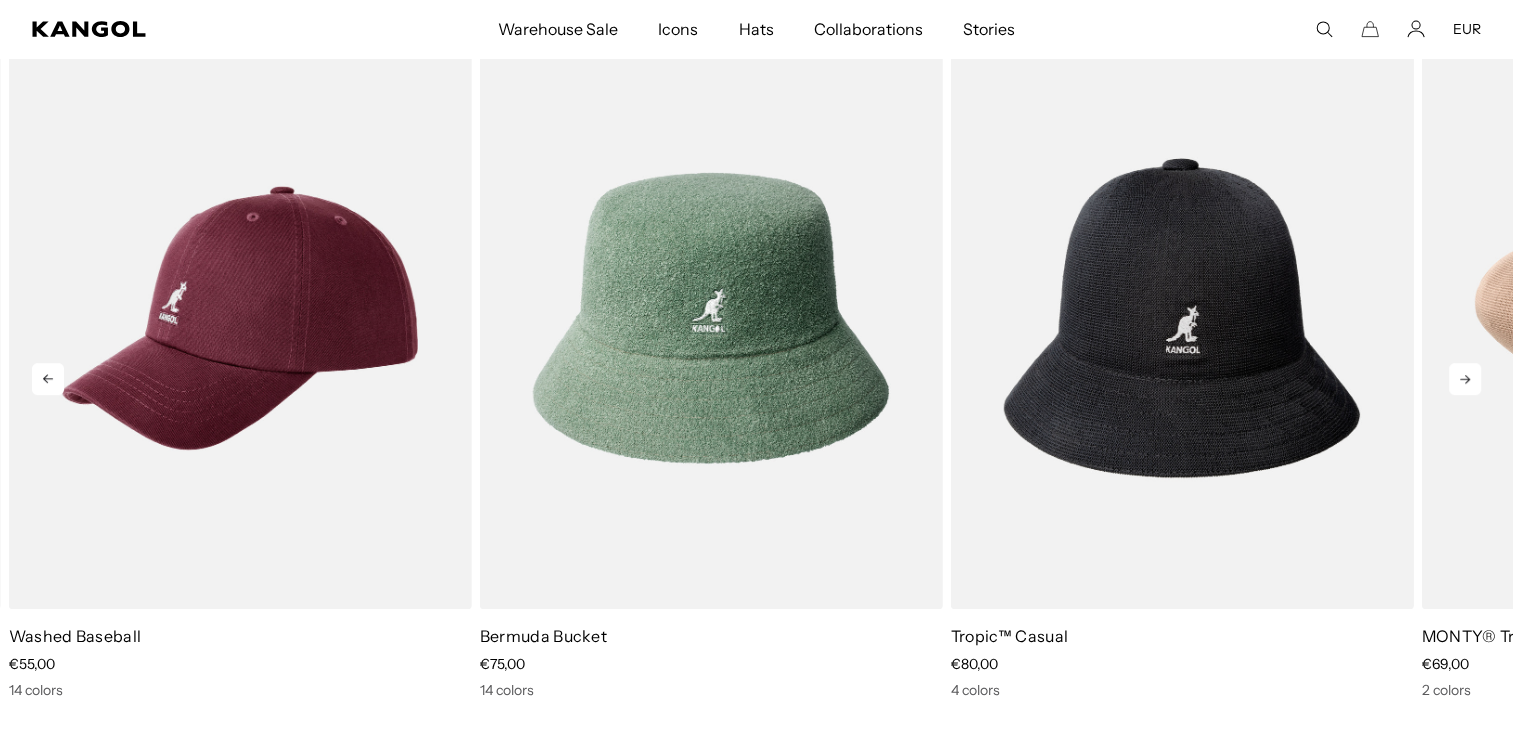 scroll, scrollTop: 919, scrollLeft: 0, axis: vertical 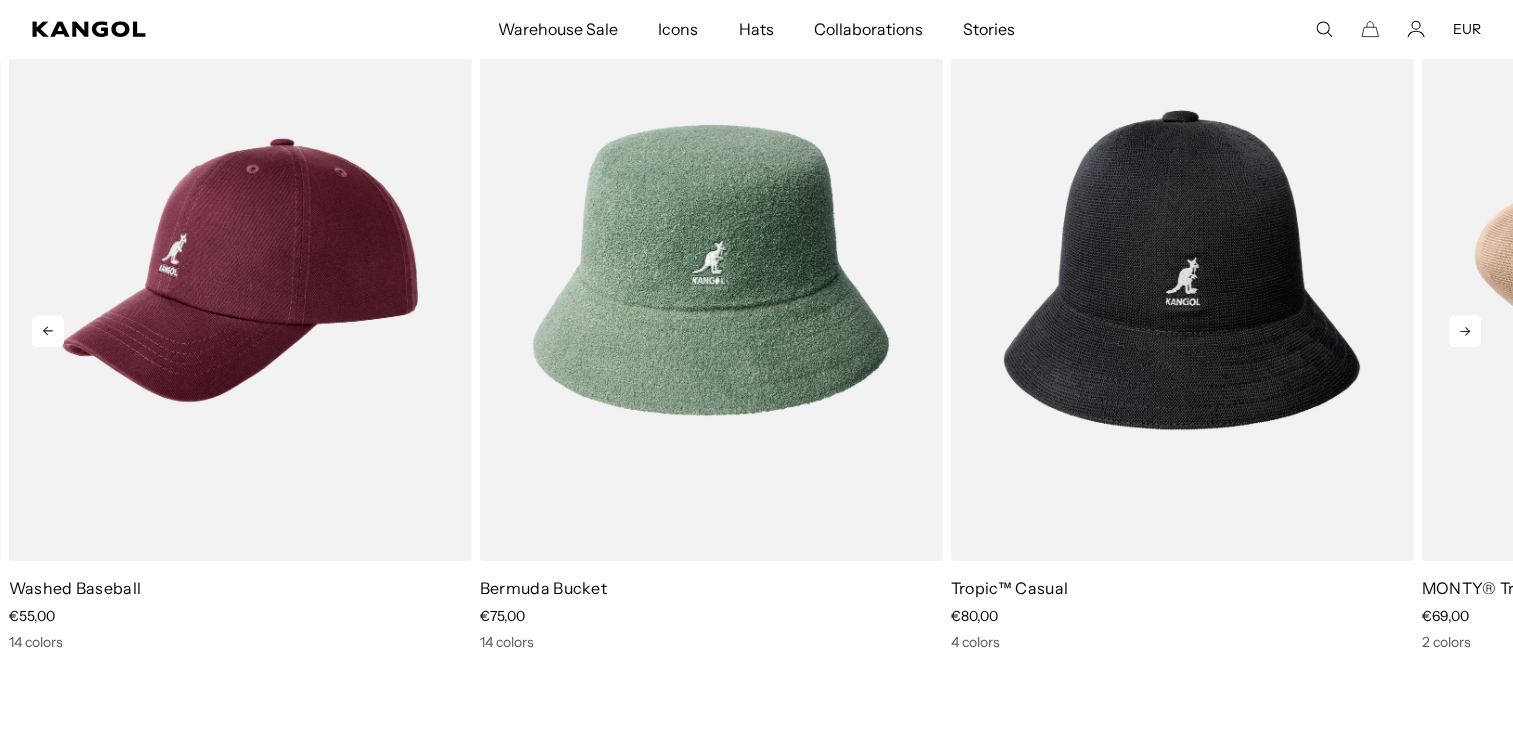 click 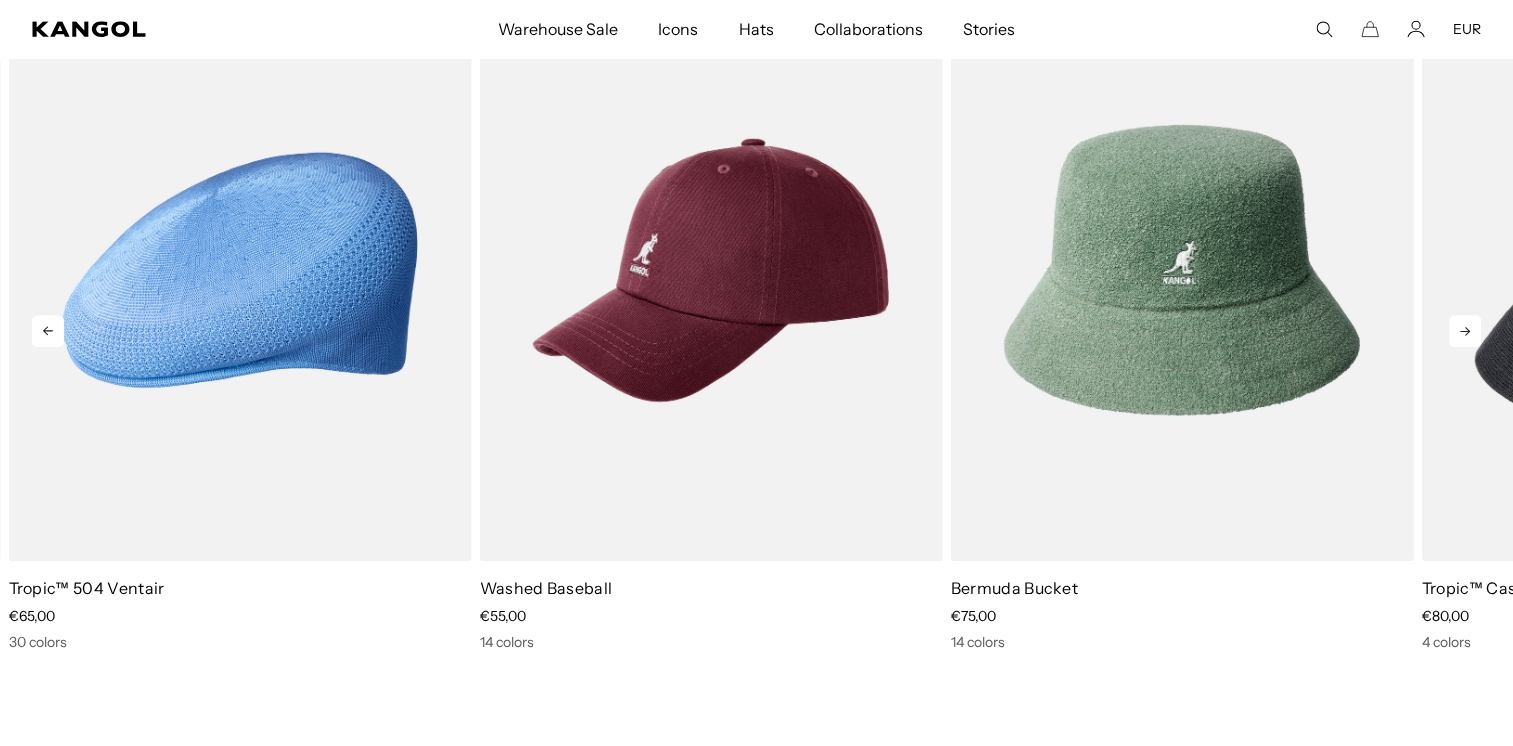 click 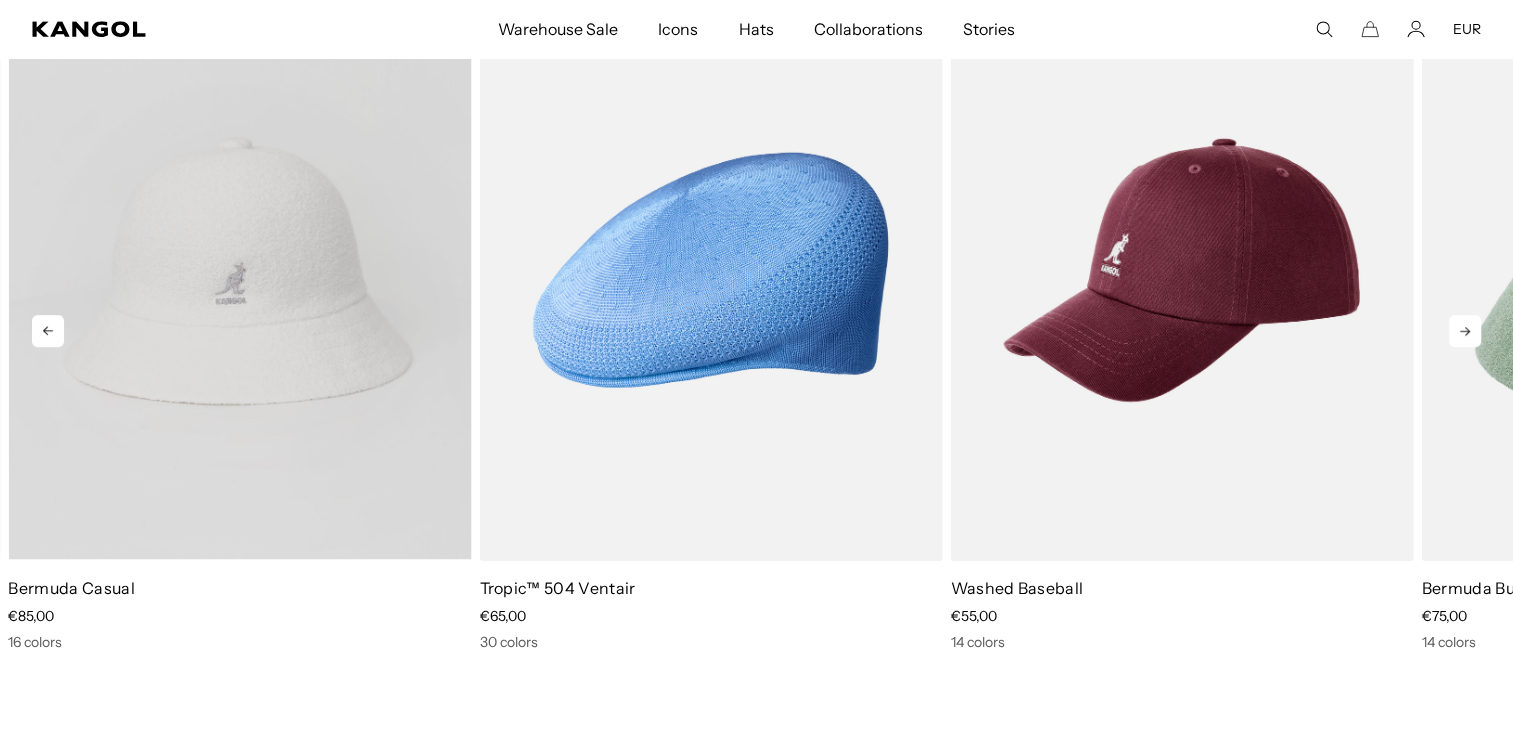 scroll, scrollTop: 0, scrollLeft: 412, axis: horizontal 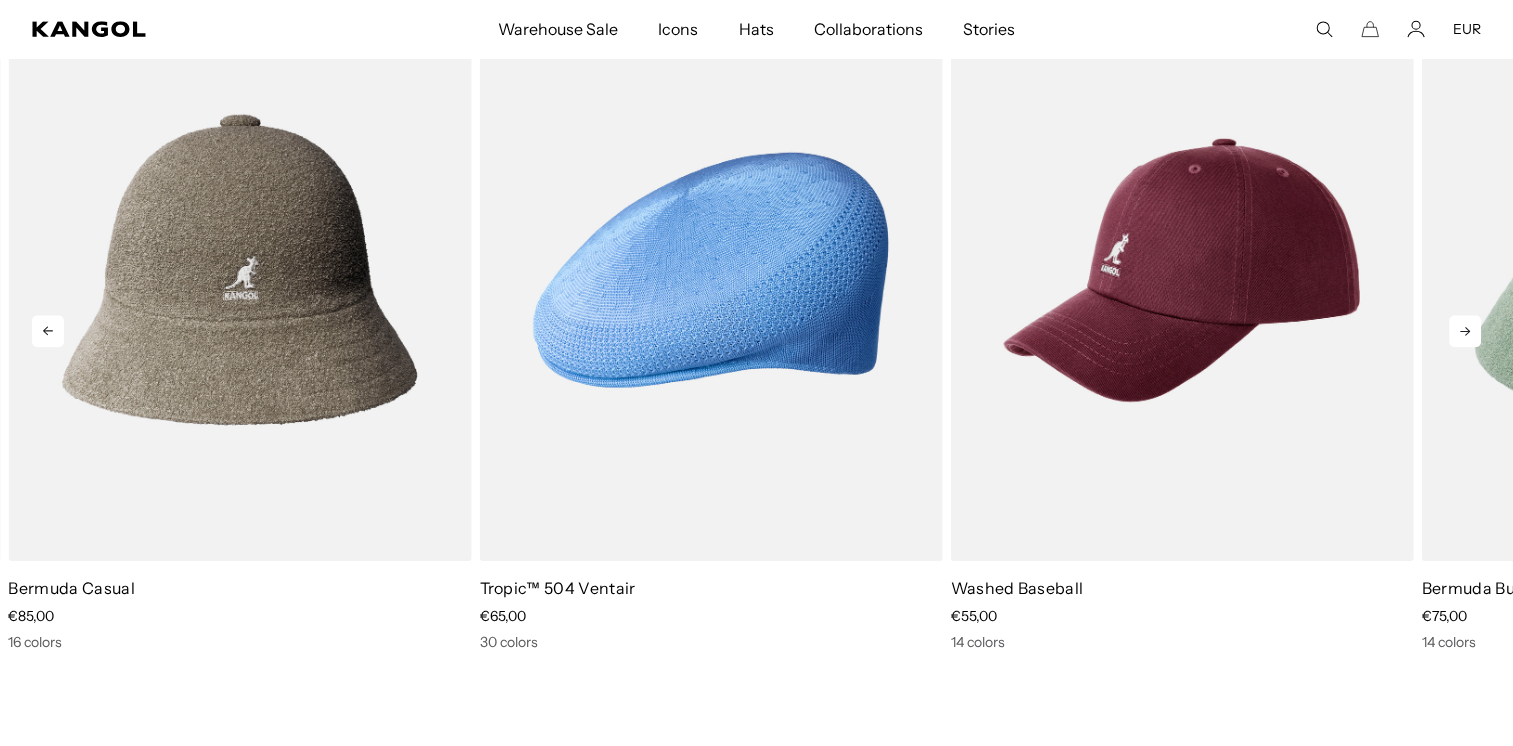 click 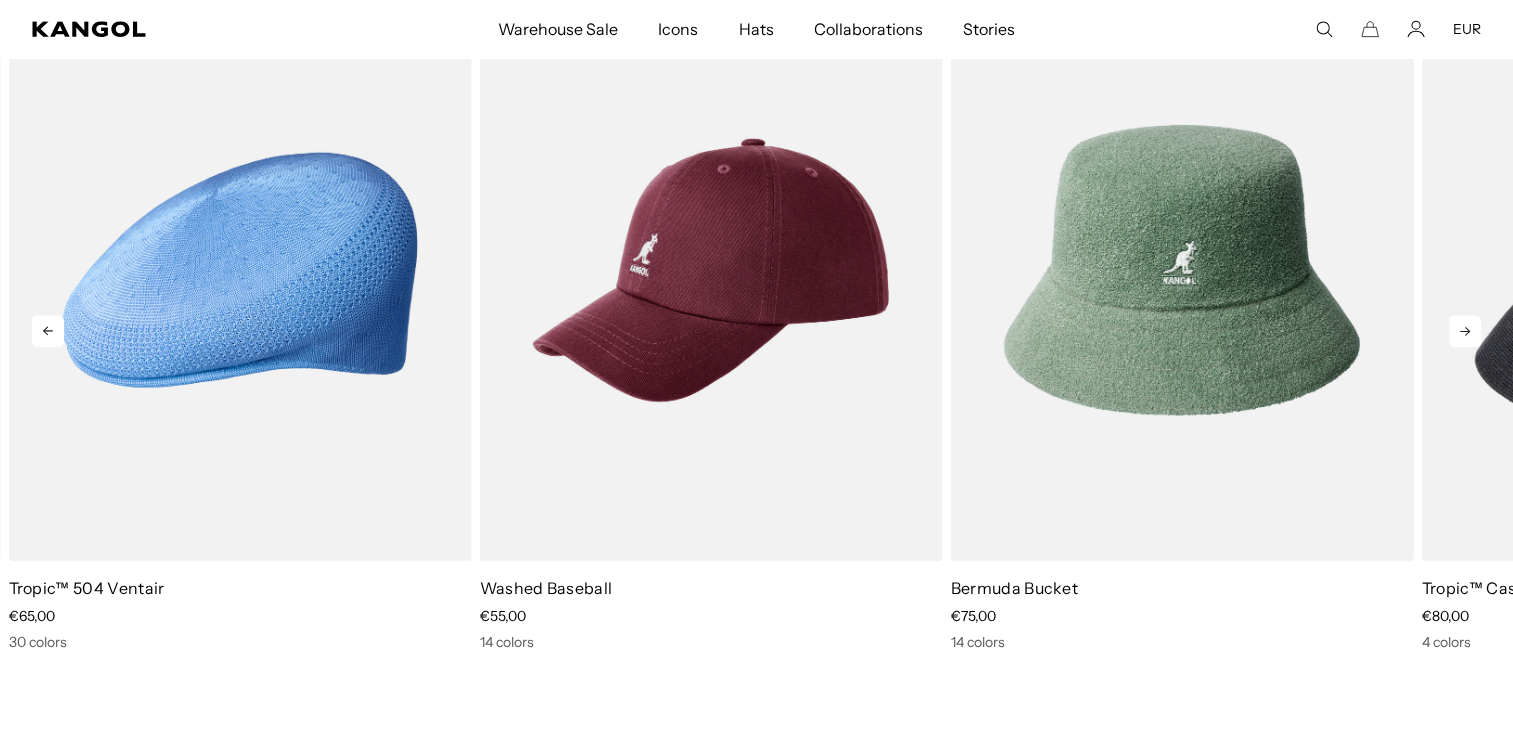 scroll, scrollTop: 0, scrollLeft: 0, axis: both 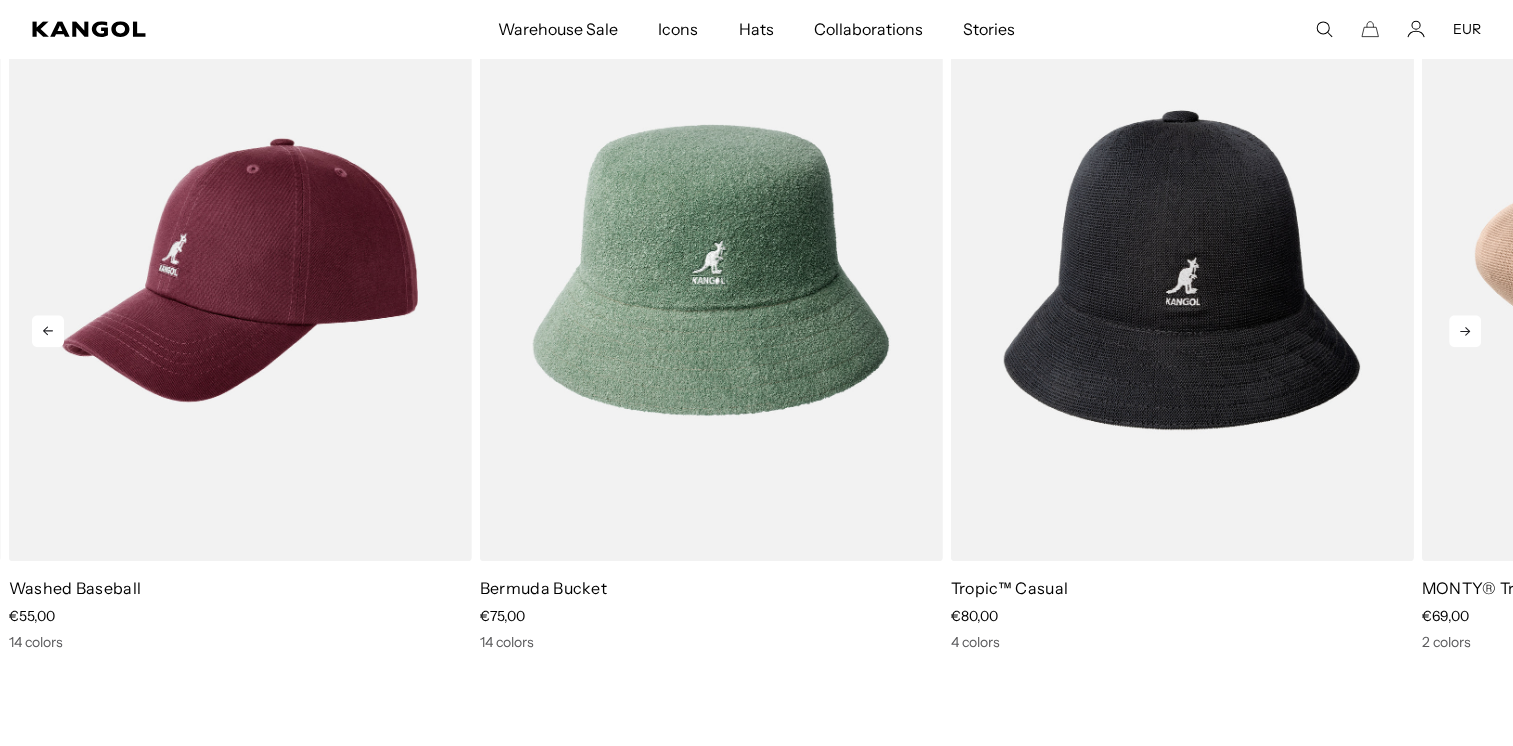 click 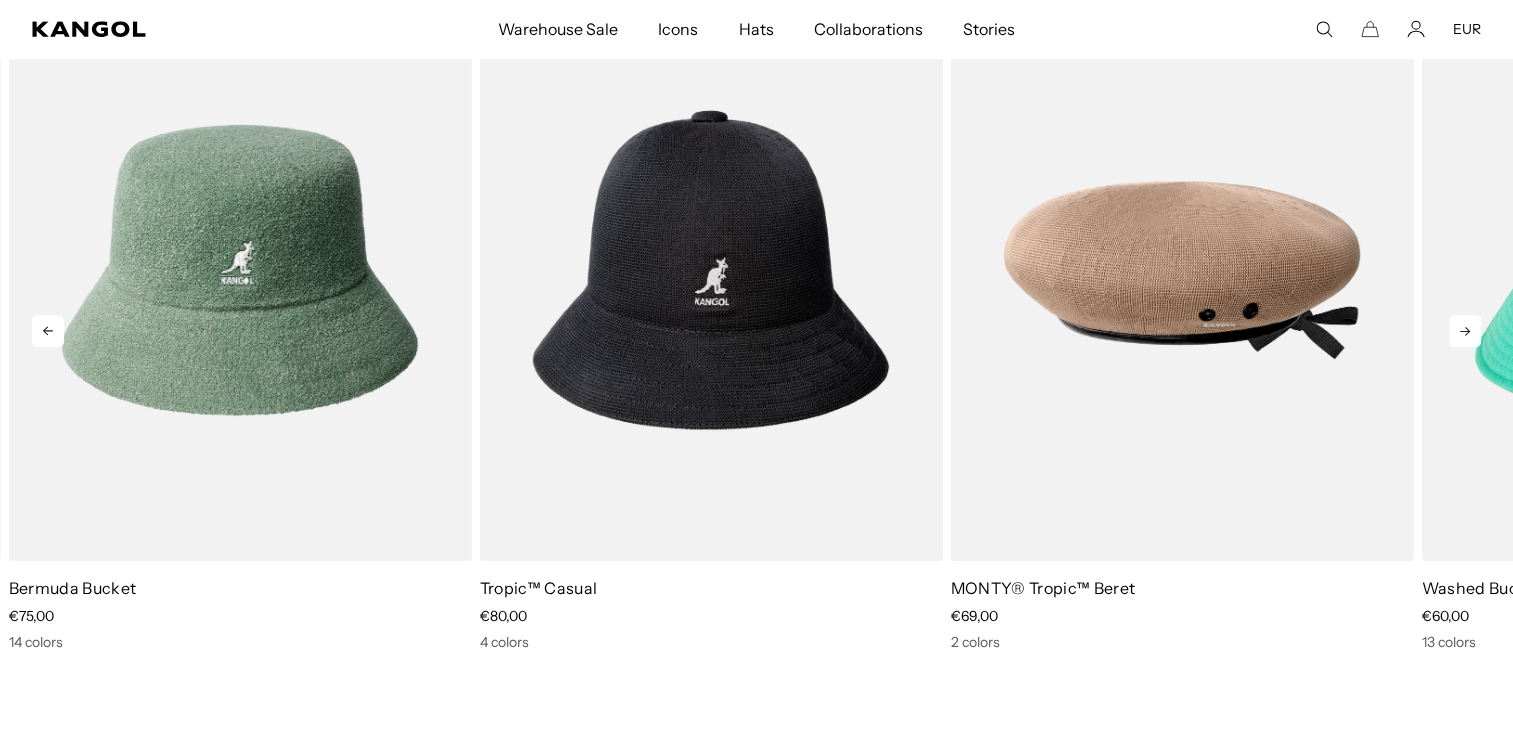 scroll, scrollTop: 0, scrollLeft: 0, axis: both 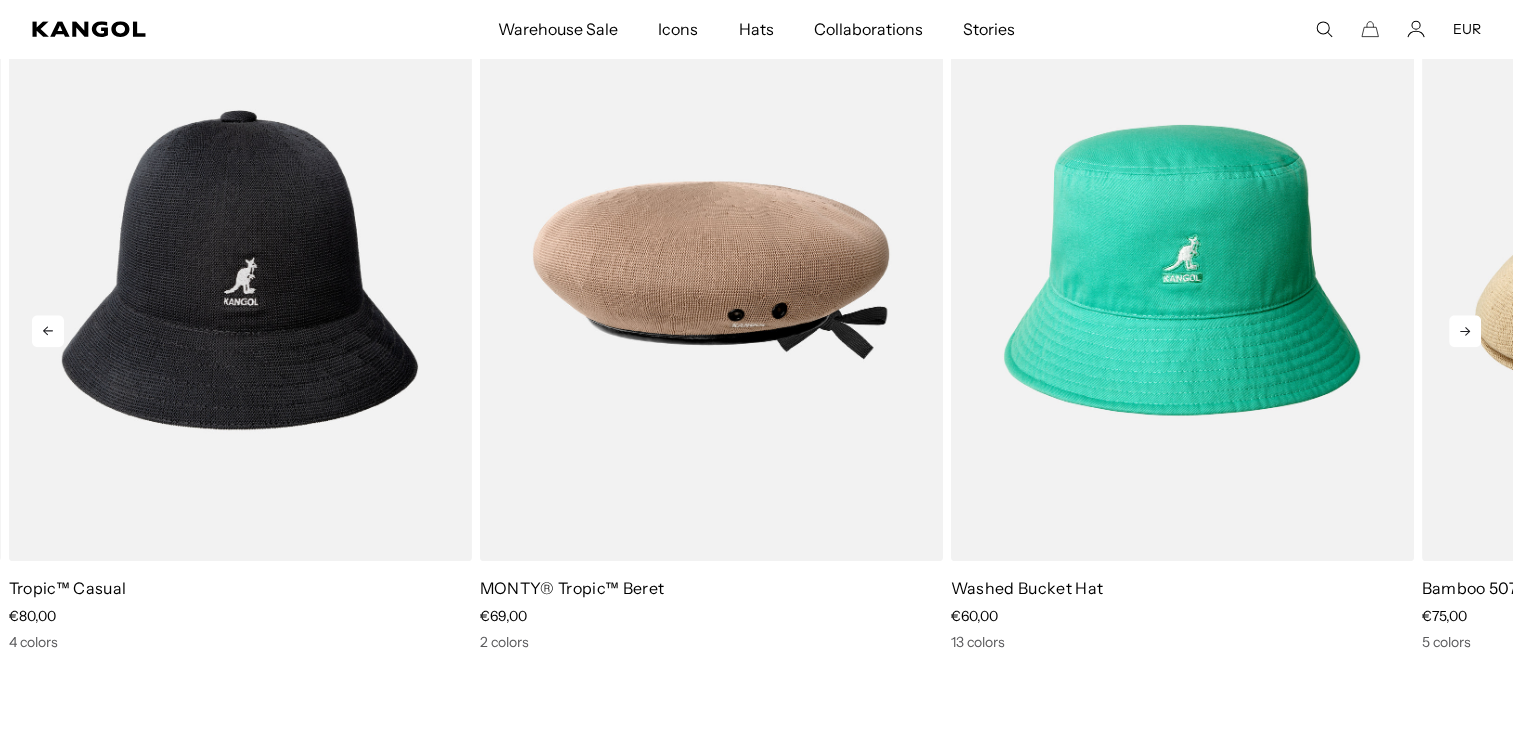 click 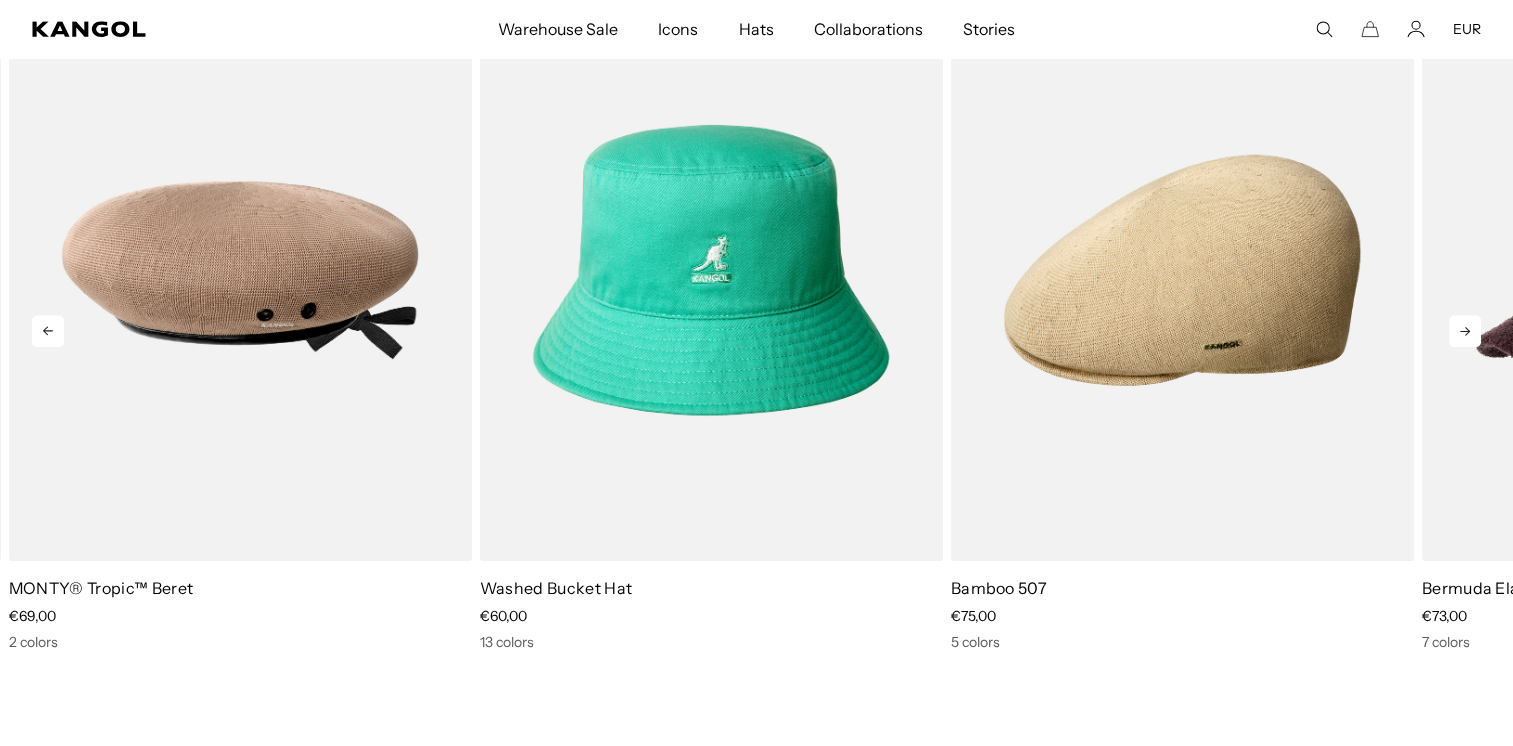 click 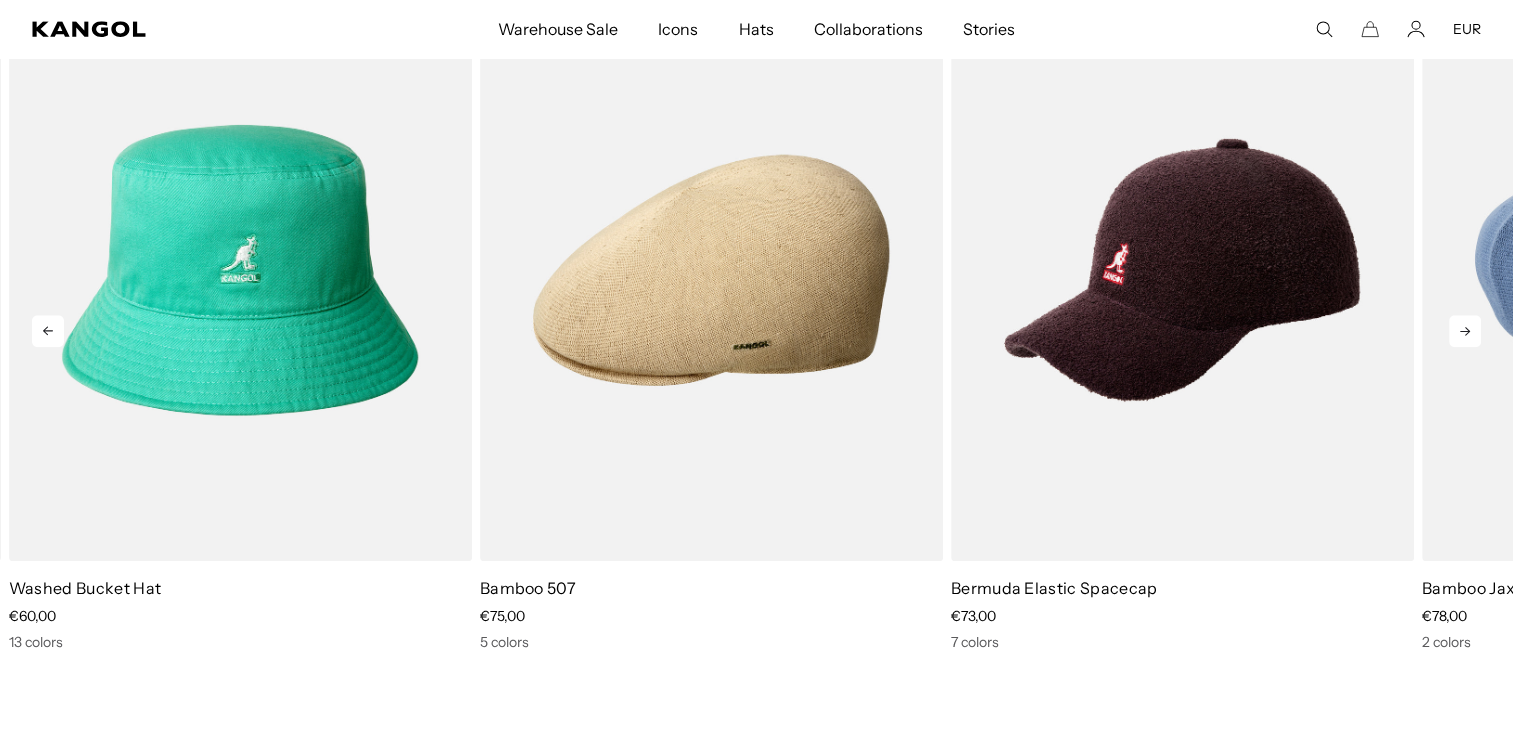 click 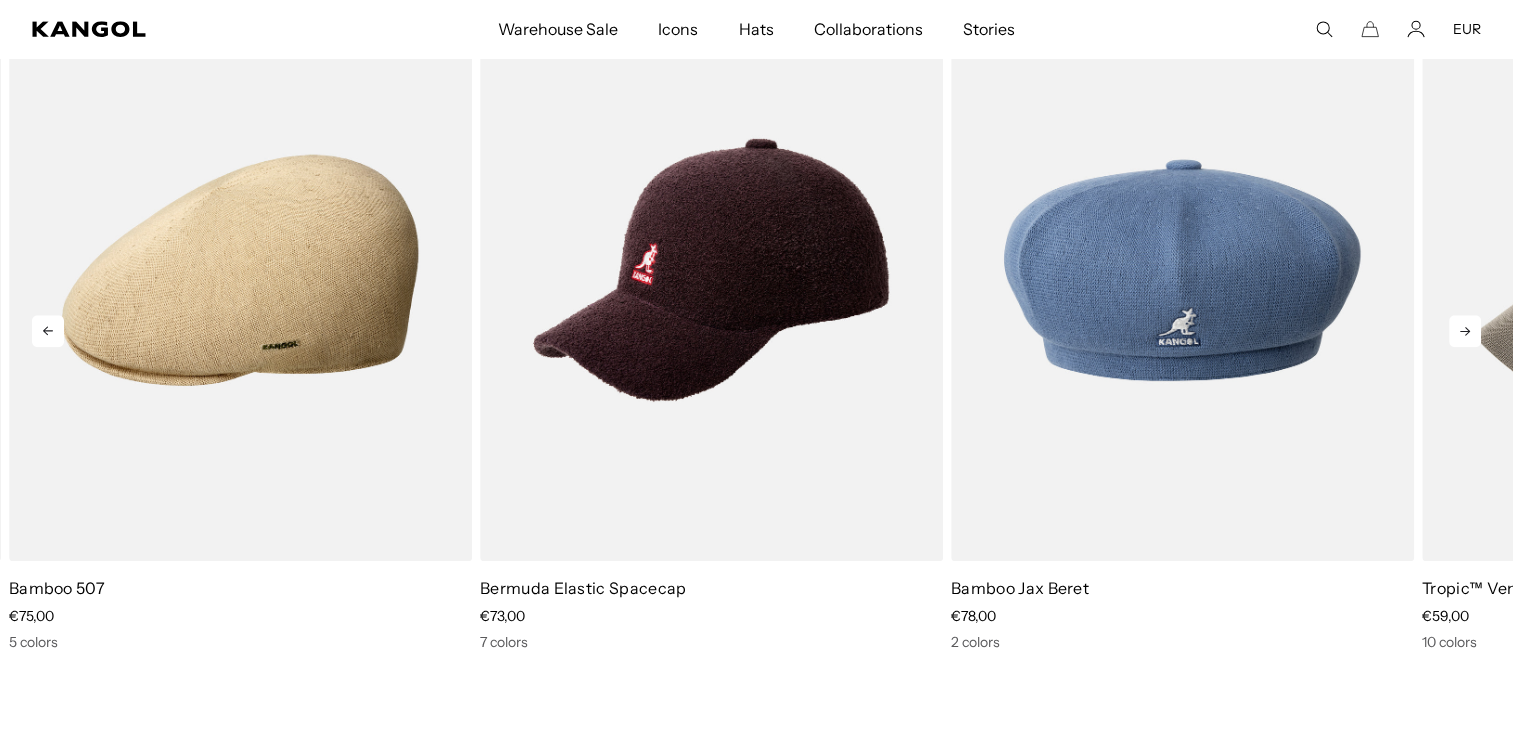click 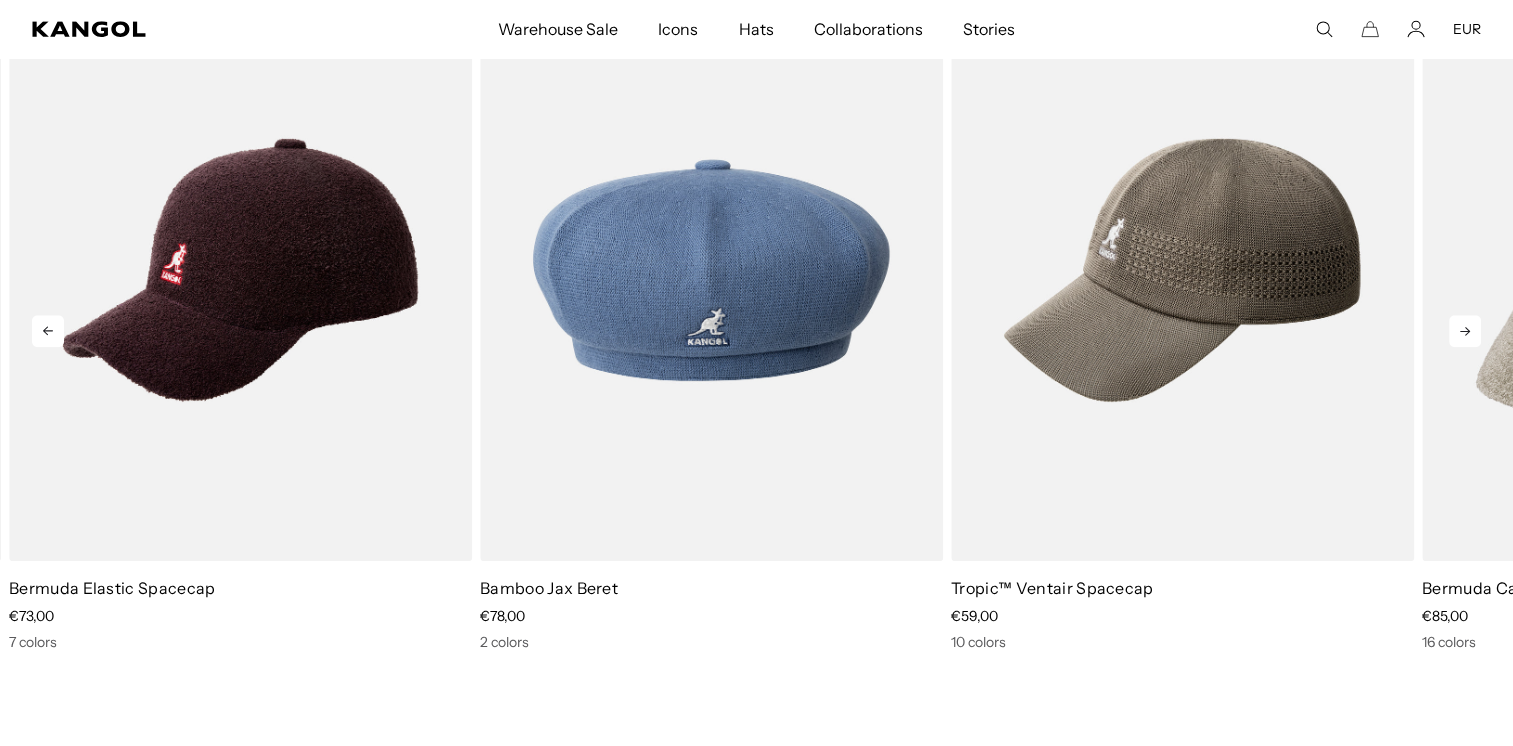 click 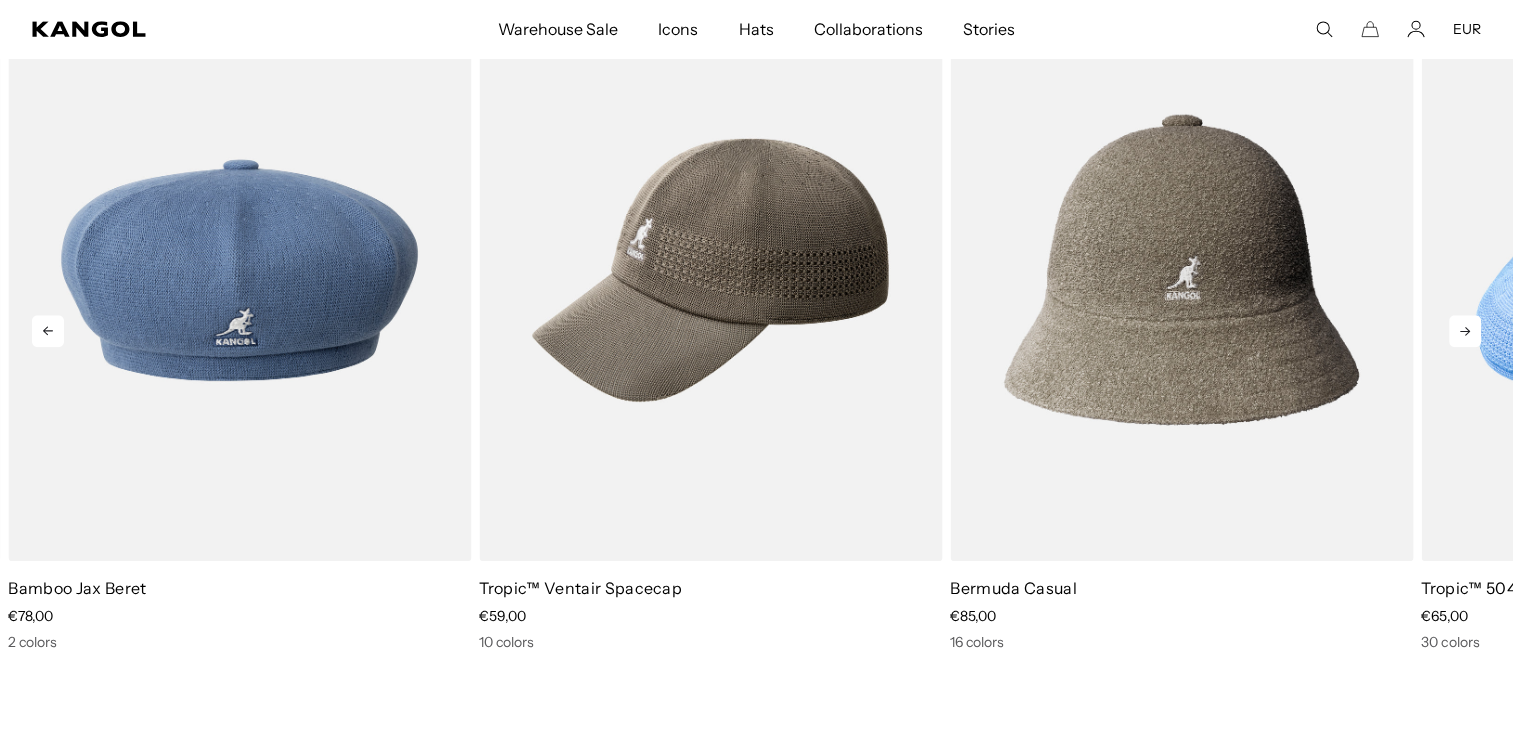 click 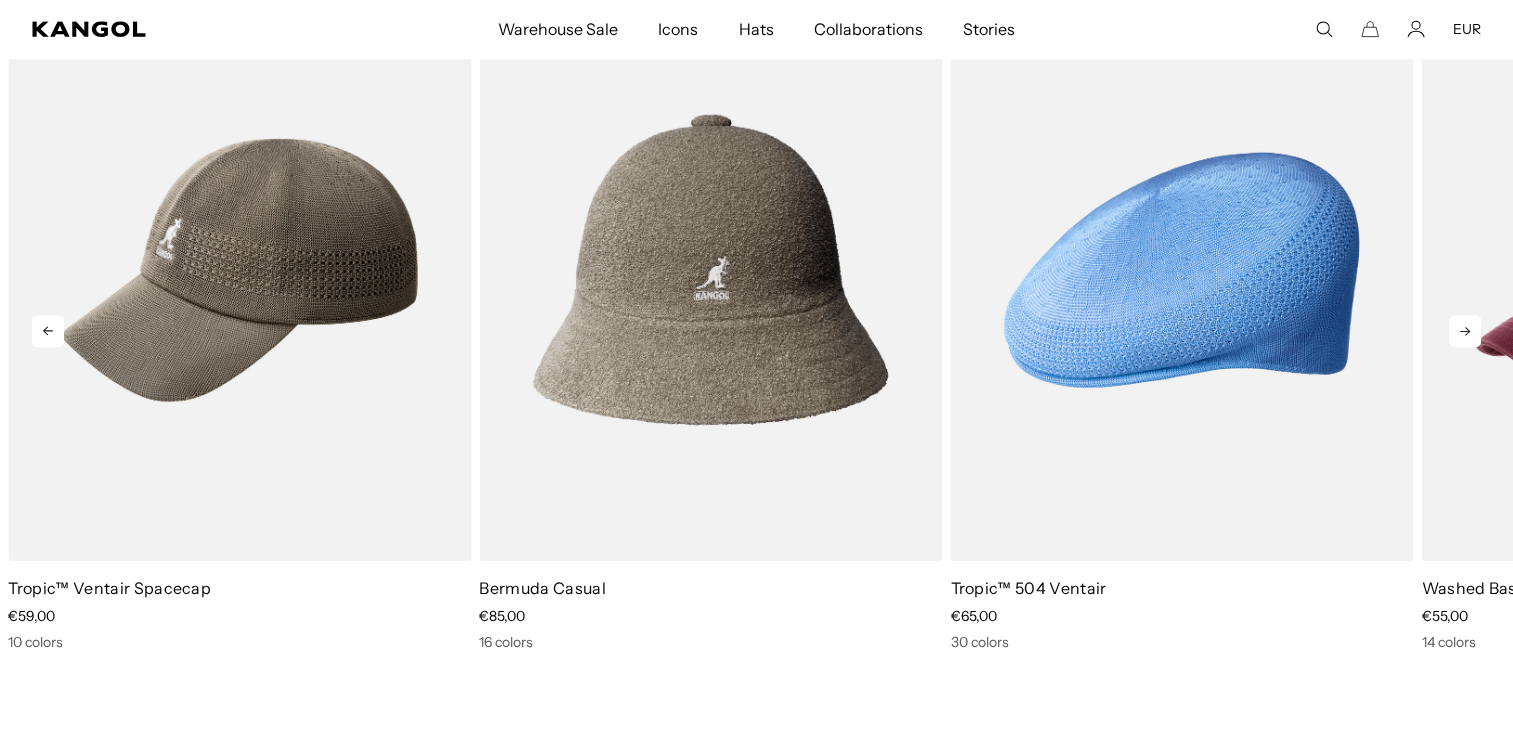 scroll, scrollTop: 0, scrollLeft: 0, axis: both 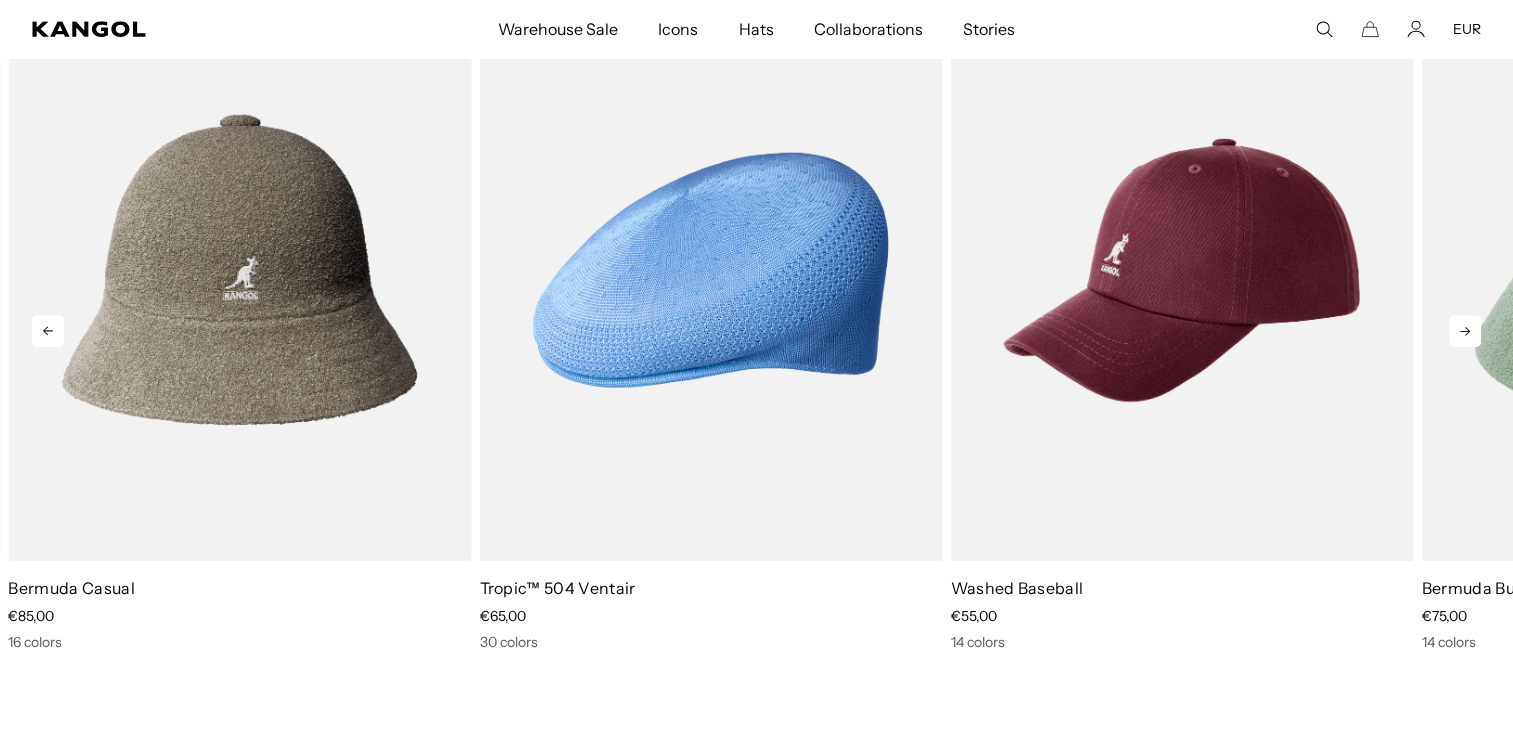click 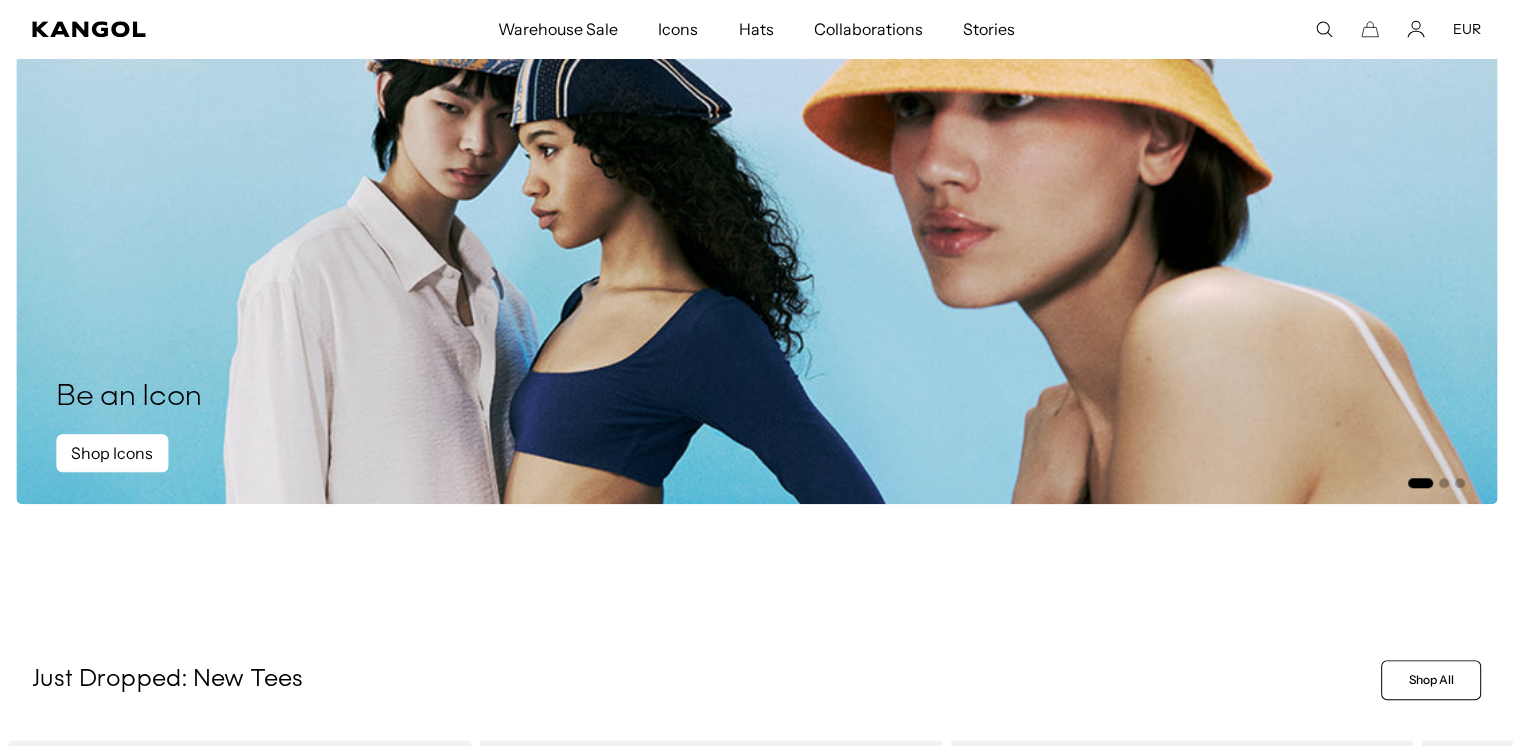 scroll, scrollTop: 2106, scrollLeft: 0, axis: vertical 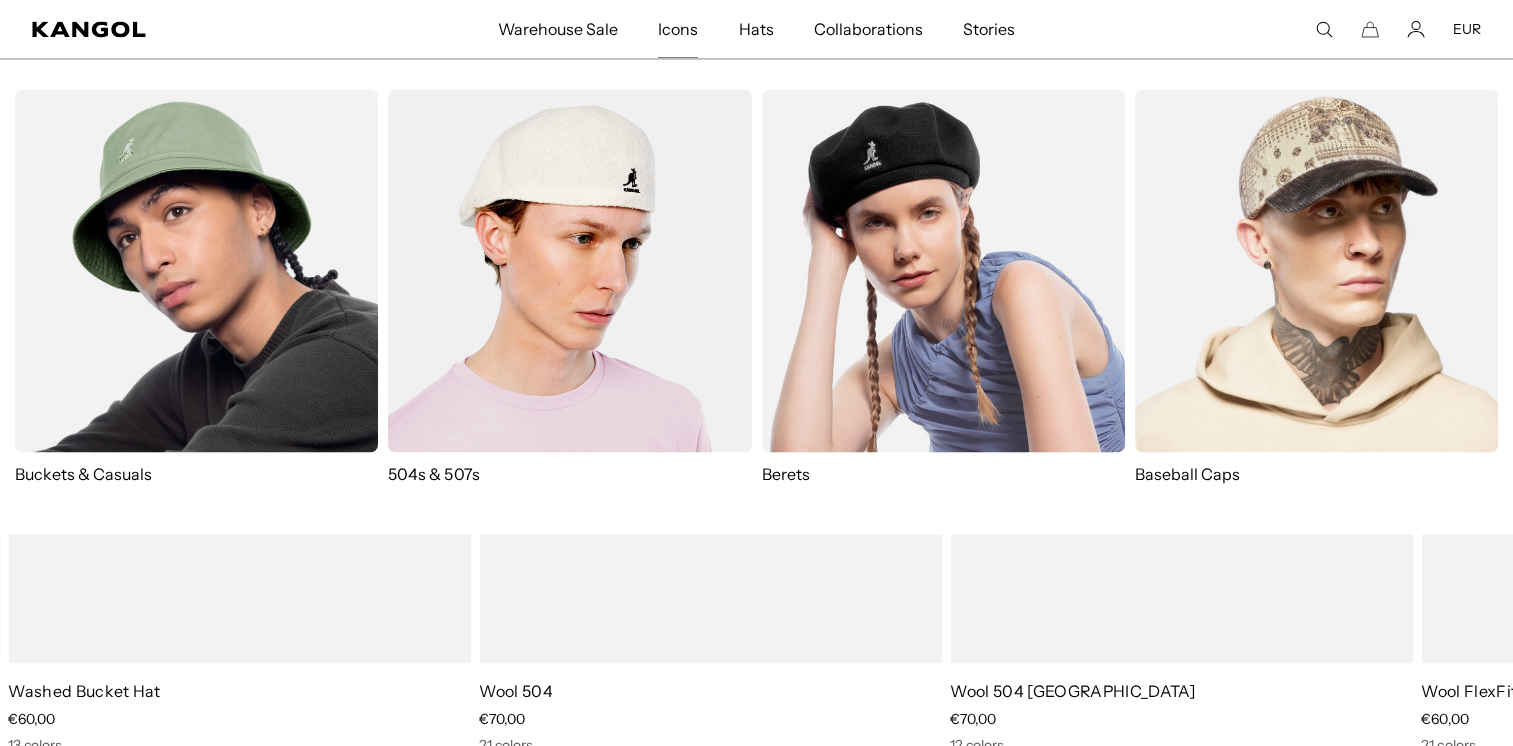 click on "Icons" at bounding box center (678, 29) 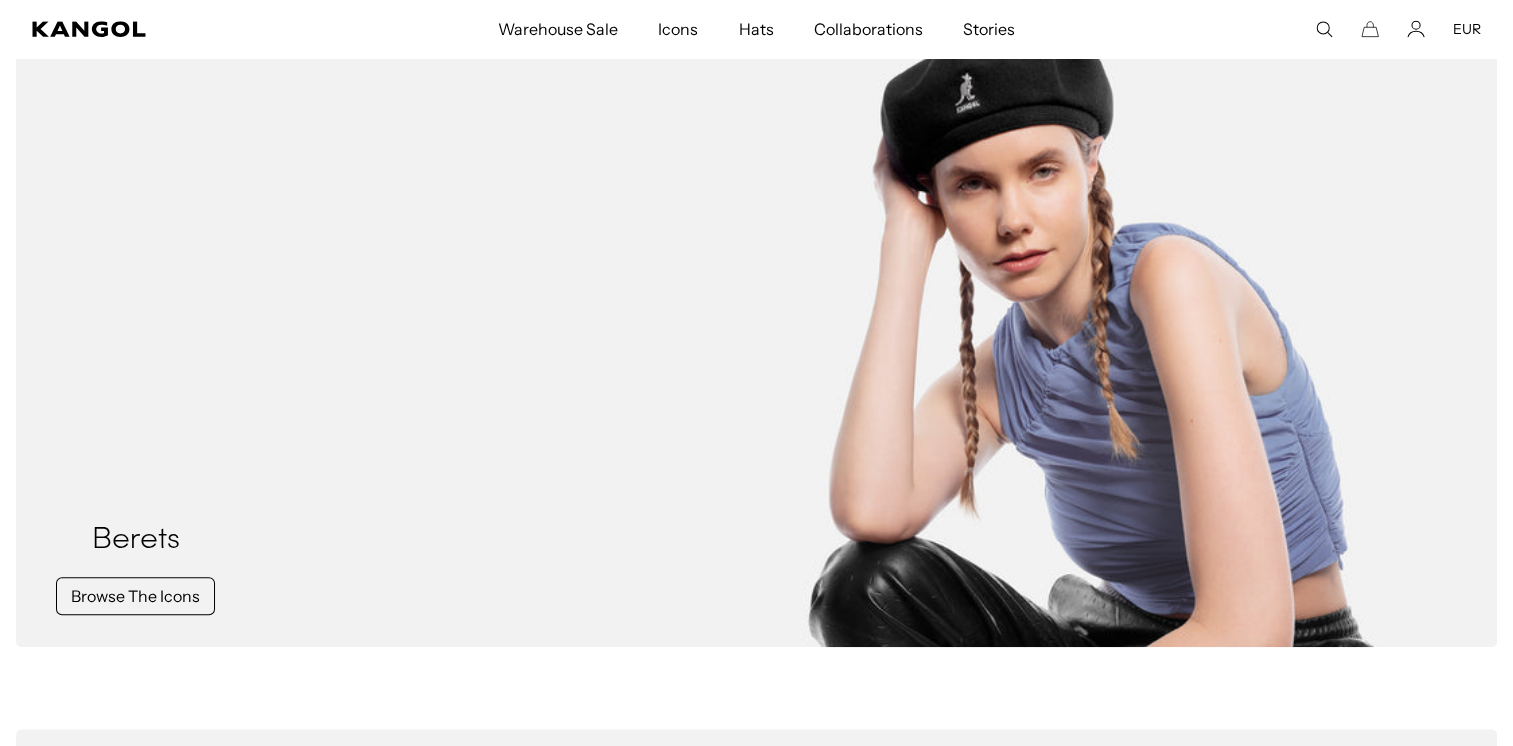 scroll, scrollTop: 1084, scrollLeft: 0, axis: vertical 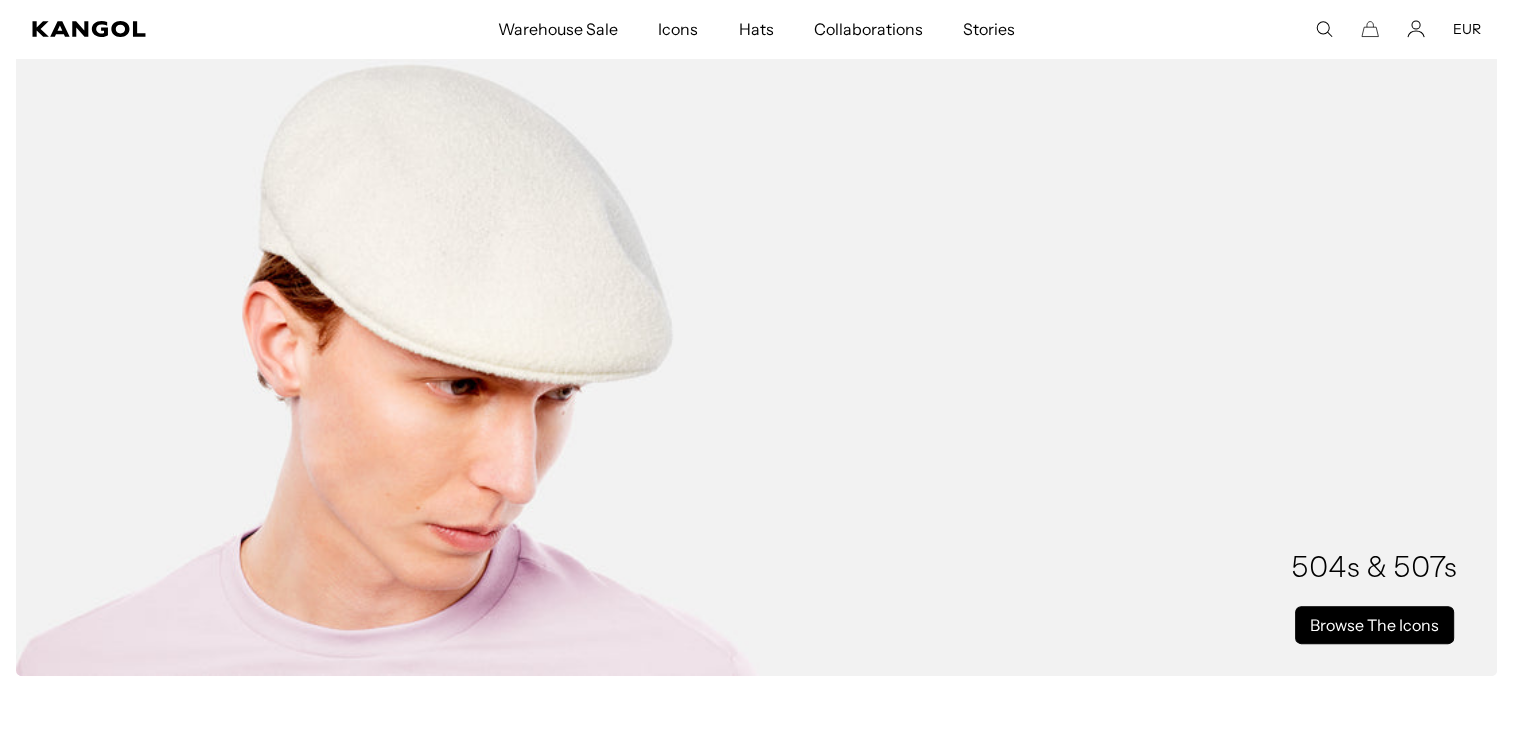 click on "Browse The Icons" at bounding box center [1374, 625] 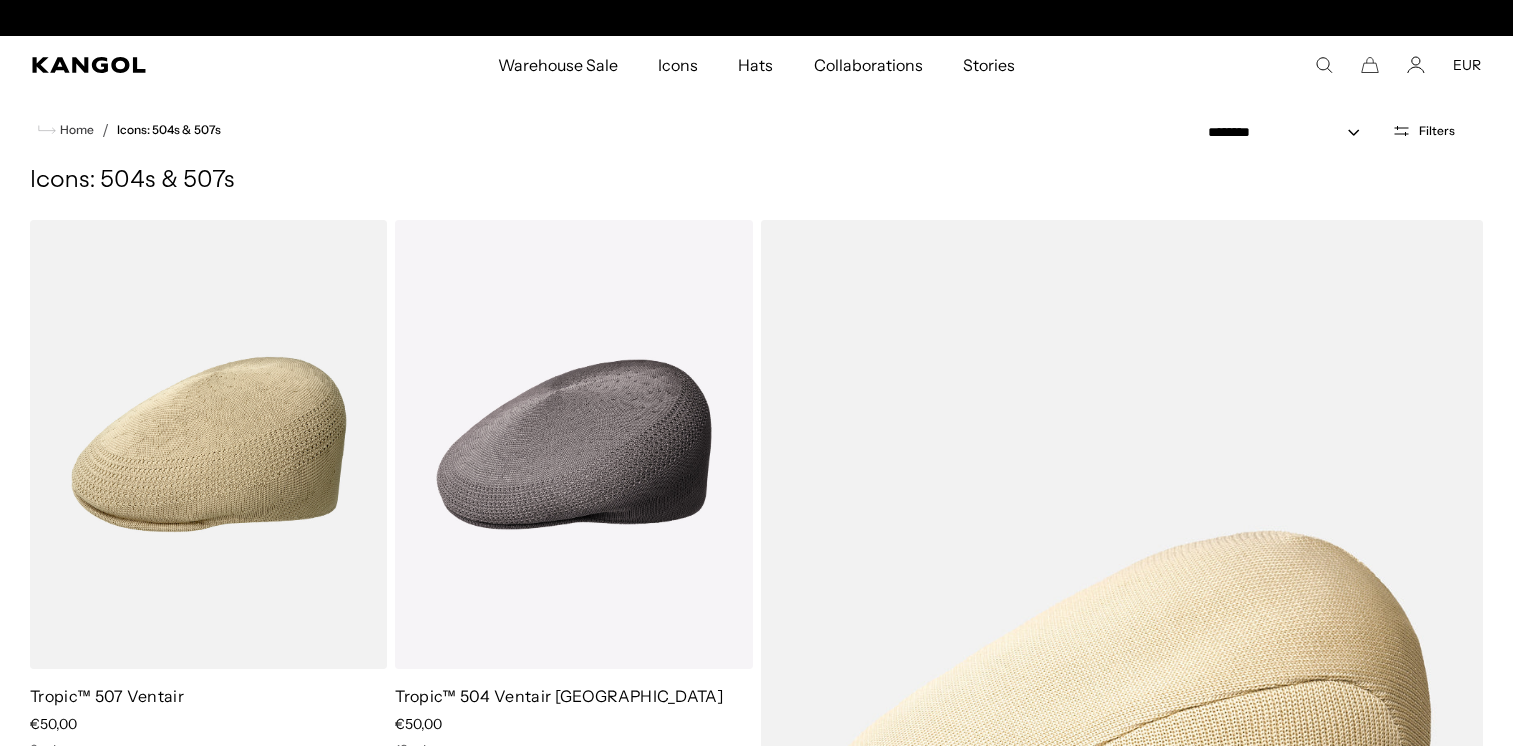 scroll, scrollTop: 226, scrollLeft: 0, axis: vertical 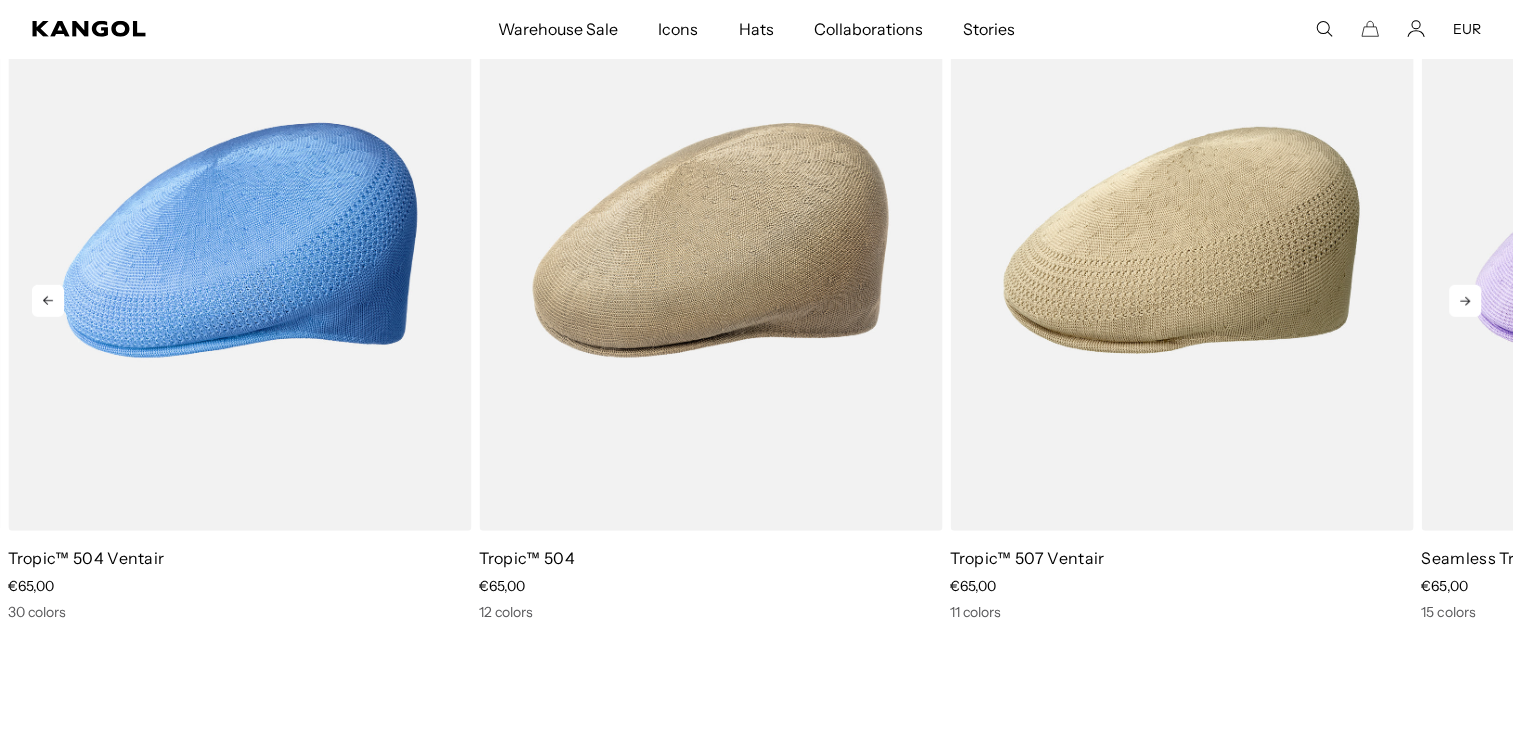 click 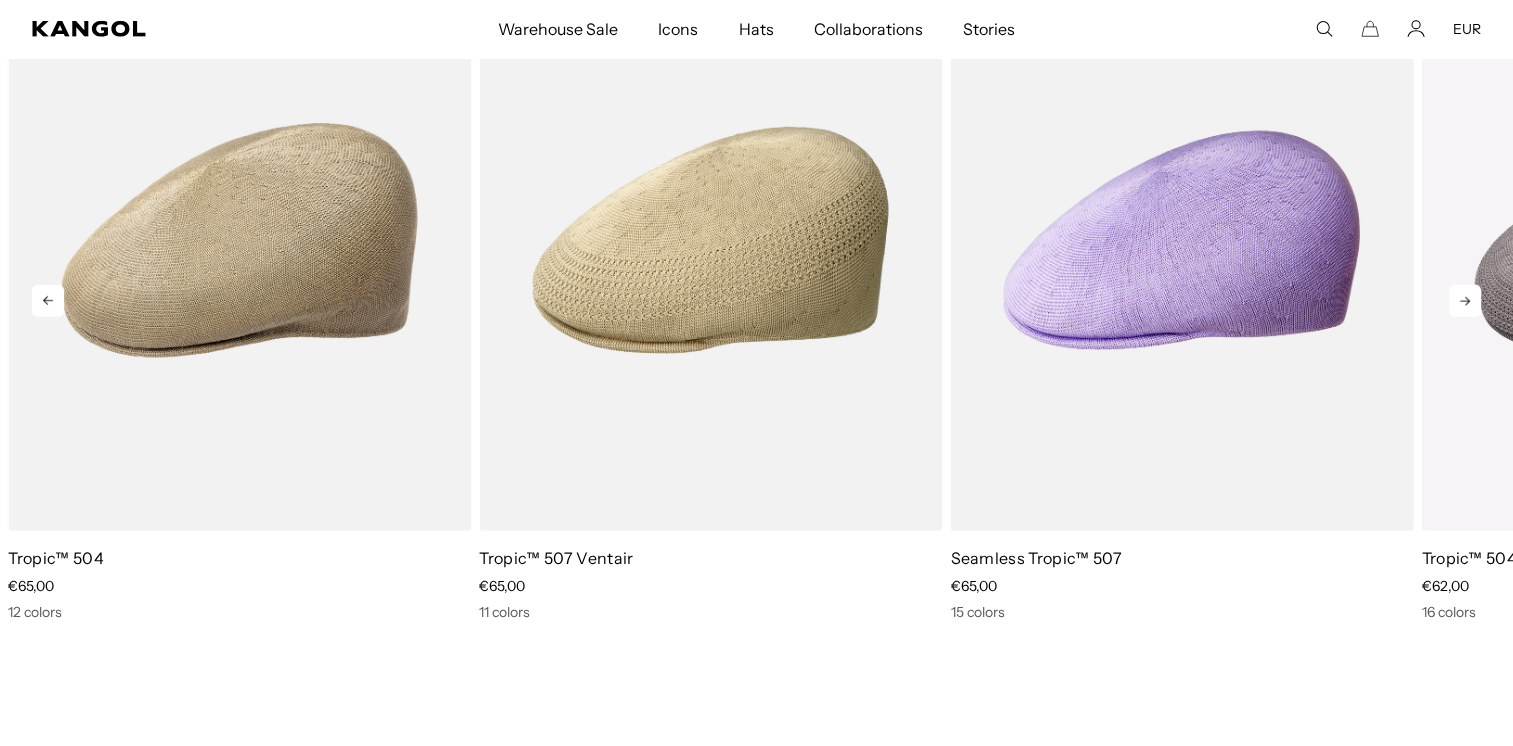 click 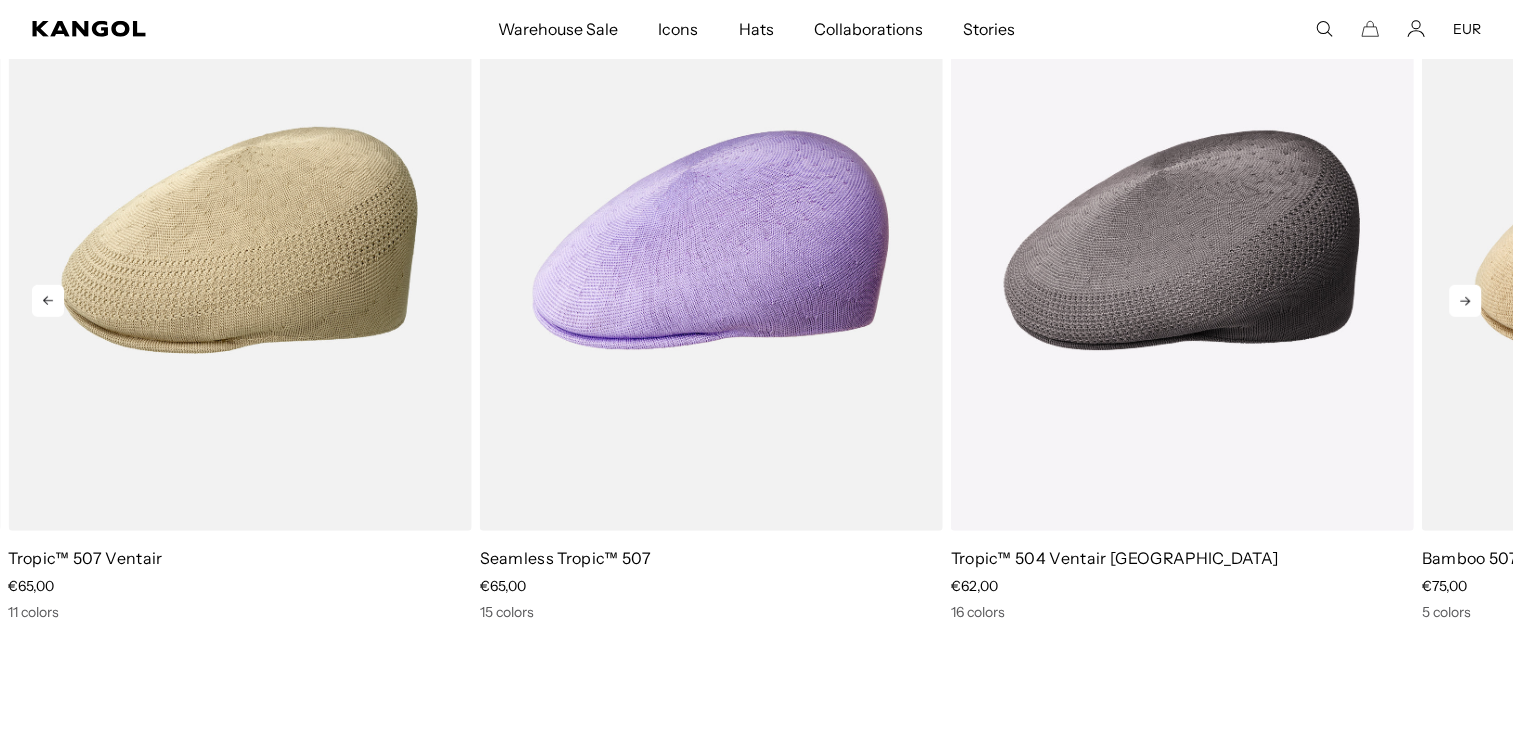 click 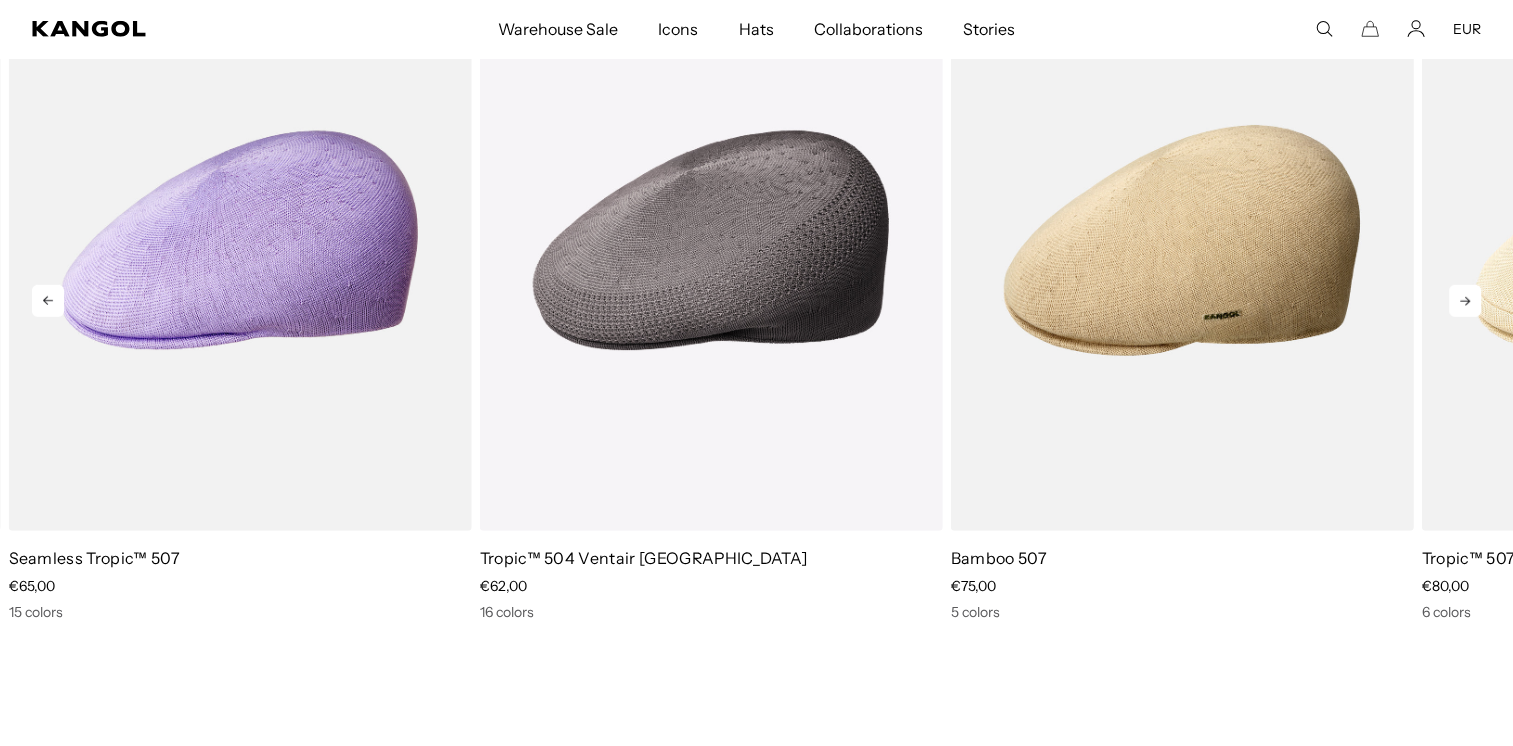 click 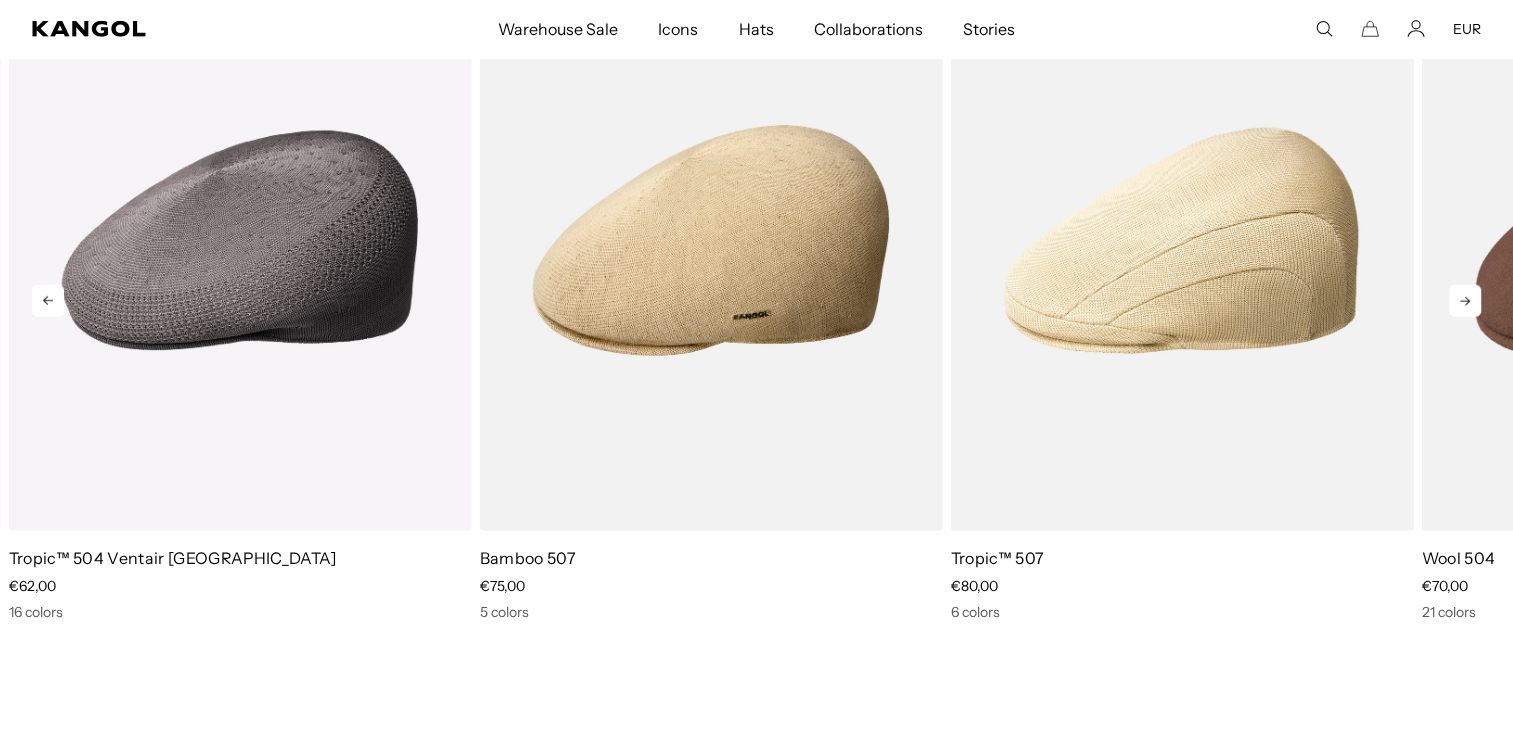 click 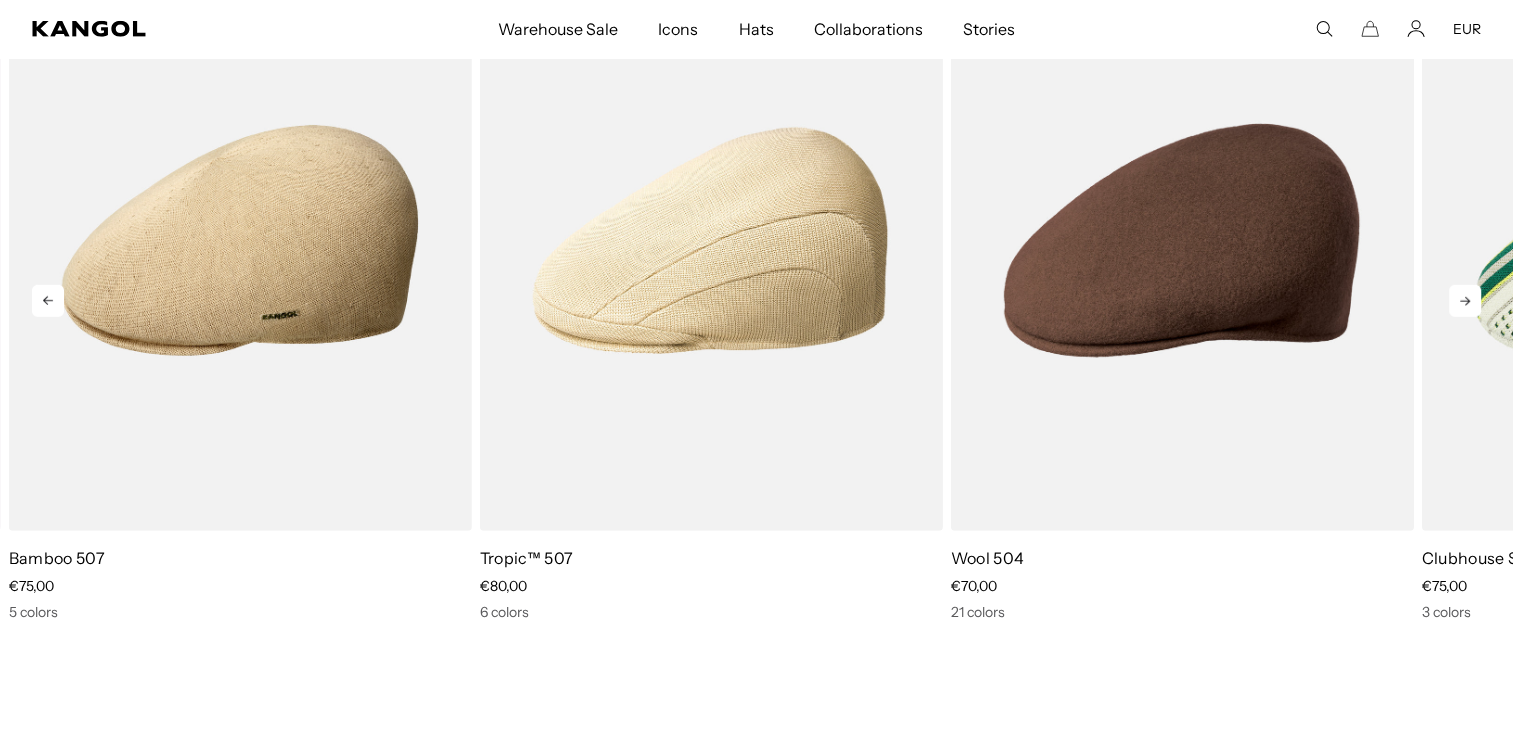 scroll, scrollTop: 0, scrollLeft: 0, axis: both 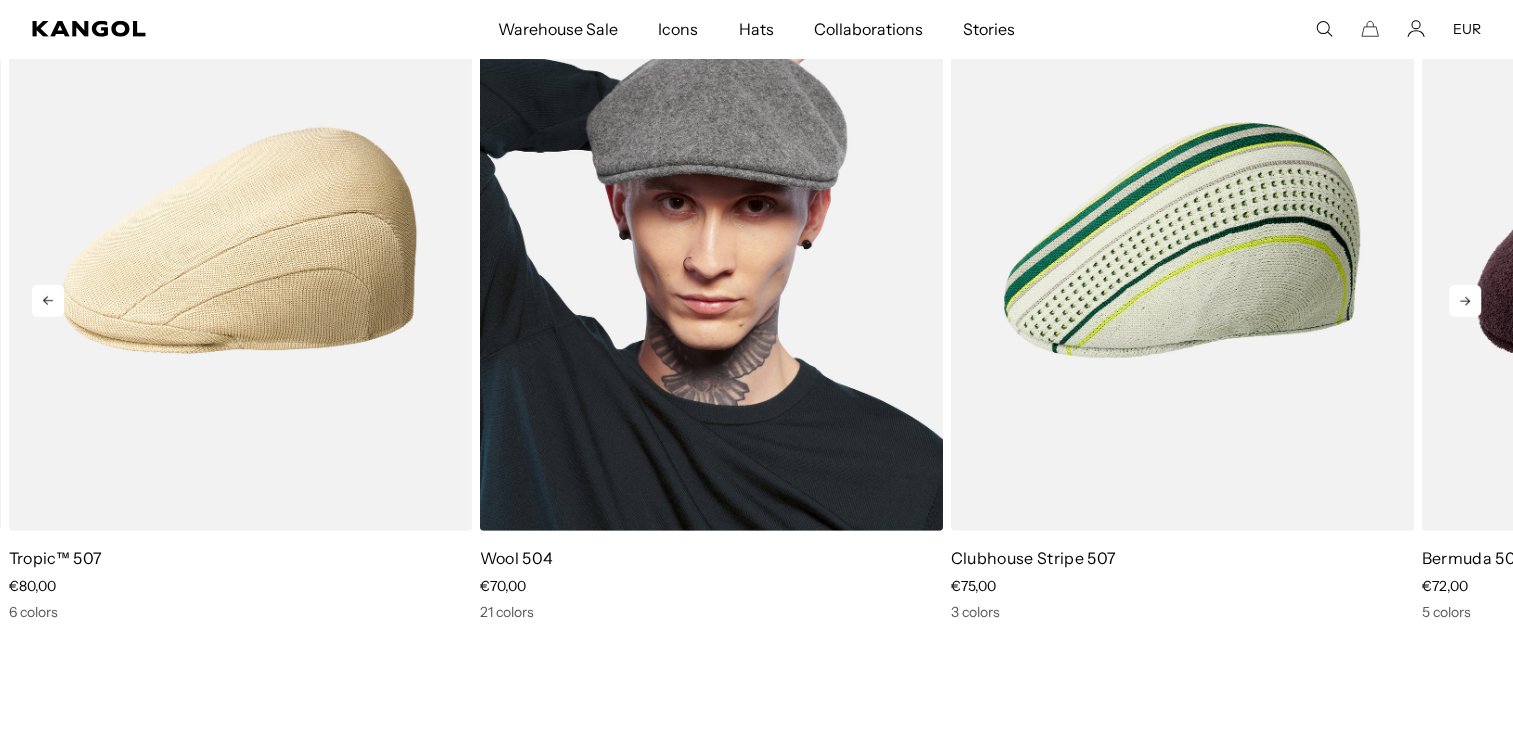 click at bounding box center [711, 240] 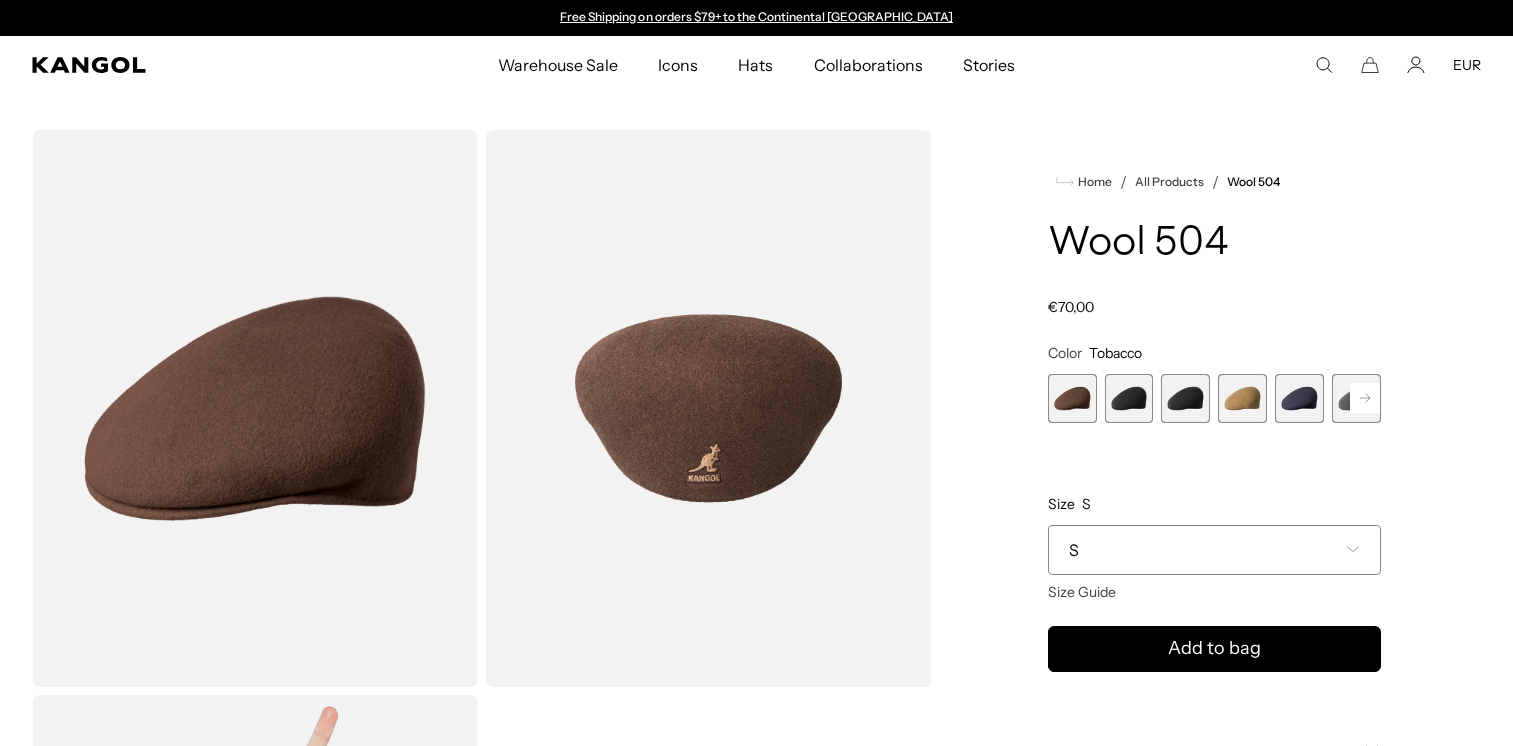 scroll, scrollTop: 0, scrollLeft: 0, axis: both 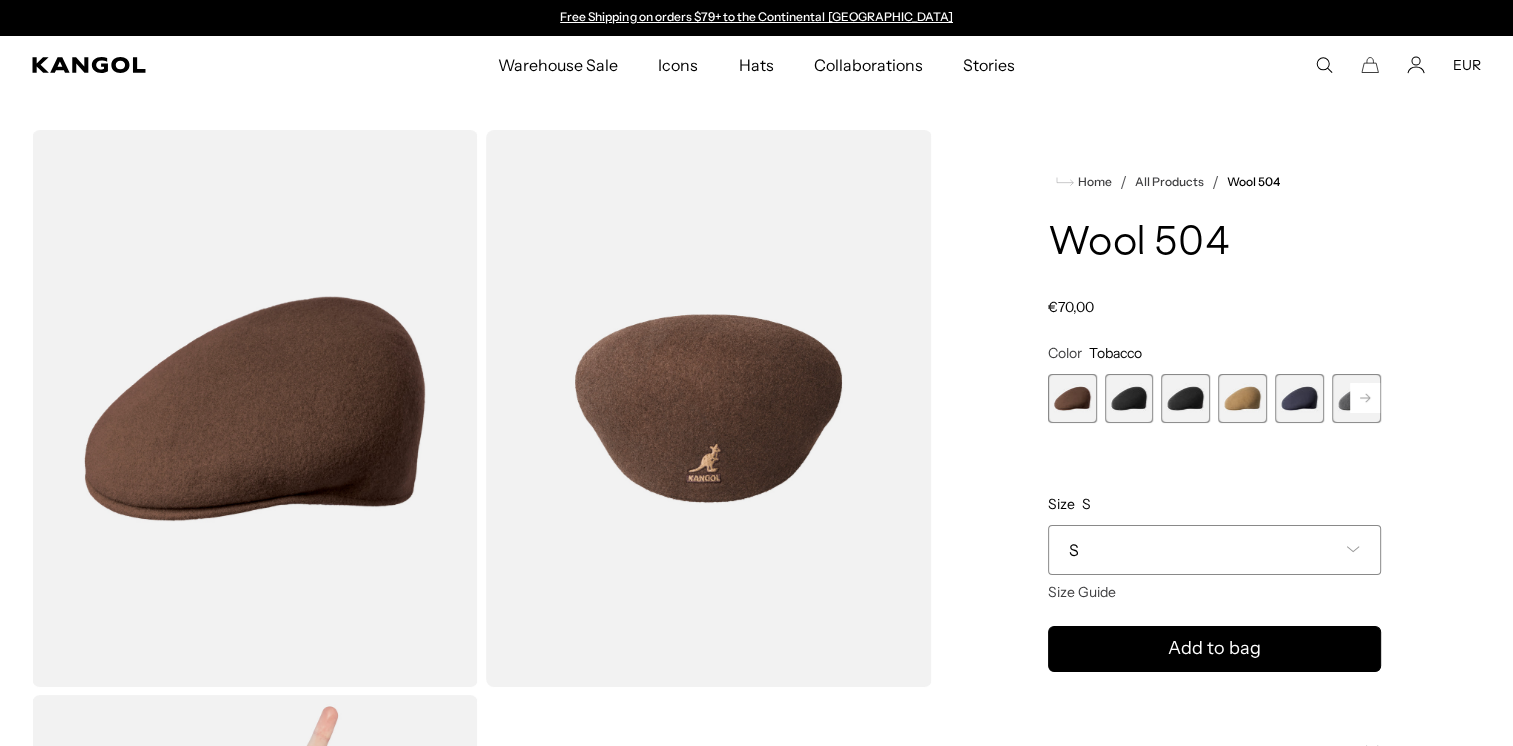 click on "S" at bounding box center [1214, 550] 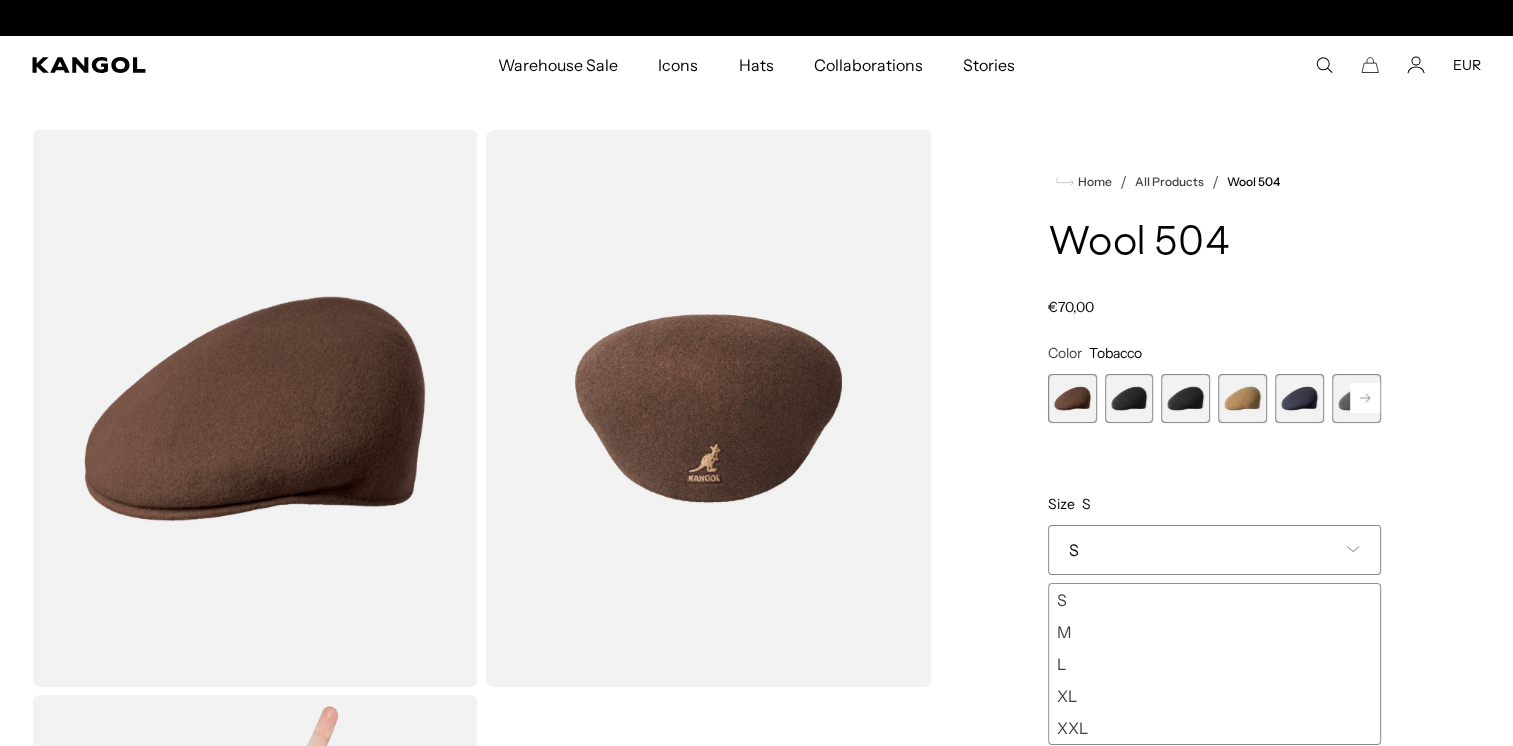 scroll, scrollTop: 0, scrollLeft: 412, axis: horizontal 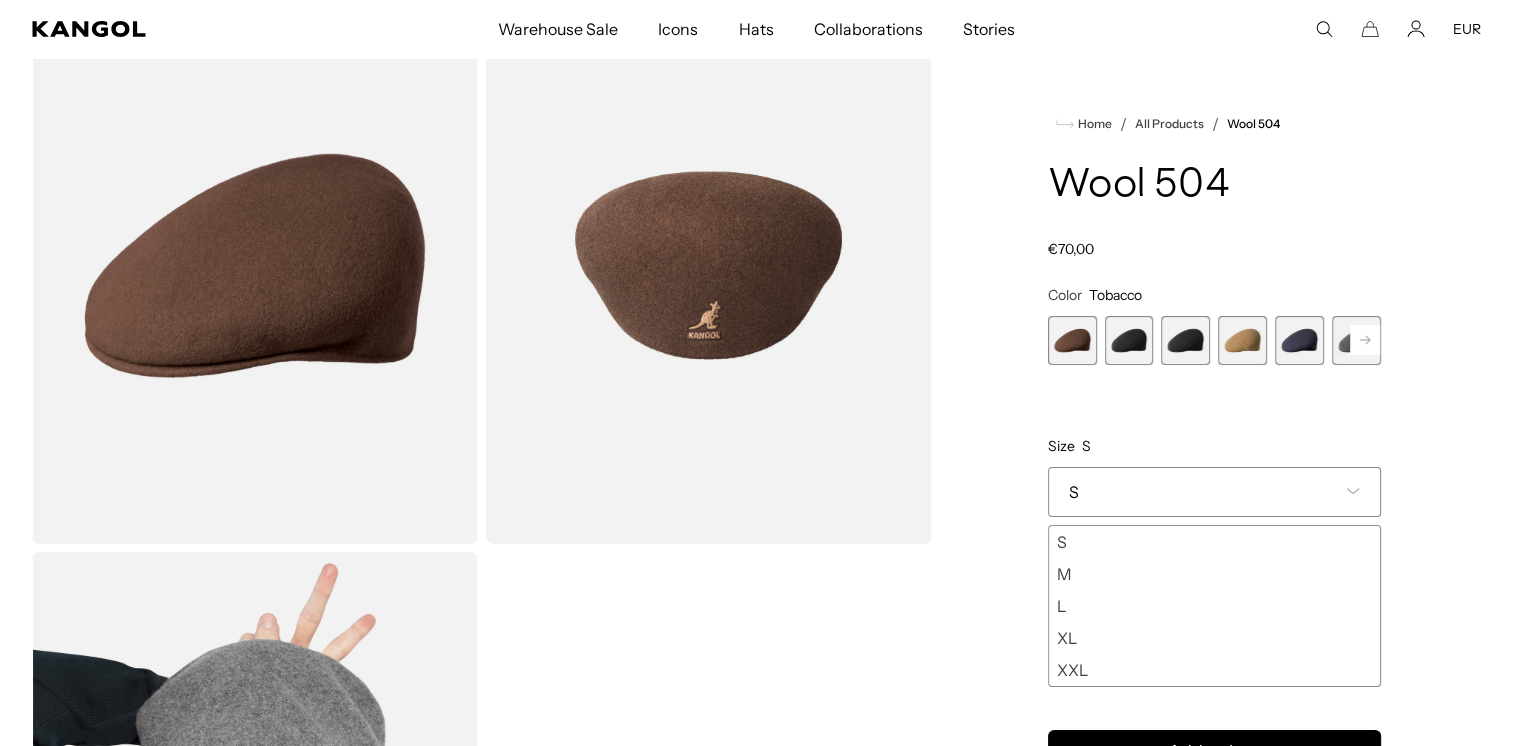 click on "L" at bounding box center (1214, 606) 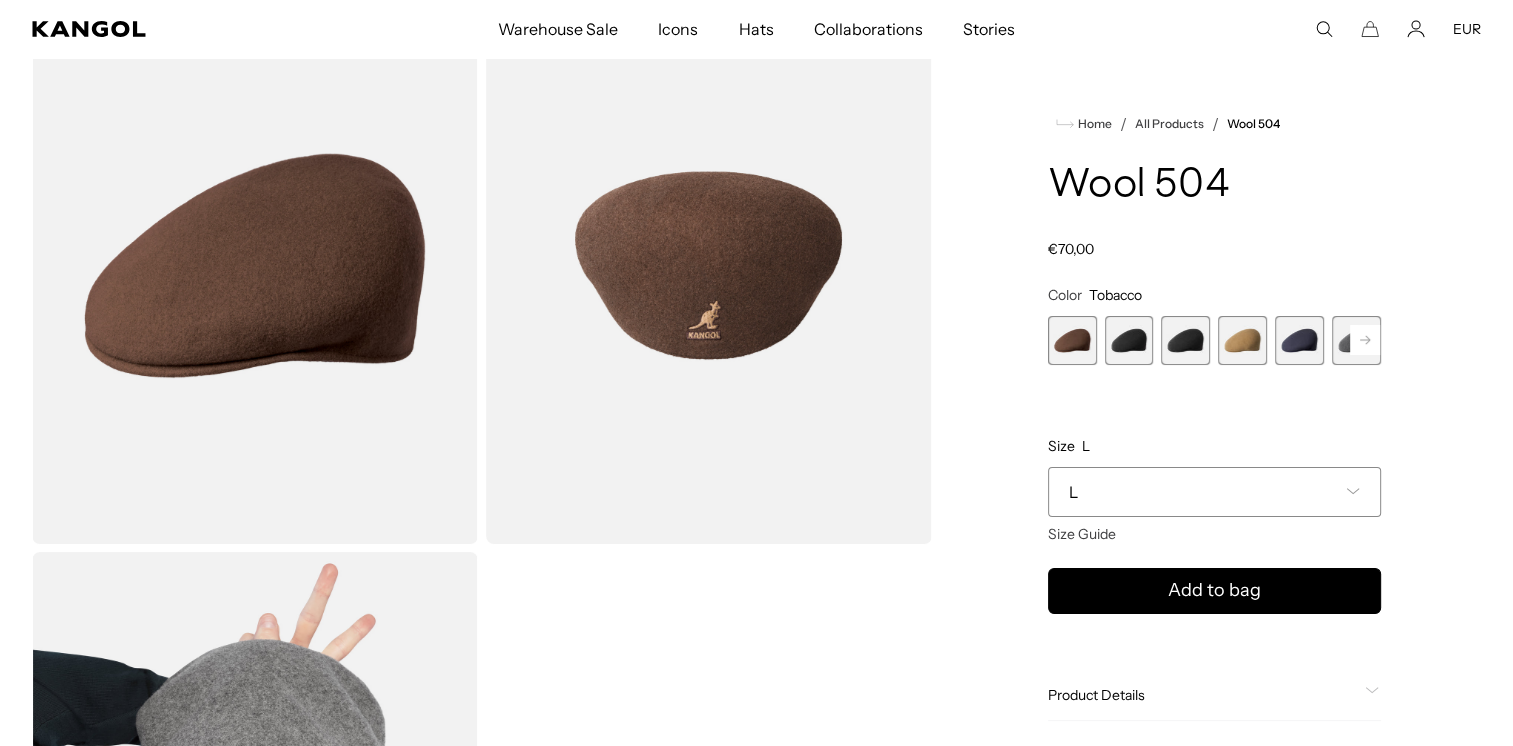 scroll, scrollTop: 0, scrollLeft: 412, axis: horizontal 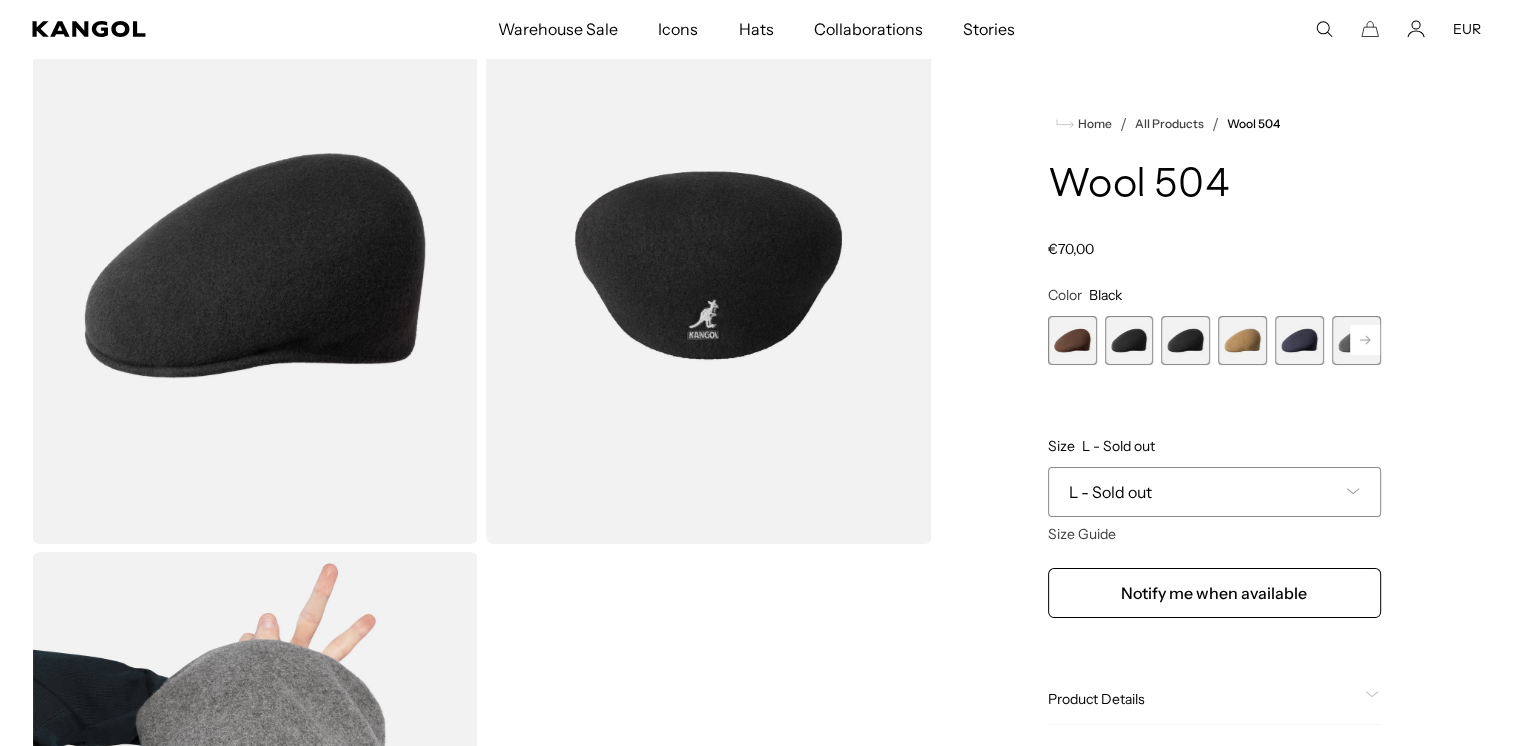 click at bounding box center (1185, 340) 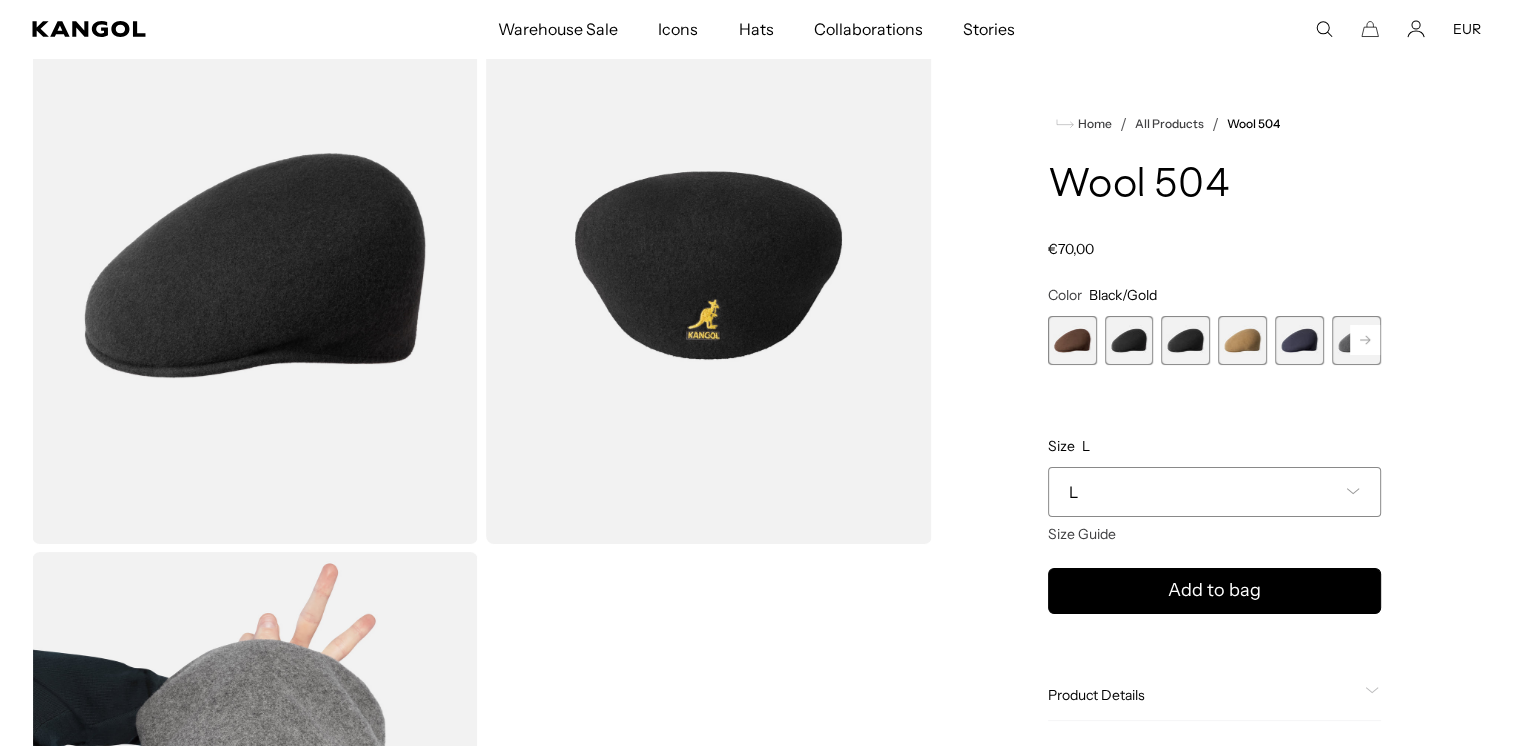 scroll, scrollTop: 0, scrollLeft: 0, axis: both 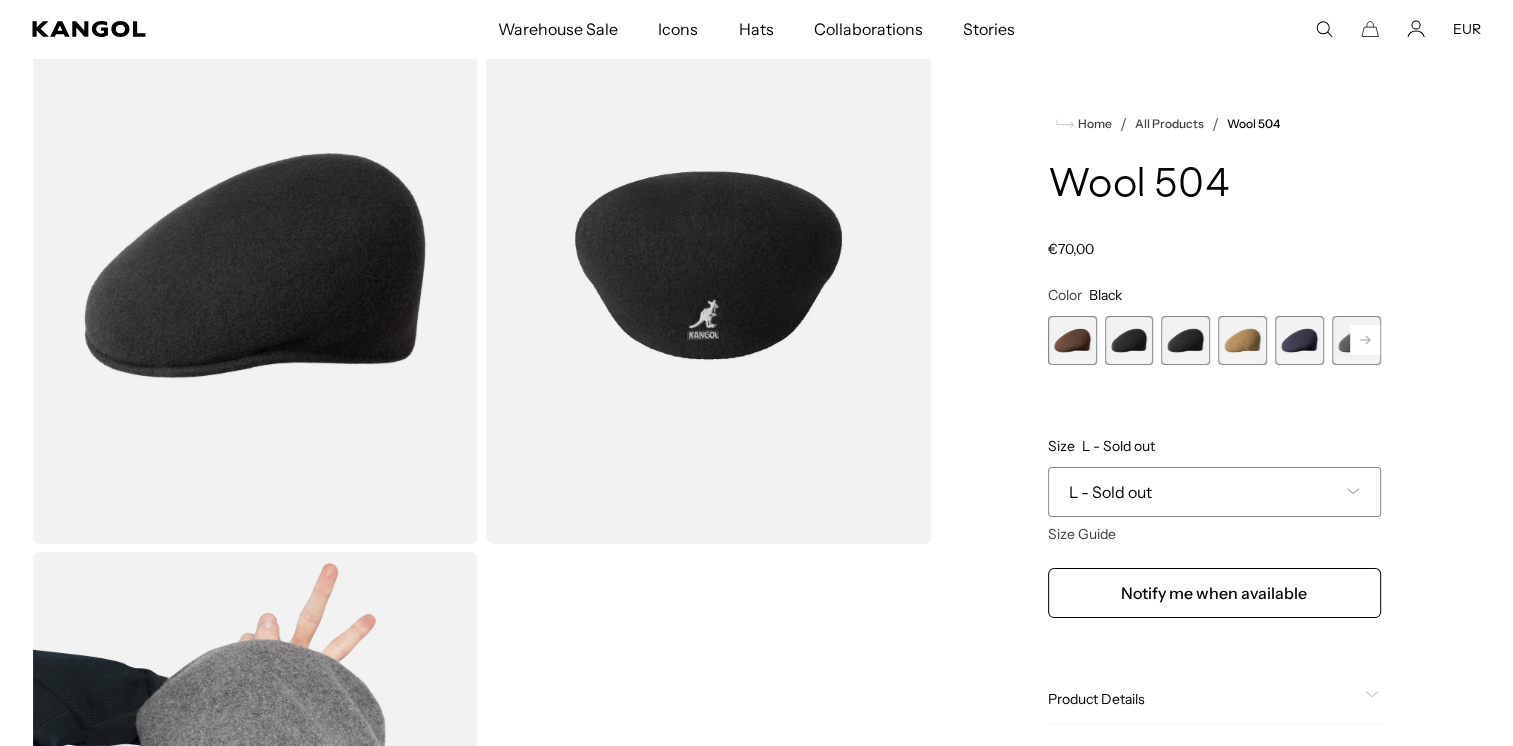 click at bounding box center (1072, 340) 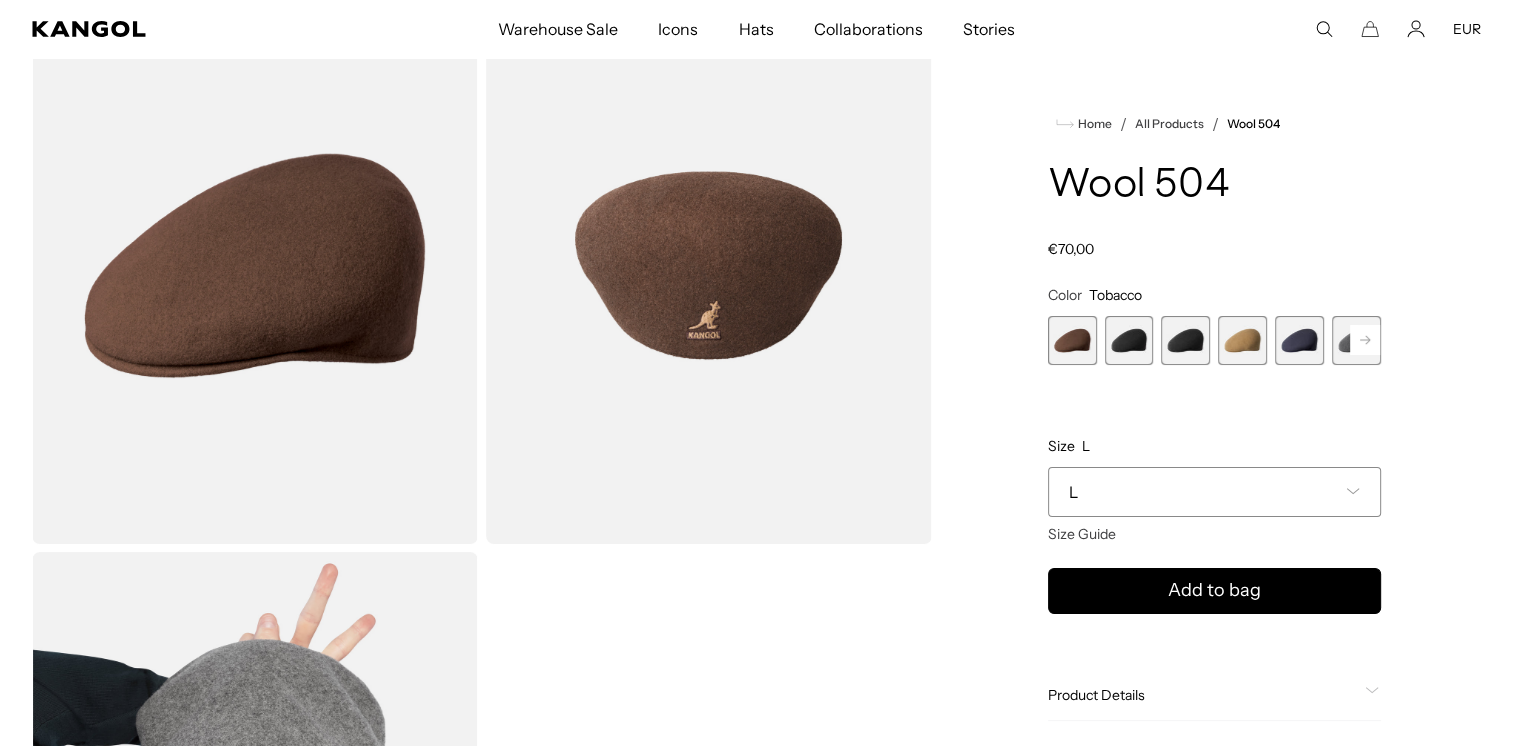 scroll, scrollTop: 0, scrollLeft: 0, axis: both 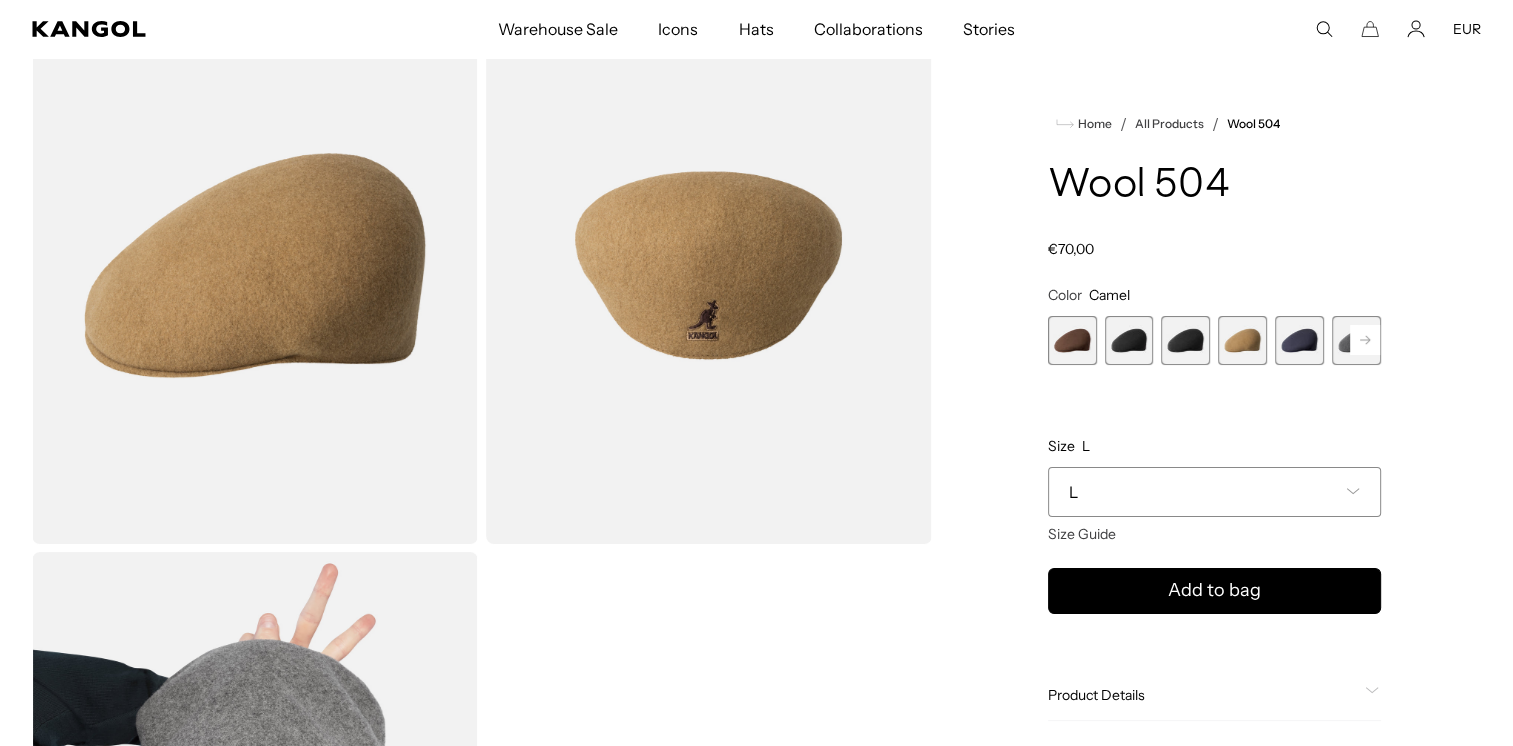 click 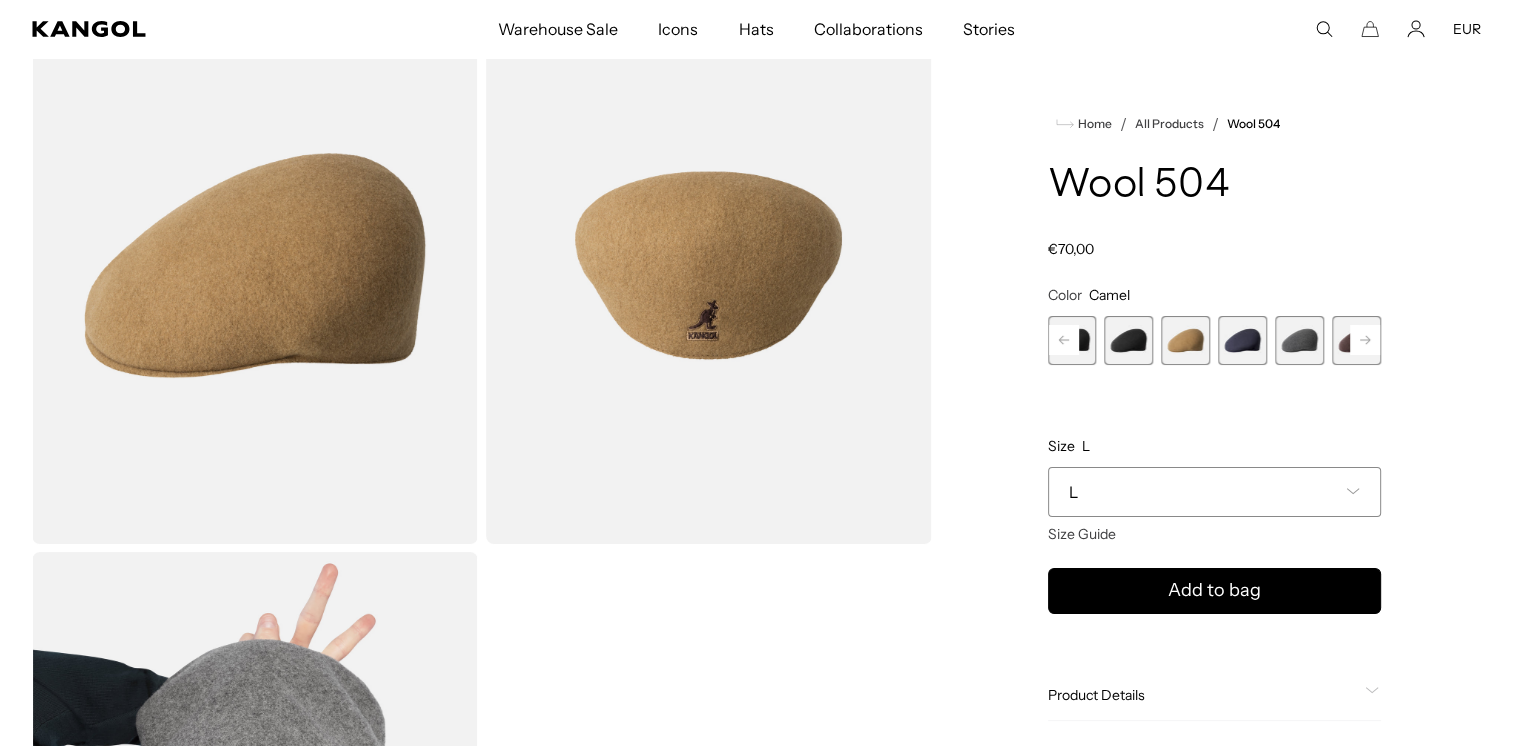 scroll, scrollTop: 0, scrollLeft: 412, axis: horizontal 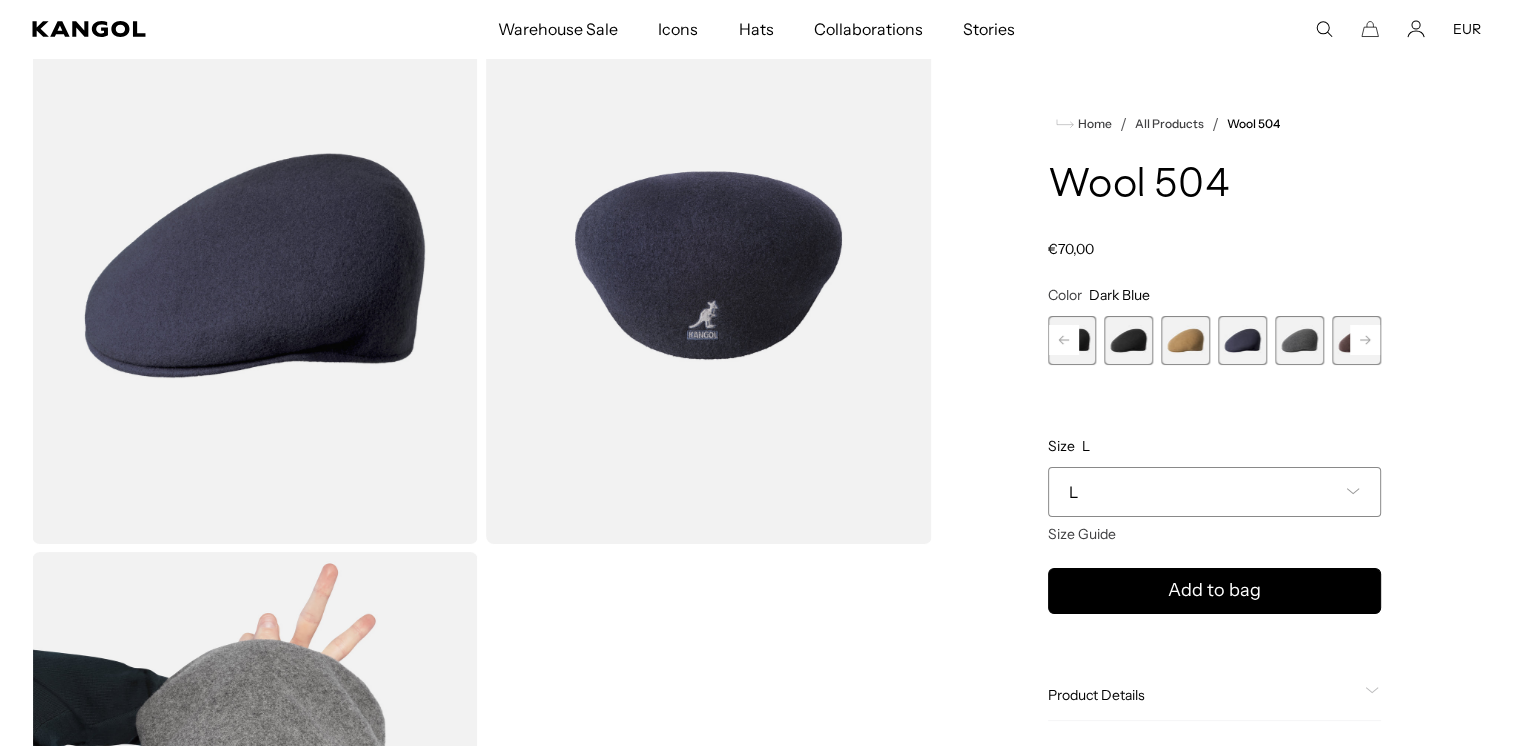 click 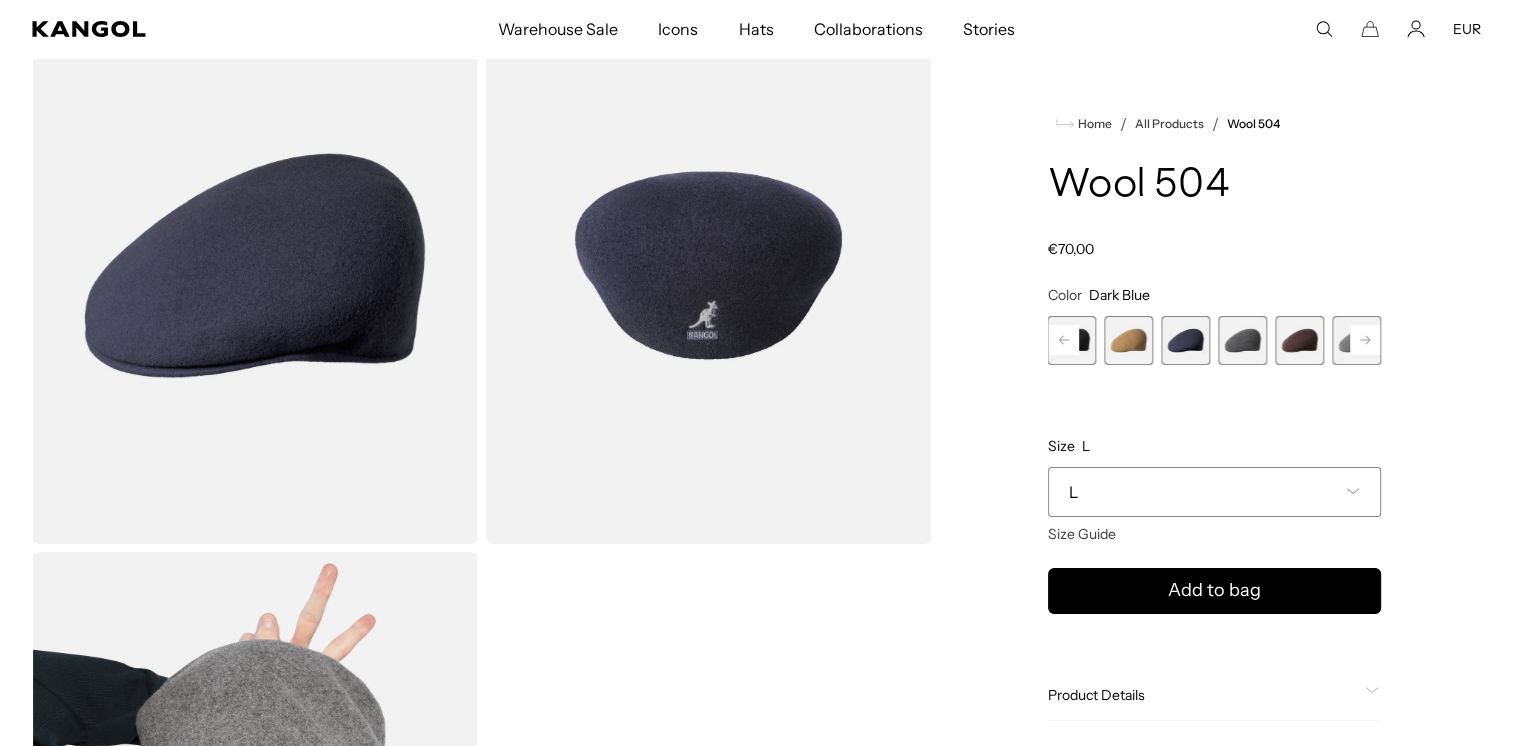 click 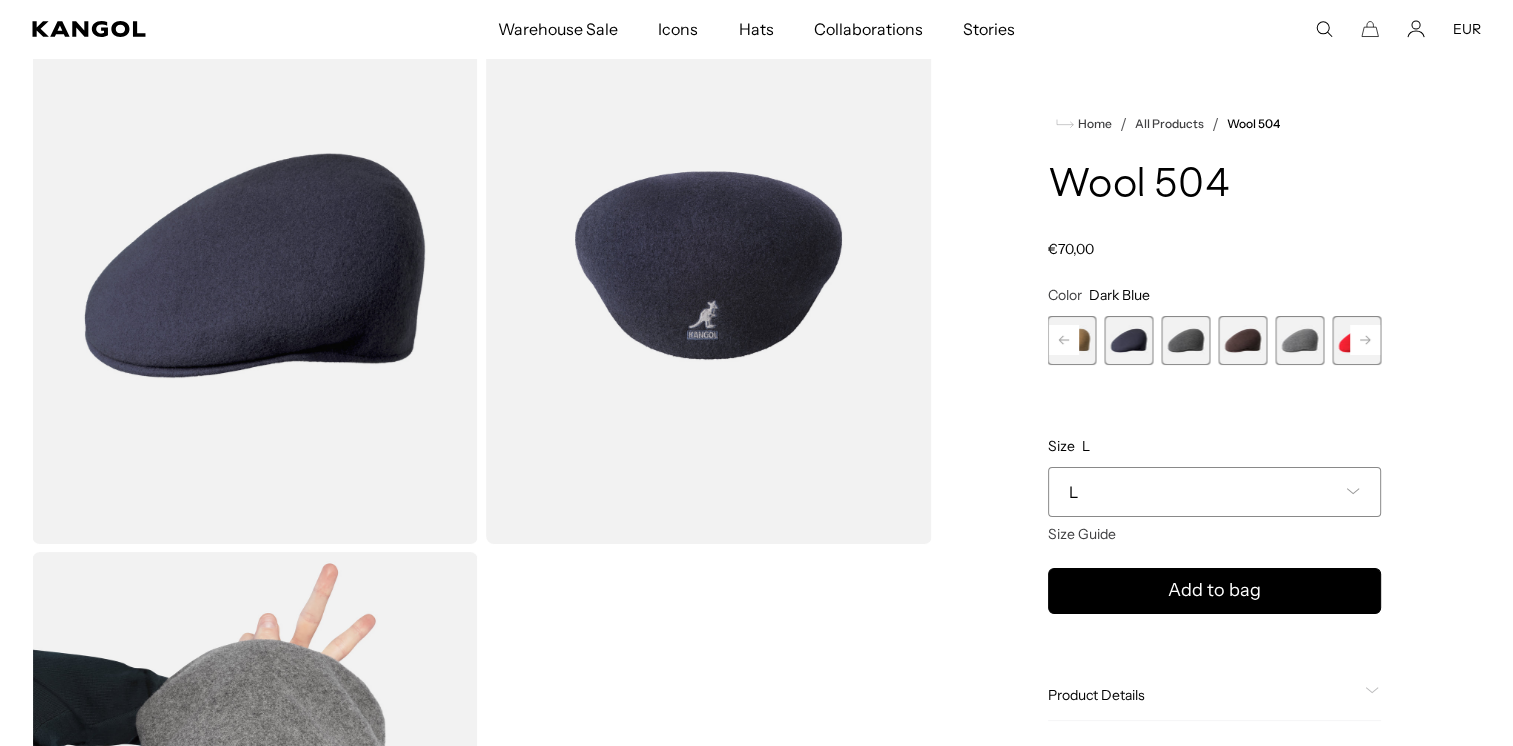 scroll, scrollTop: 0, scrollLeft: 412, axis: horizontal 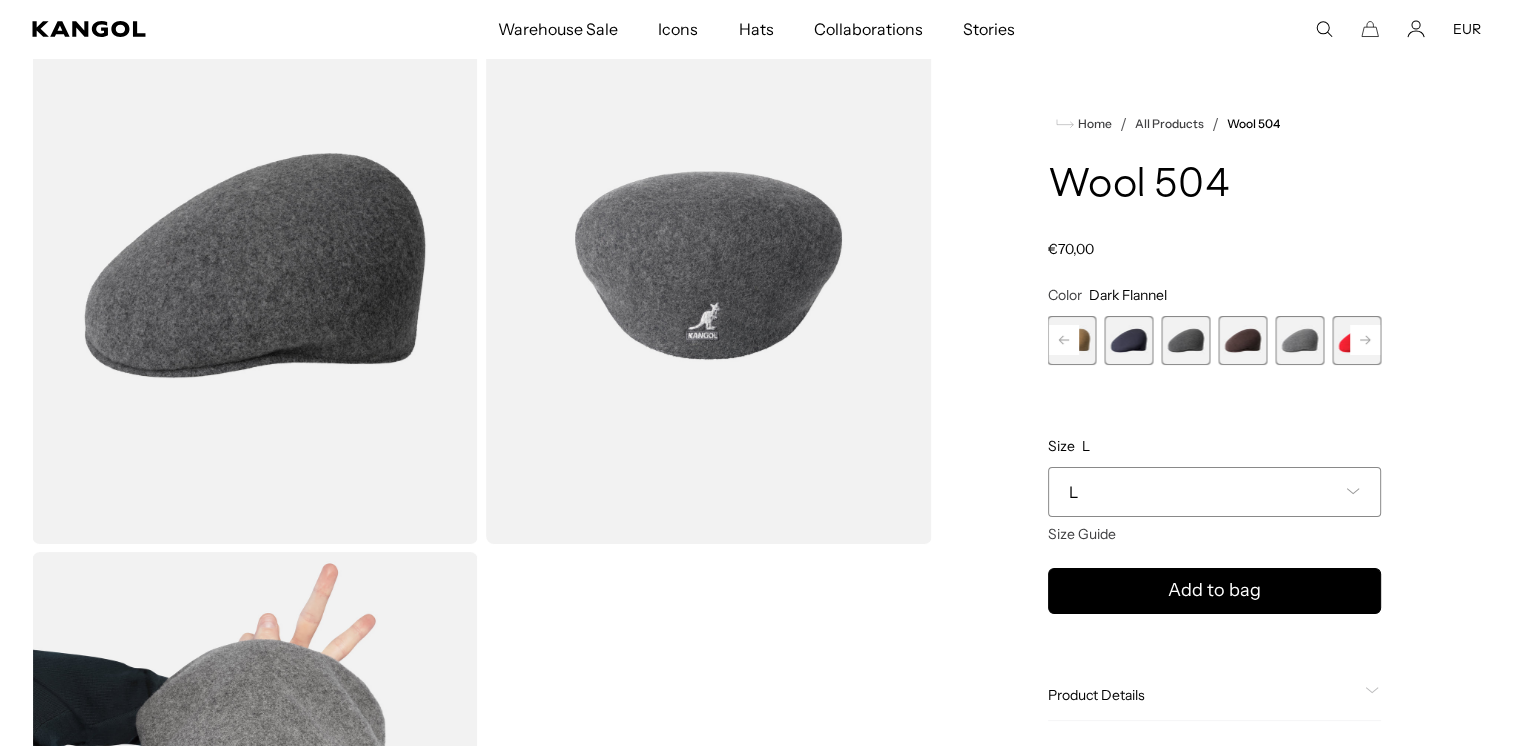 click at bounding box center (1242, 340) 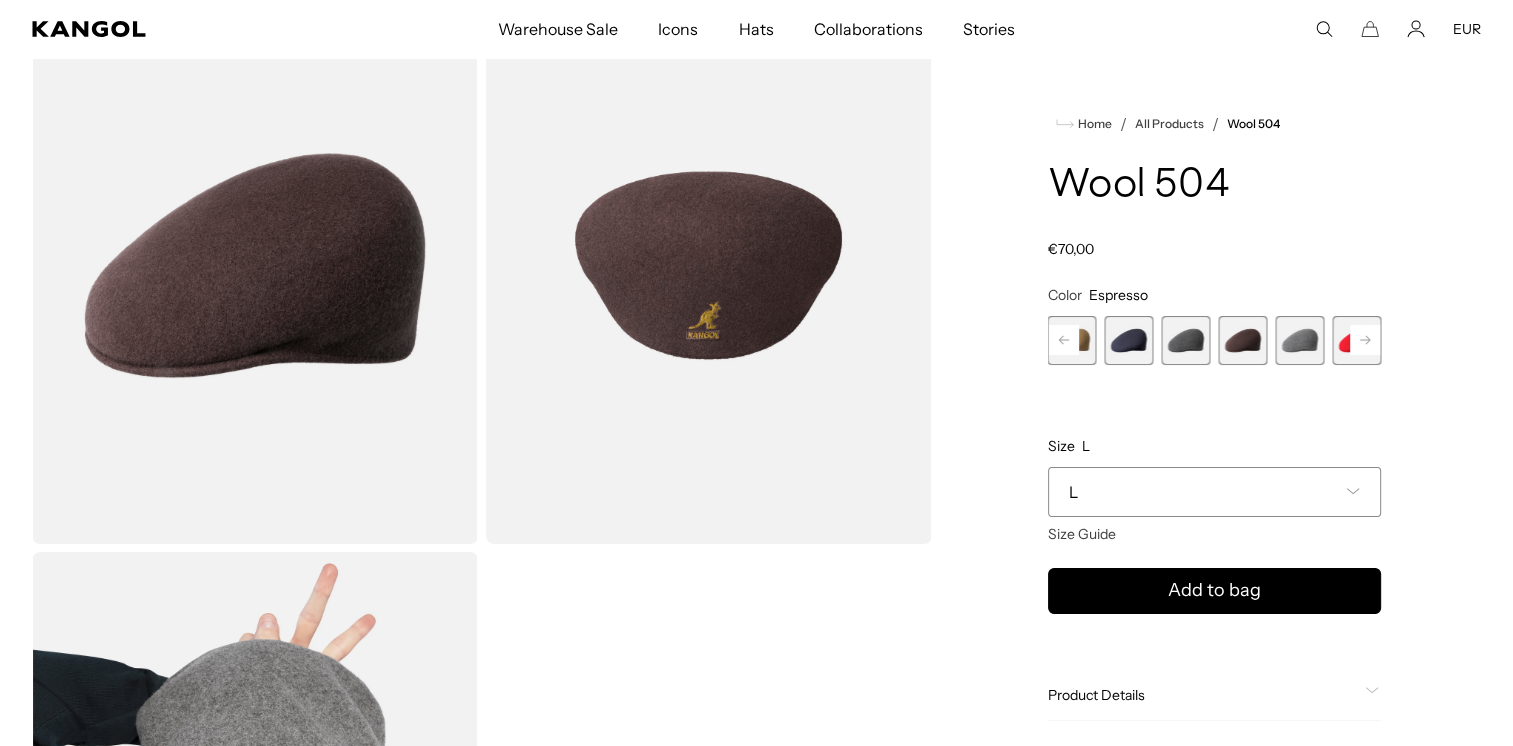 click at bounding box center (1299, 340) 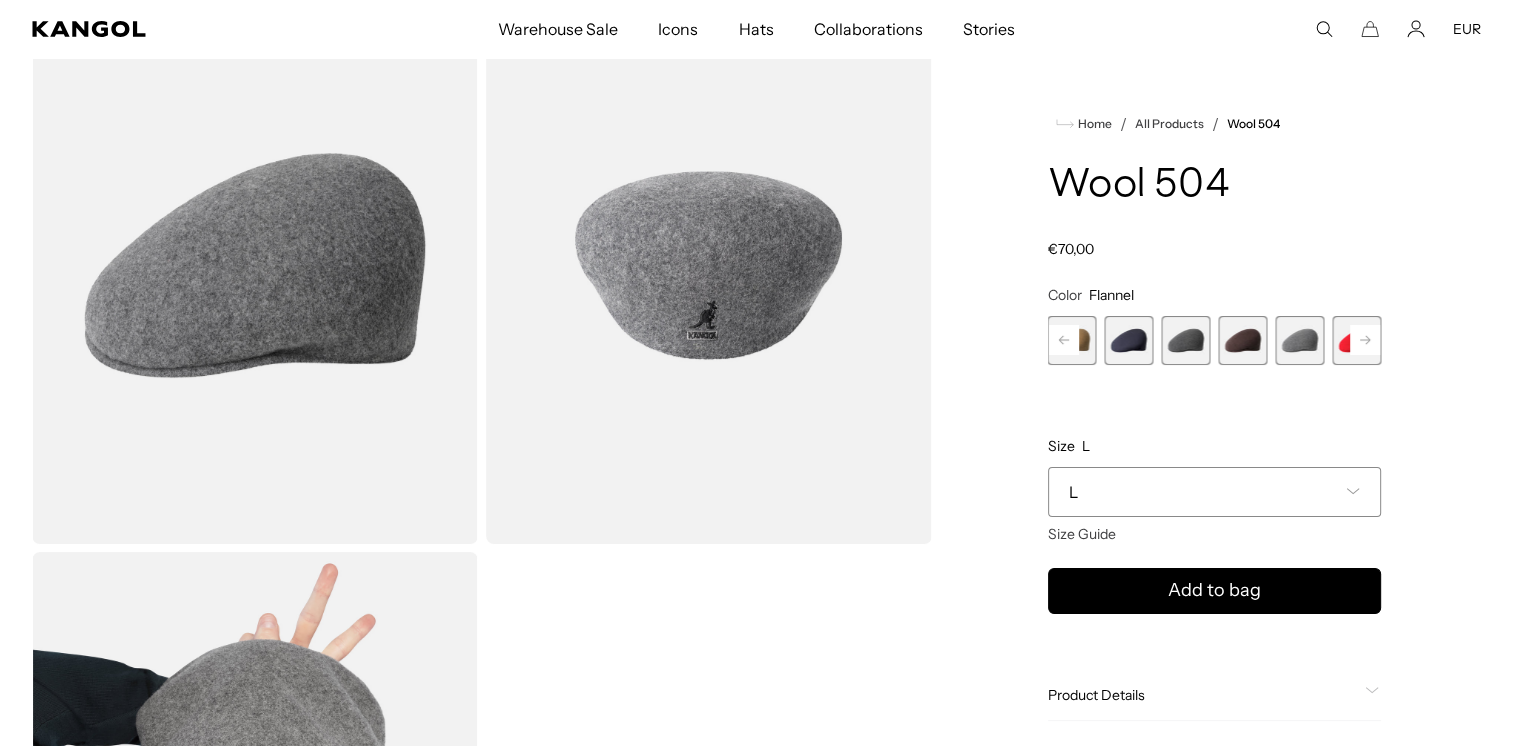 scroll, scrollTop: 0, scrollLeft: 412, axis: horizontal 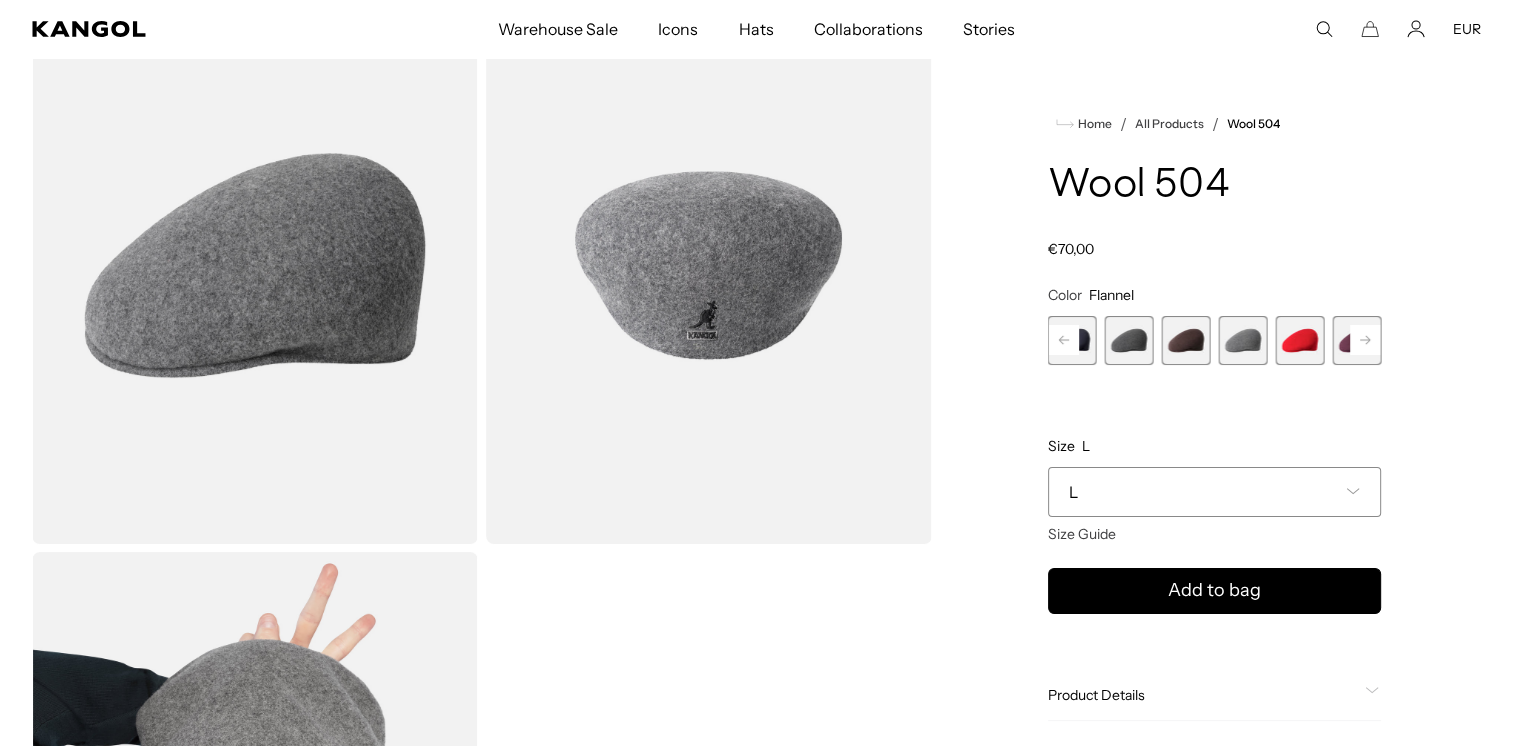 click at bounding box center [1299, 340] 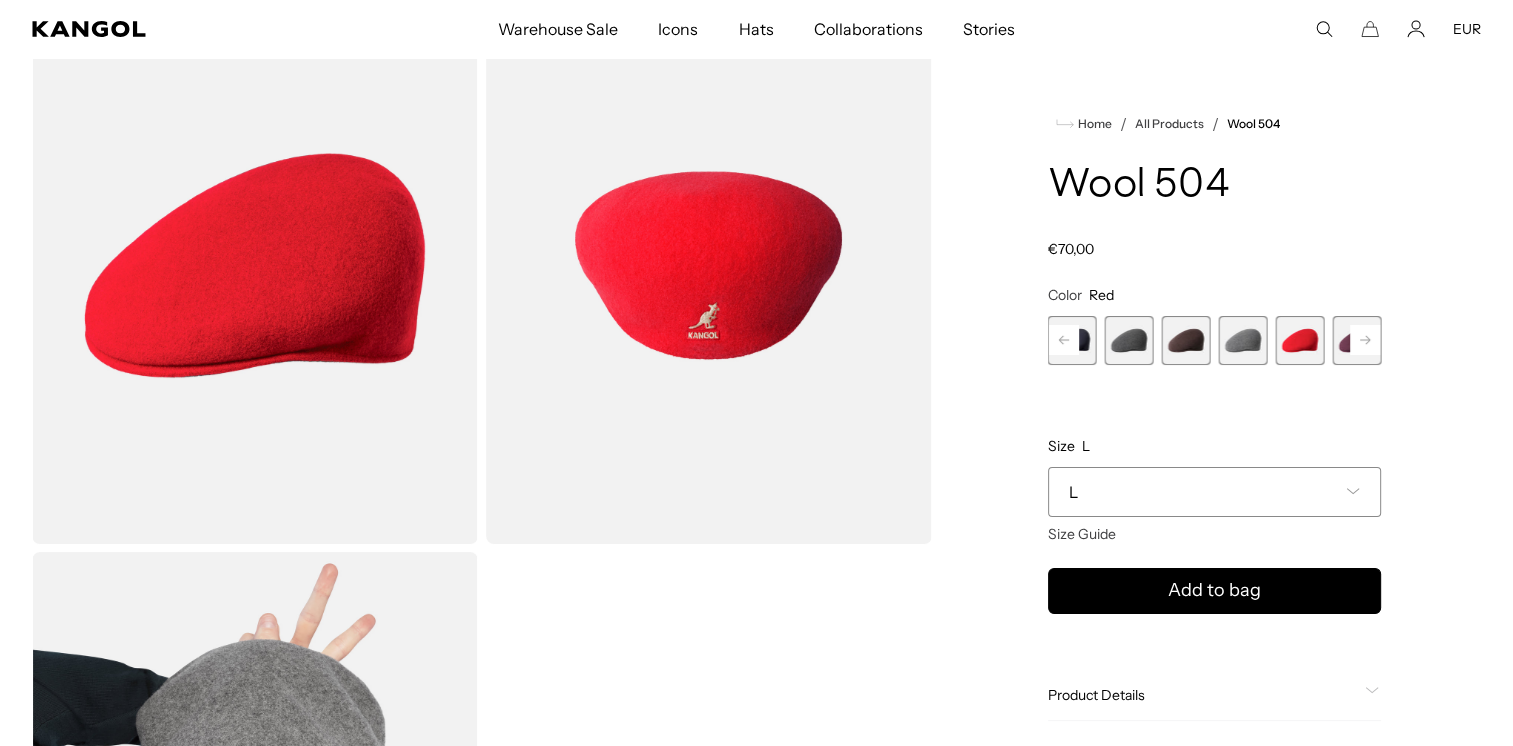 scroll, scrollTop: 0, scrollLeft: 0, axis: both 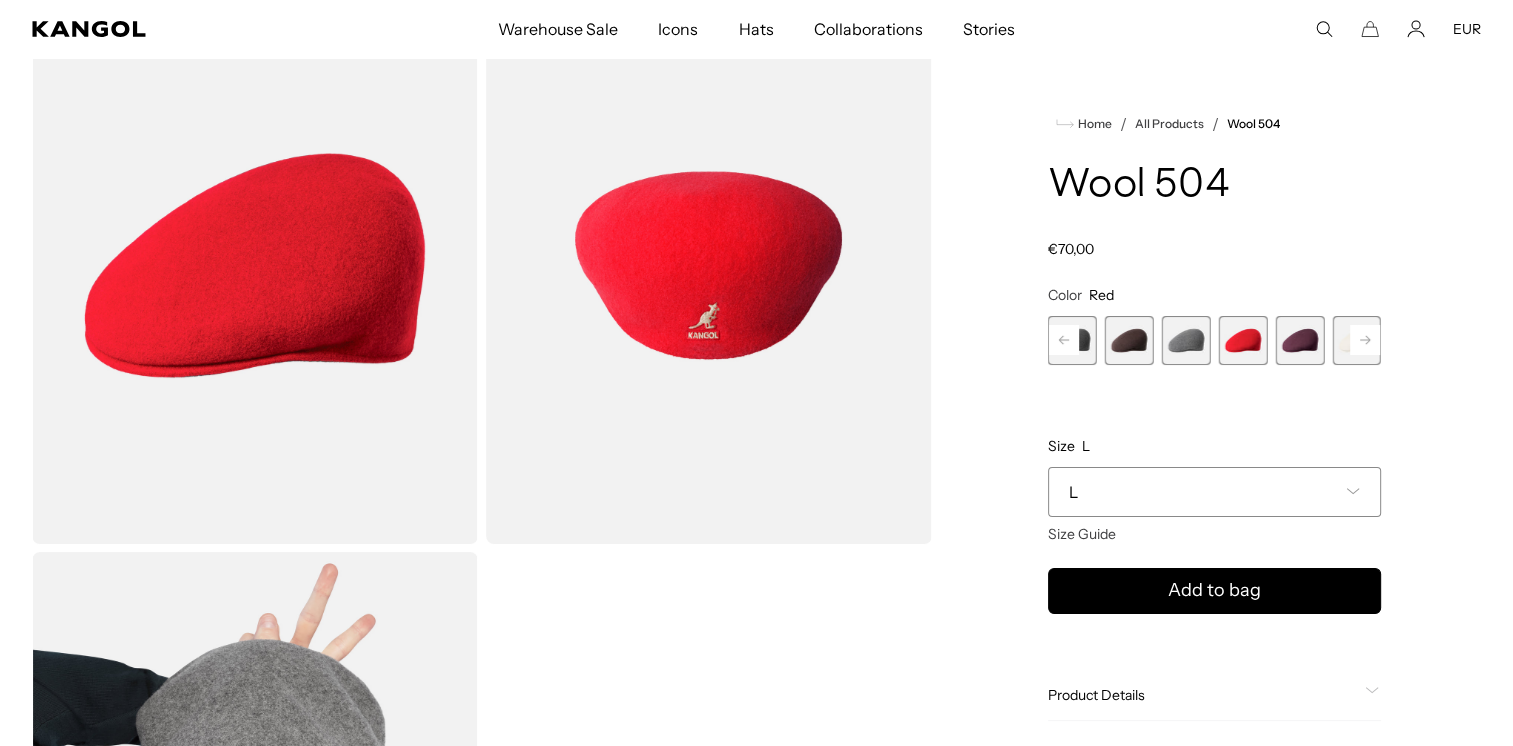 click at bounding box center (1299, 340) 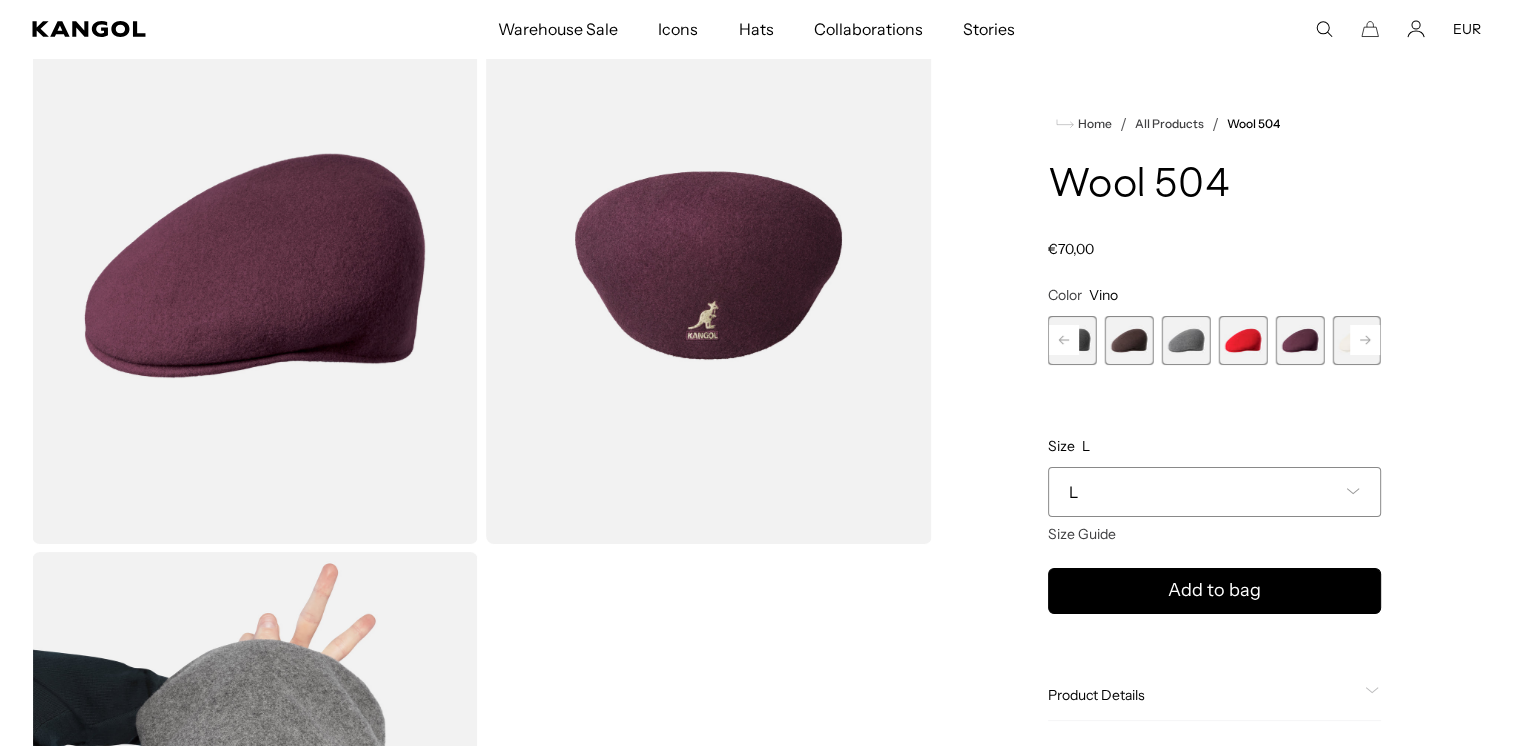 scroll, scrollTop: 0, scrollLeft: 412, axis: horizontal 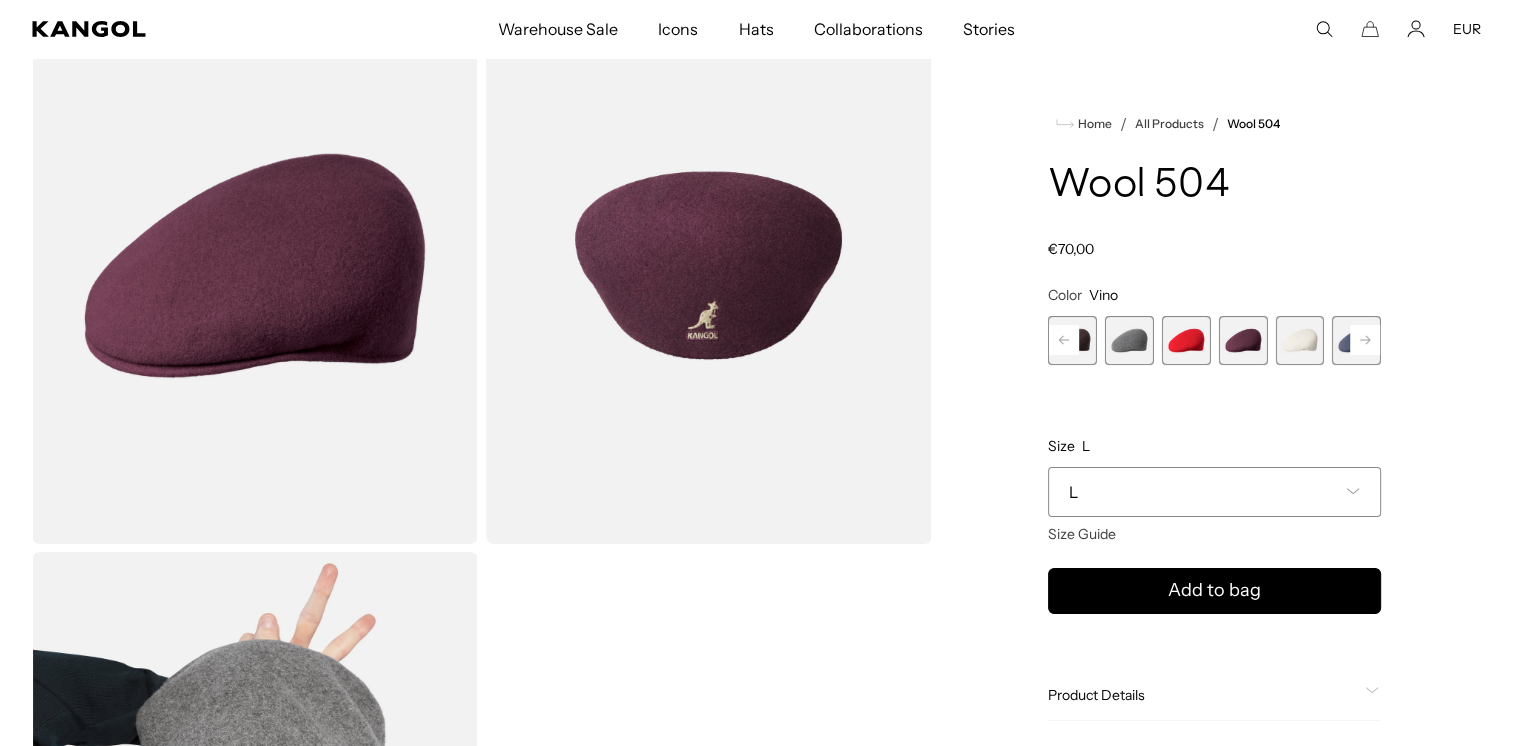 click 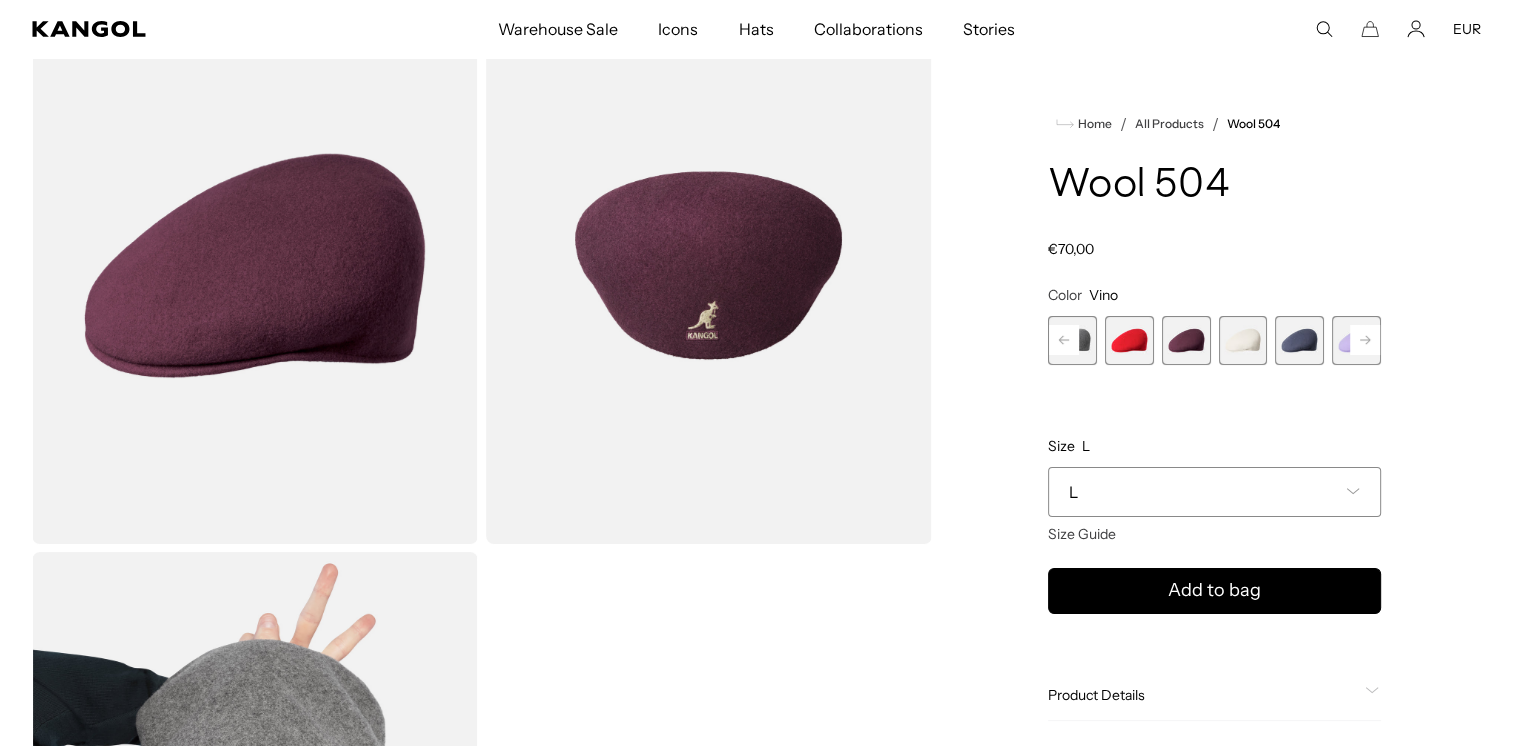 scroll, scrollTop: 0, scrollLeft: 0, axis: both 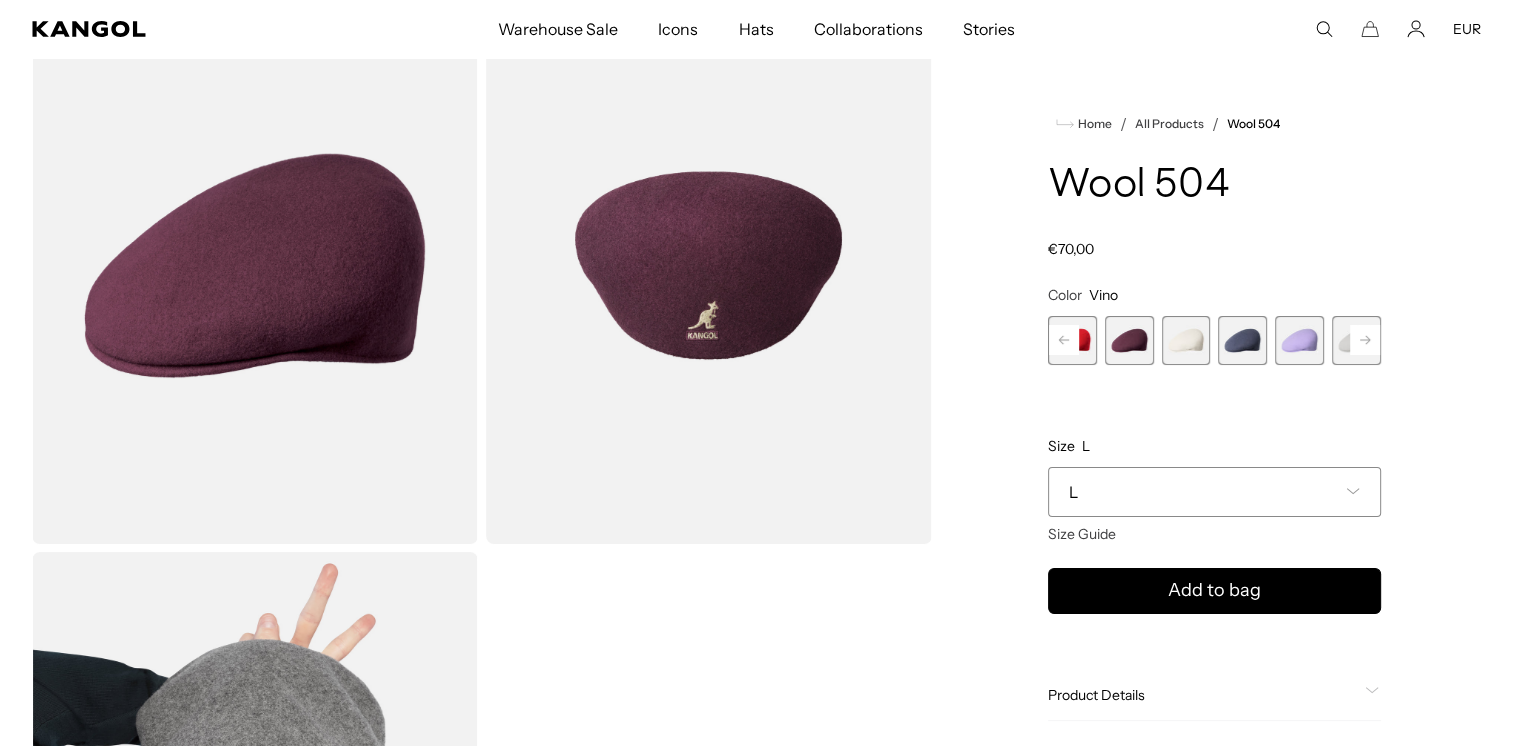 click at bounding box center (1186, 340) 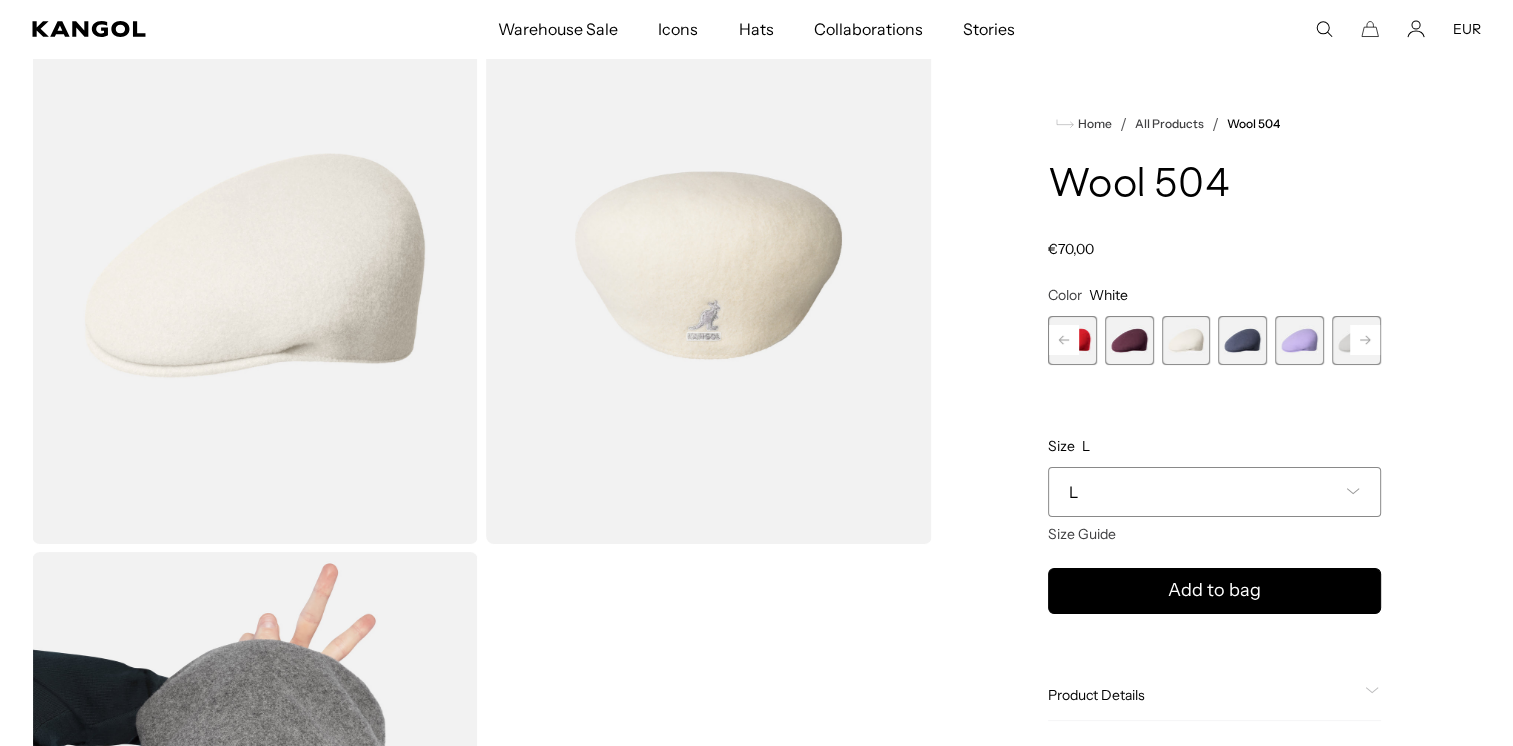 scroll, scrollTop: 0, scrollLeft: 412, axis: horizontal 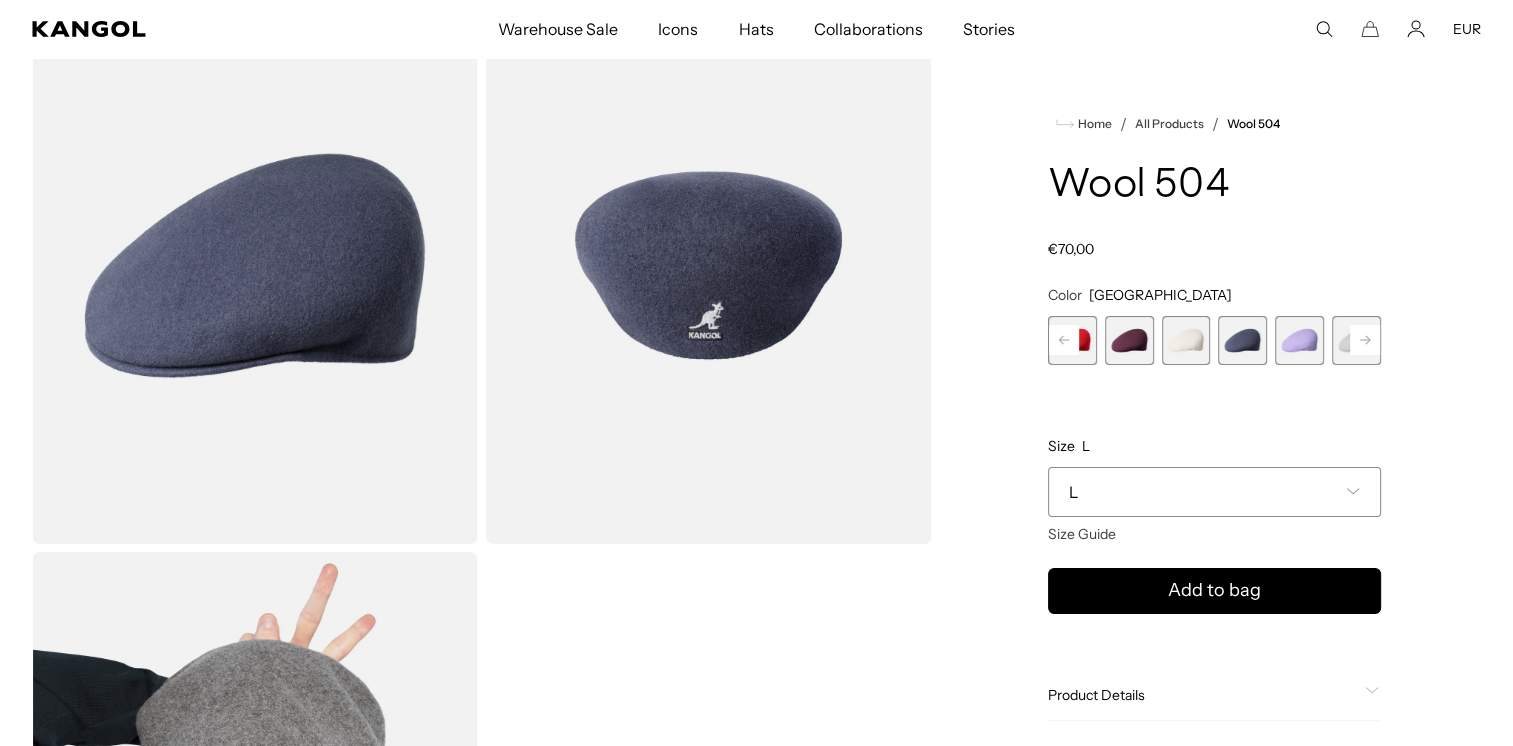 click at bounding box center [1299, 340] 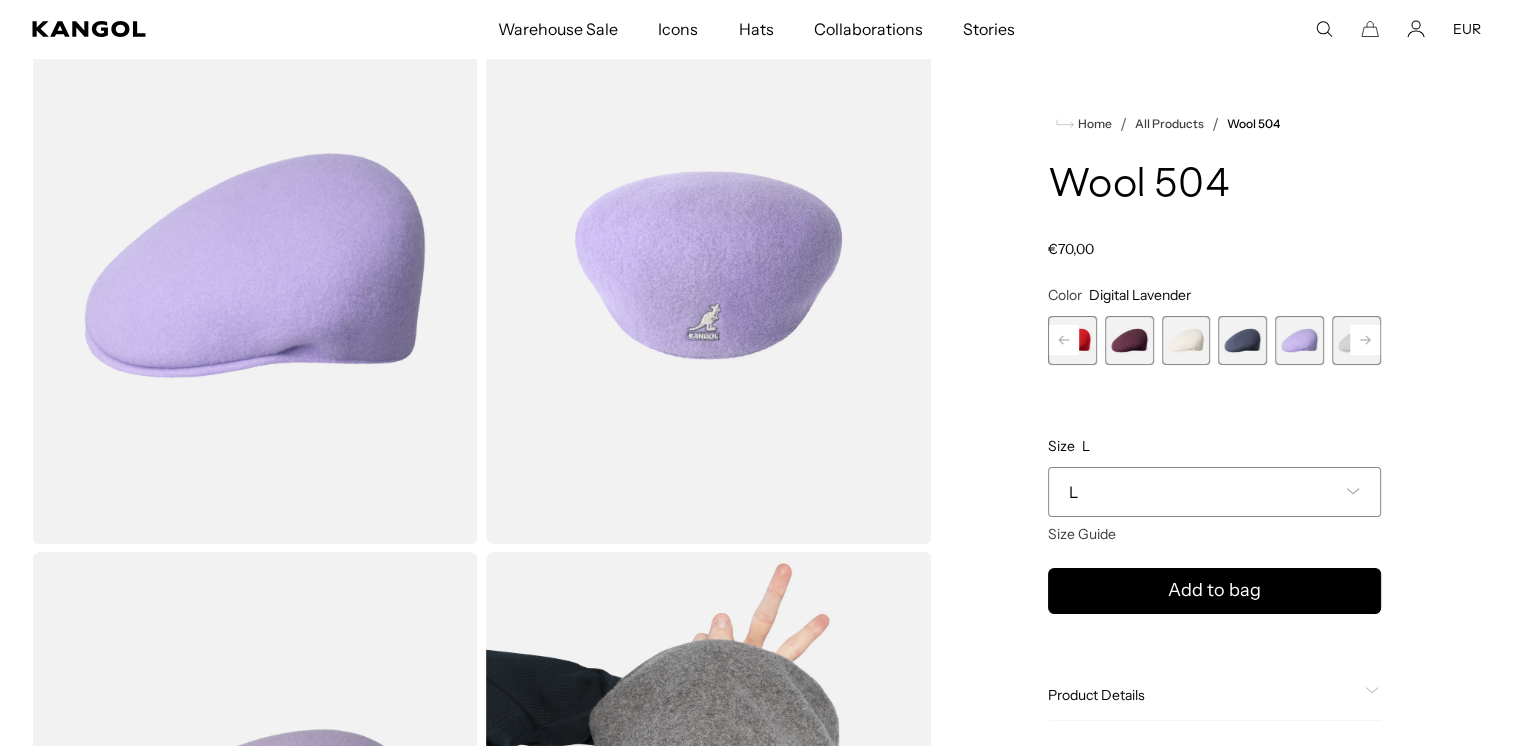 click 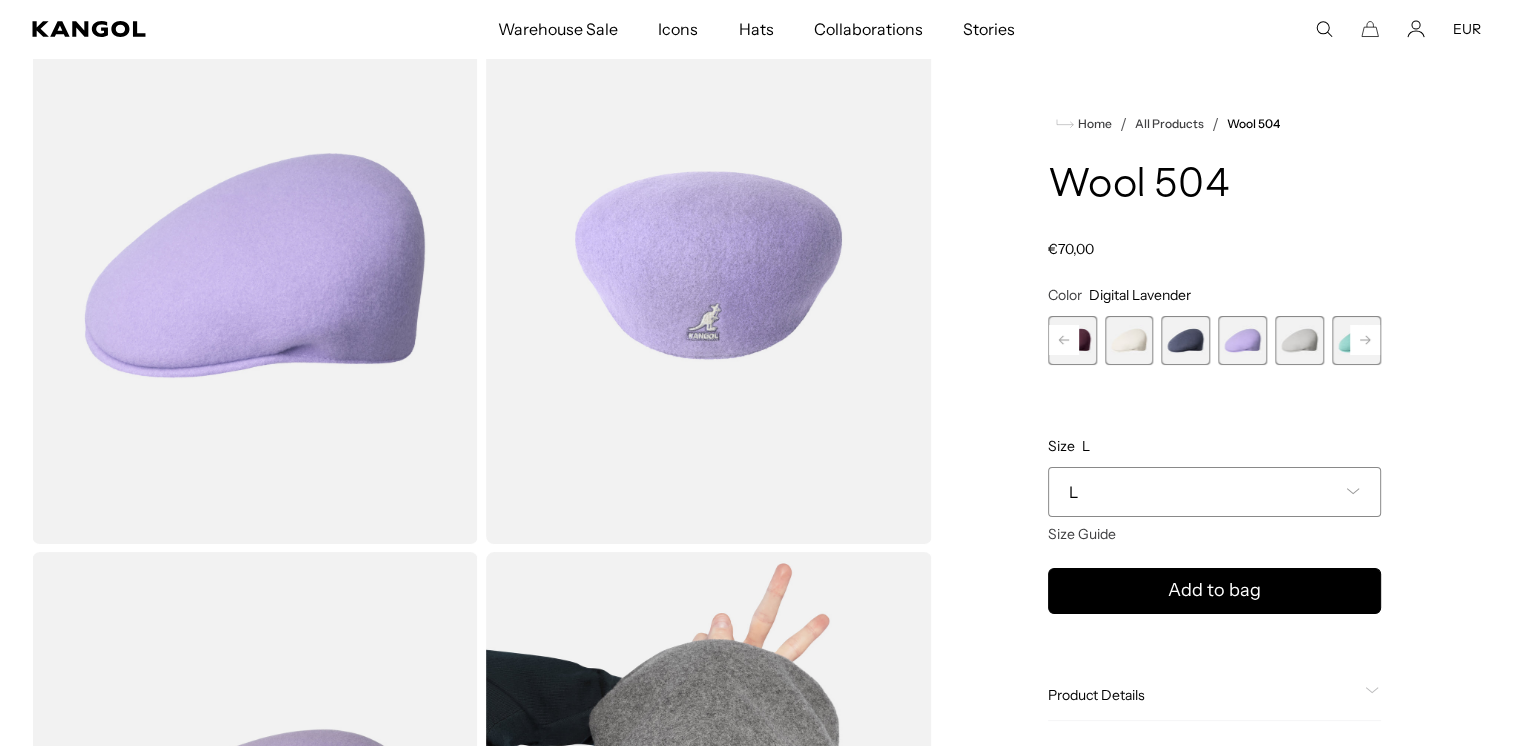 click 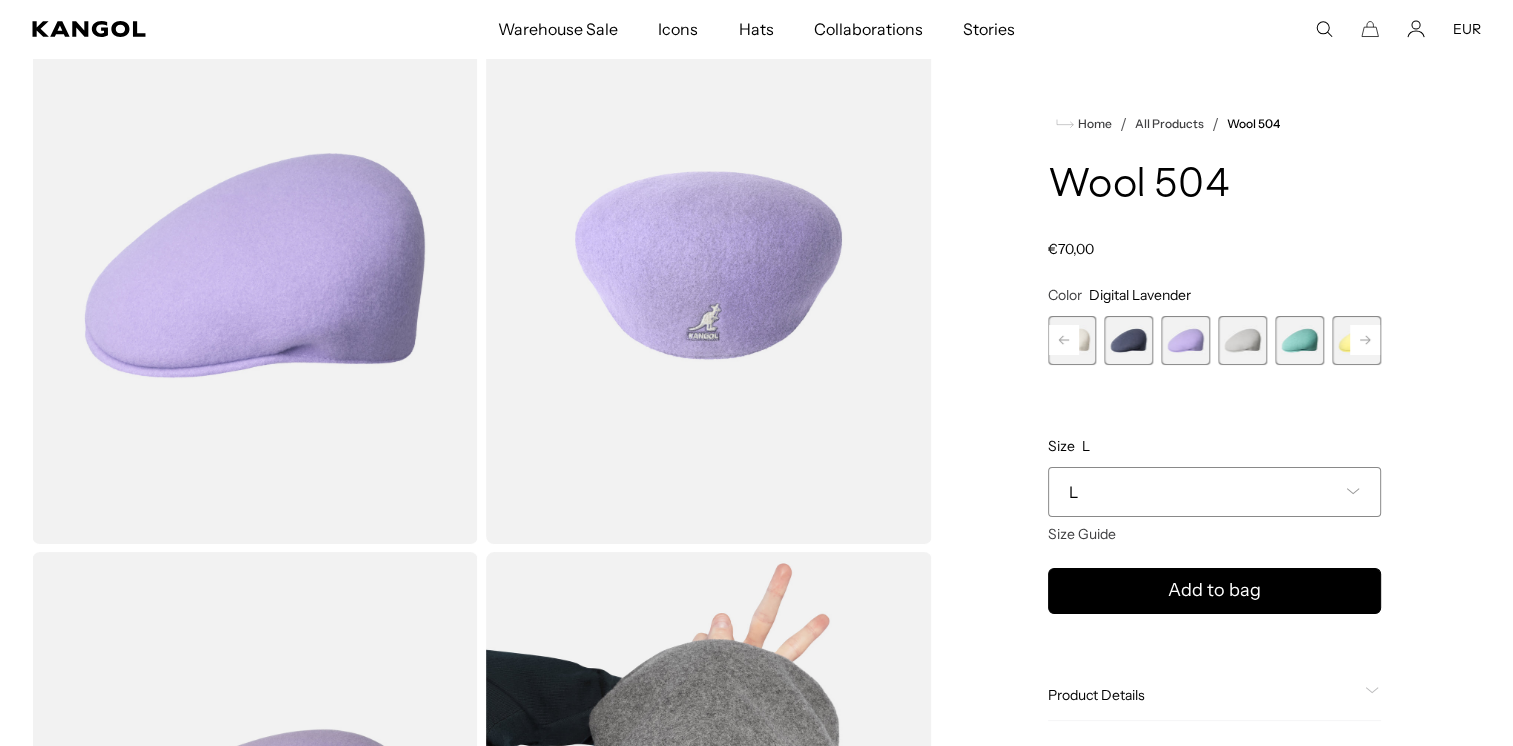 scroll, scrollTop: 0, scrollLeft: 412, axis: horizontal 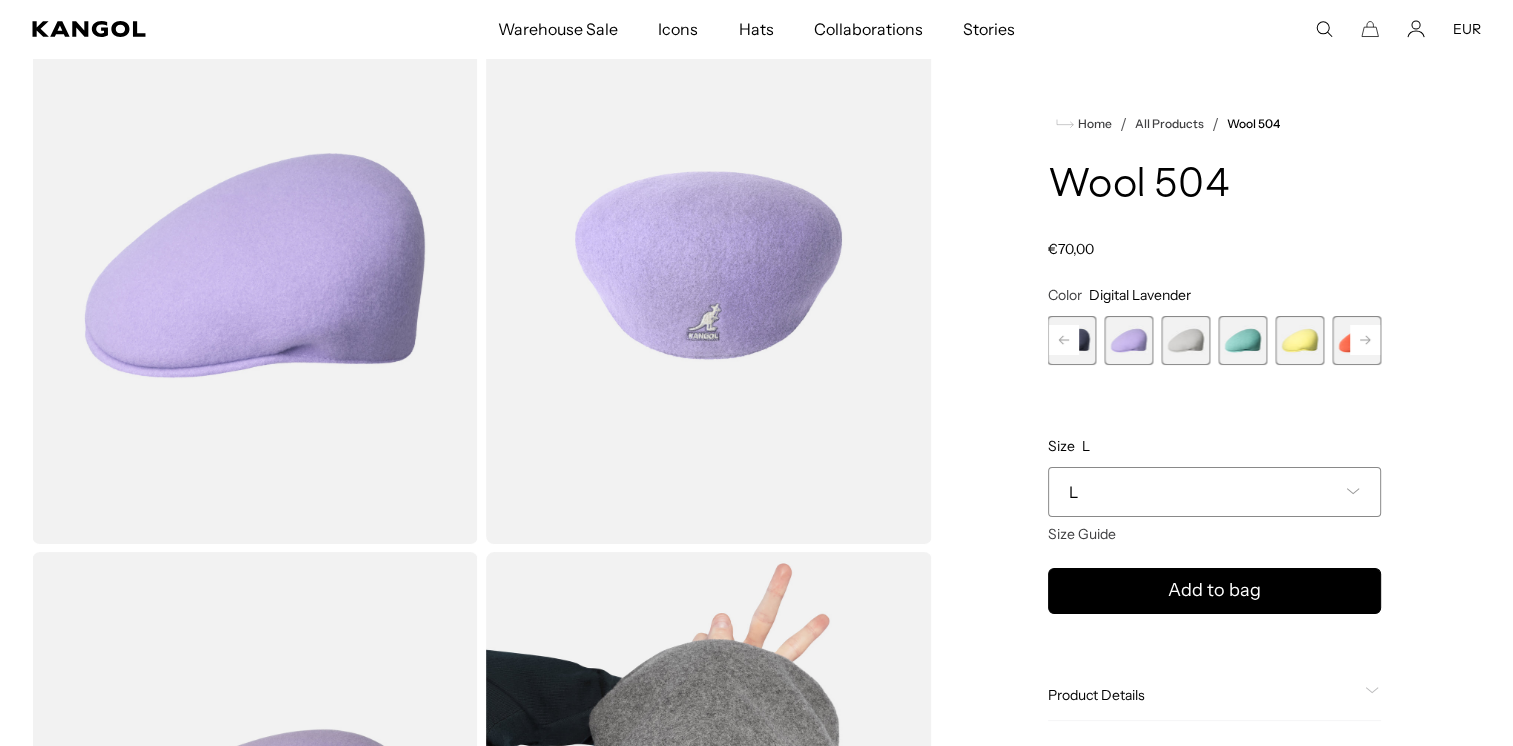 click 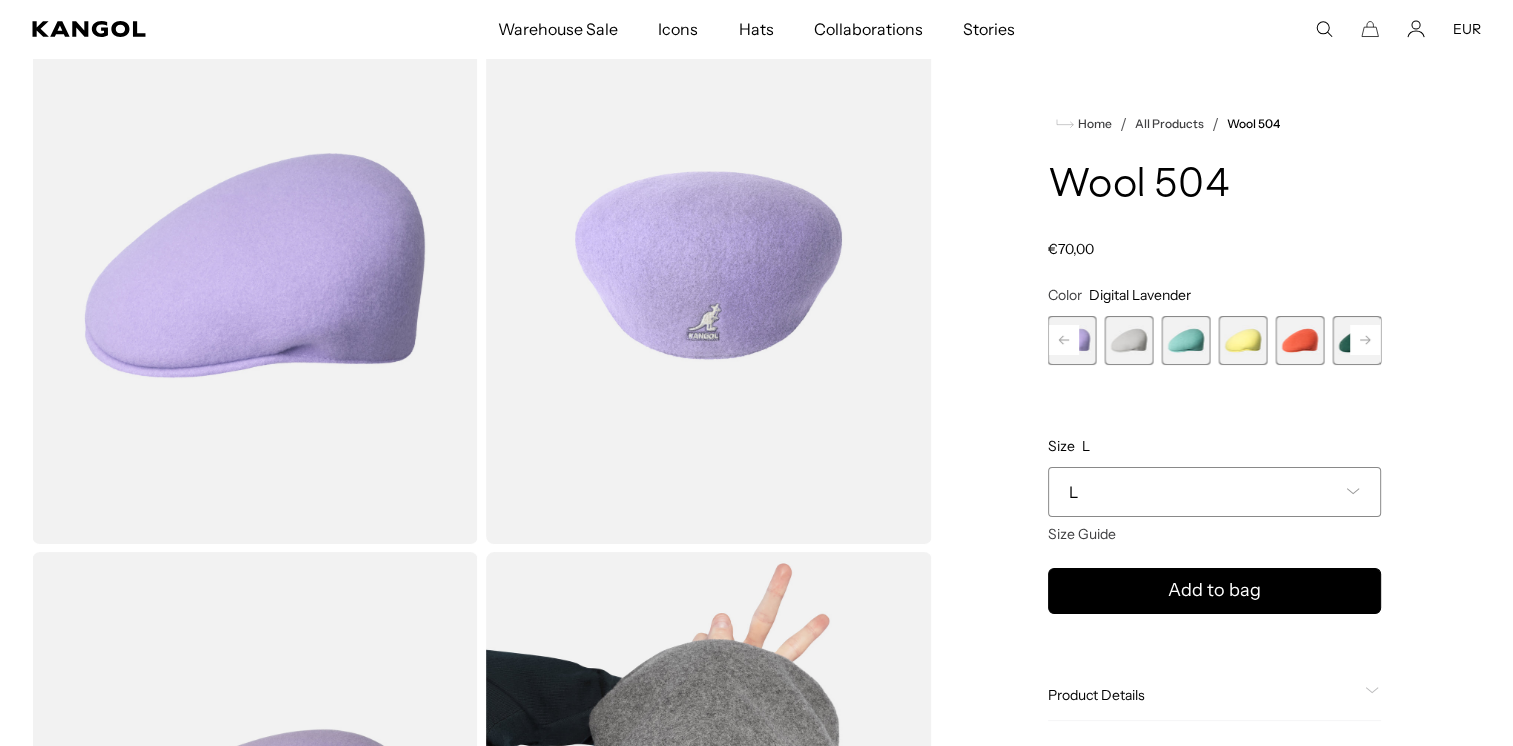 scroll, scrollTop: 0, scrollLeft: 0, axis: both 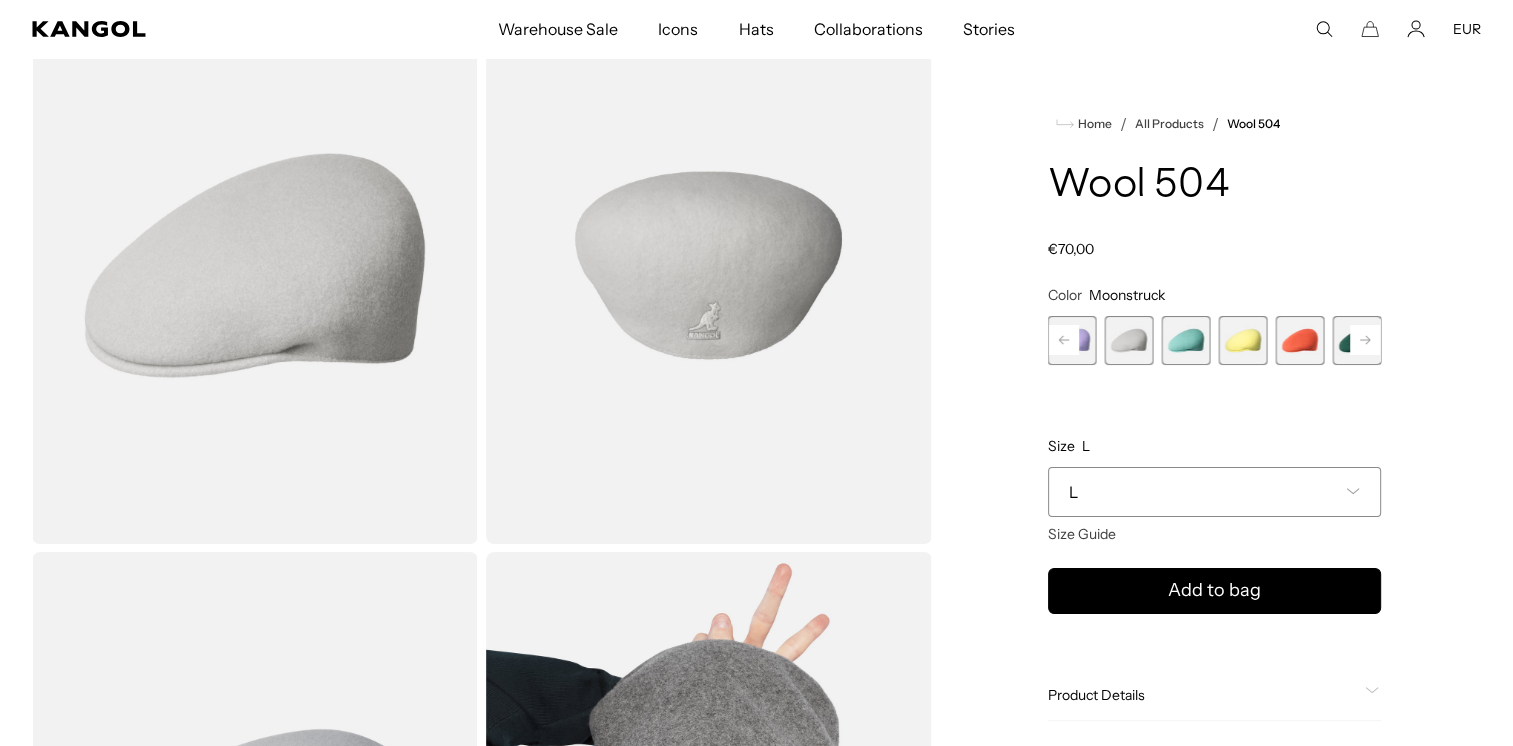 click at bounding box center (1186, 340) 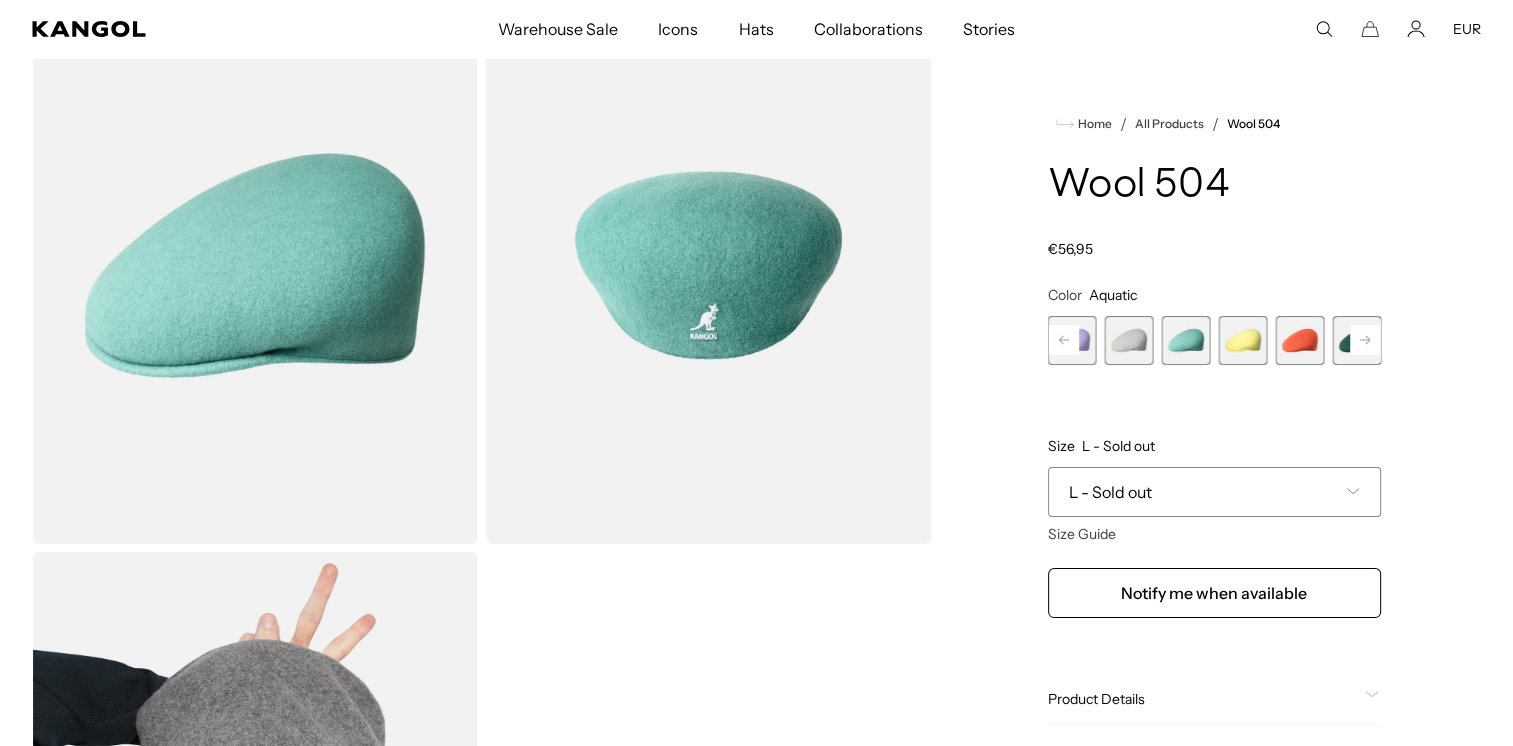 scroll, scrollTop: 0, scrollLeft: 412, axis: horizontal 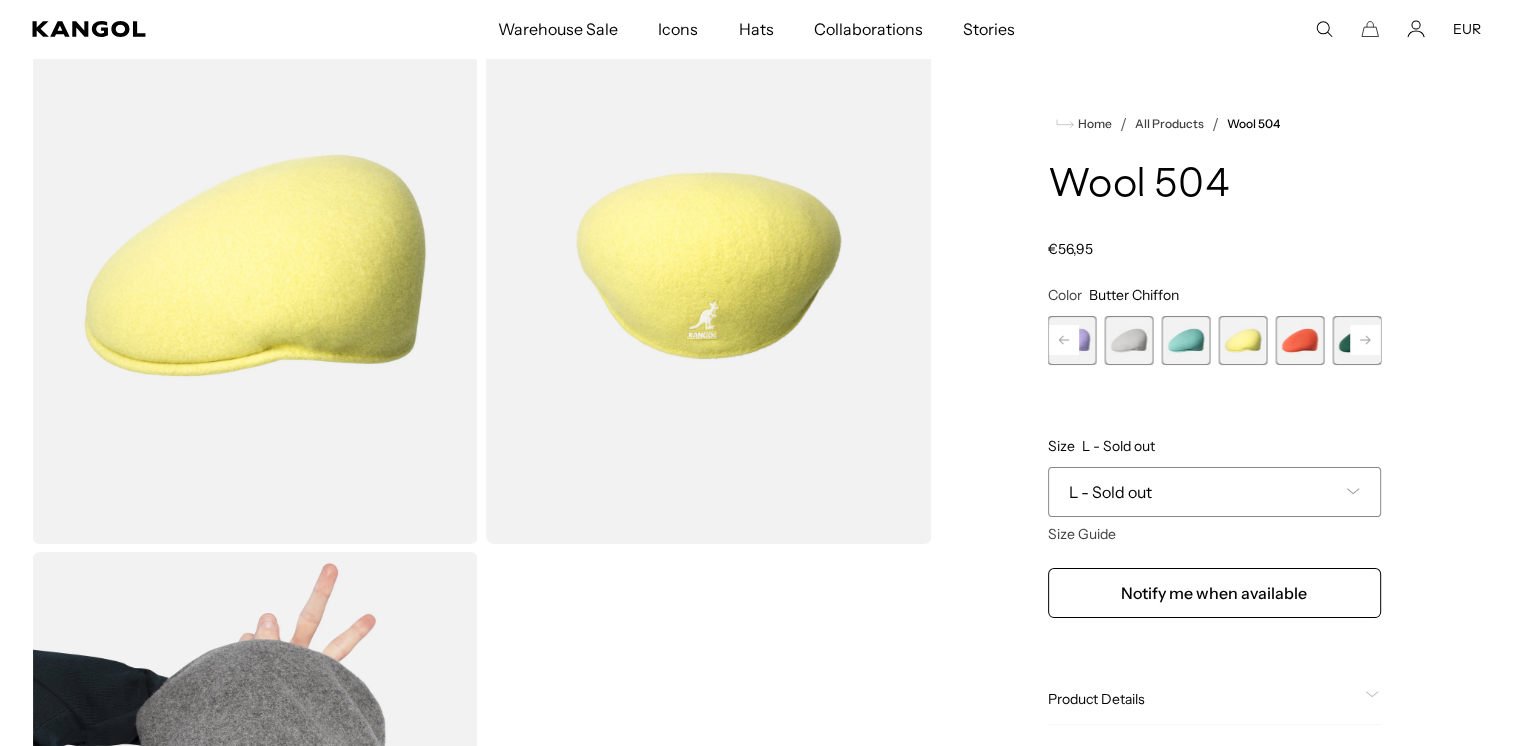 click at bounding box center [1299, 340] 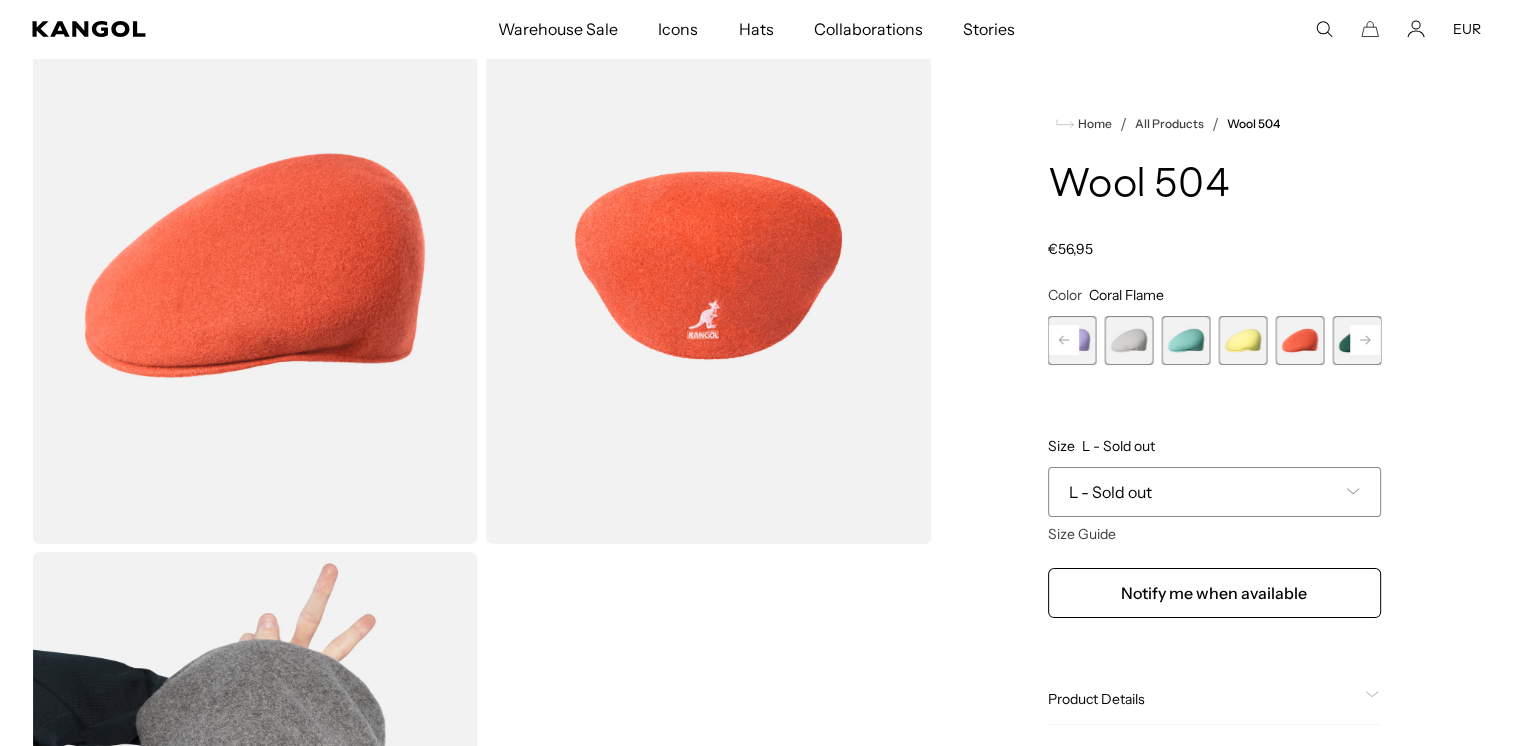 click 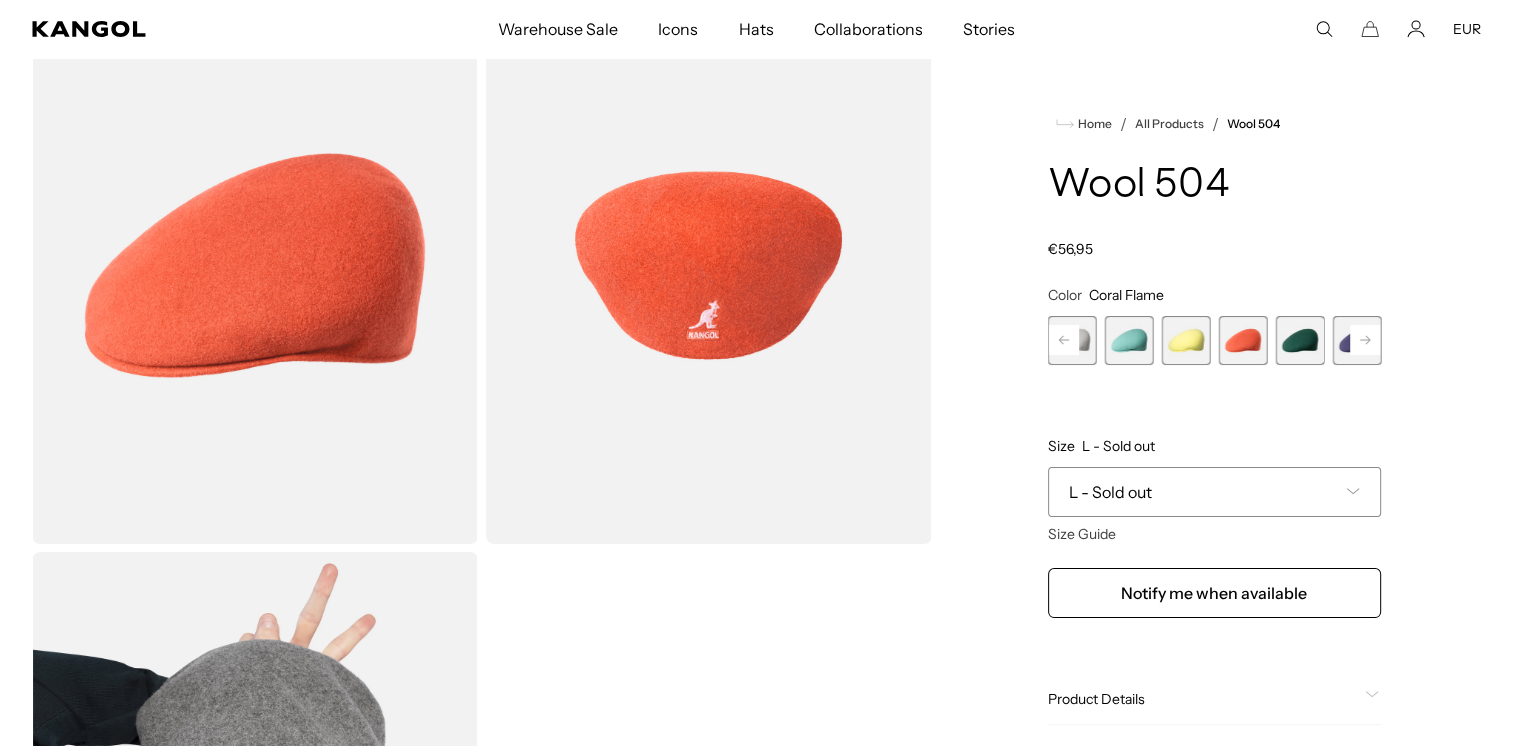 click 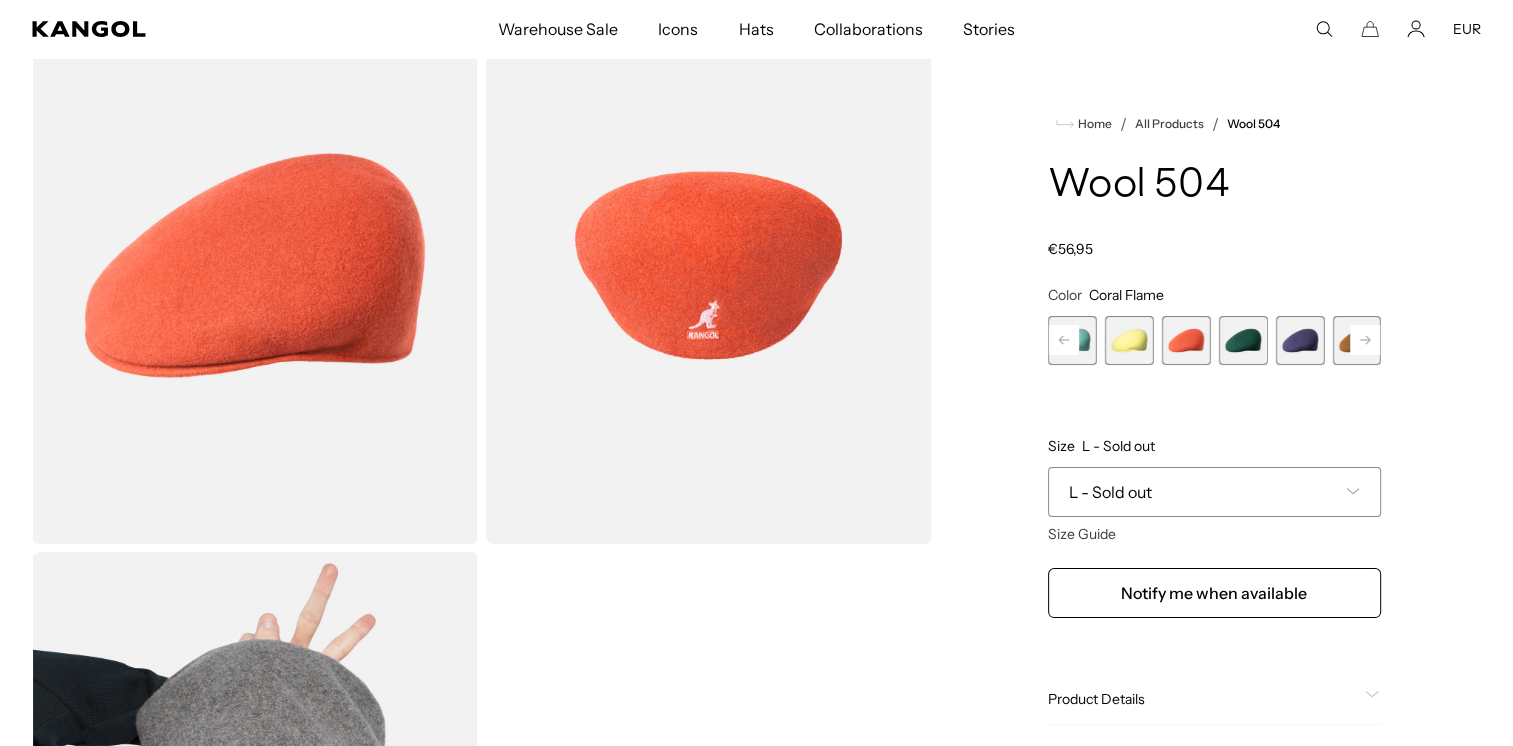 click 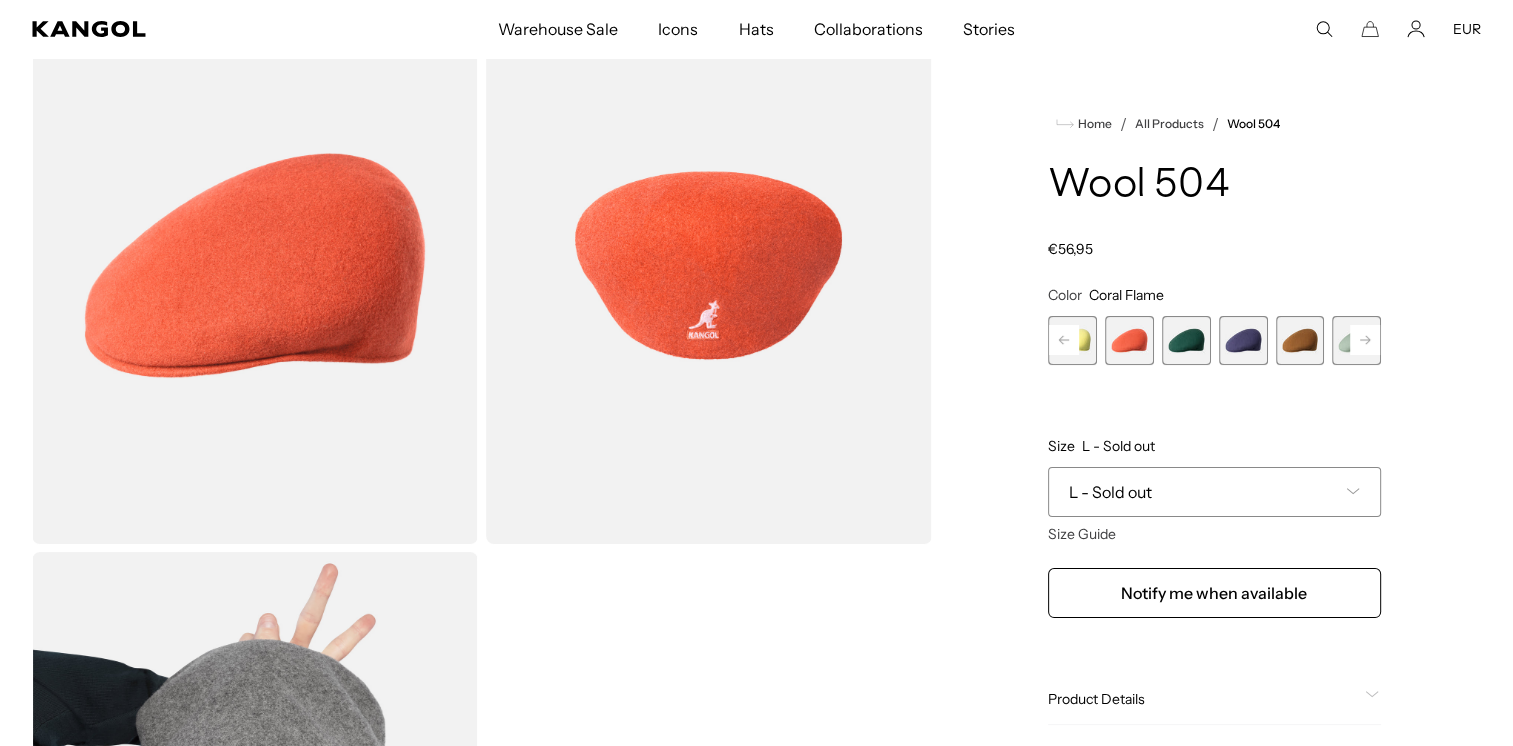 click 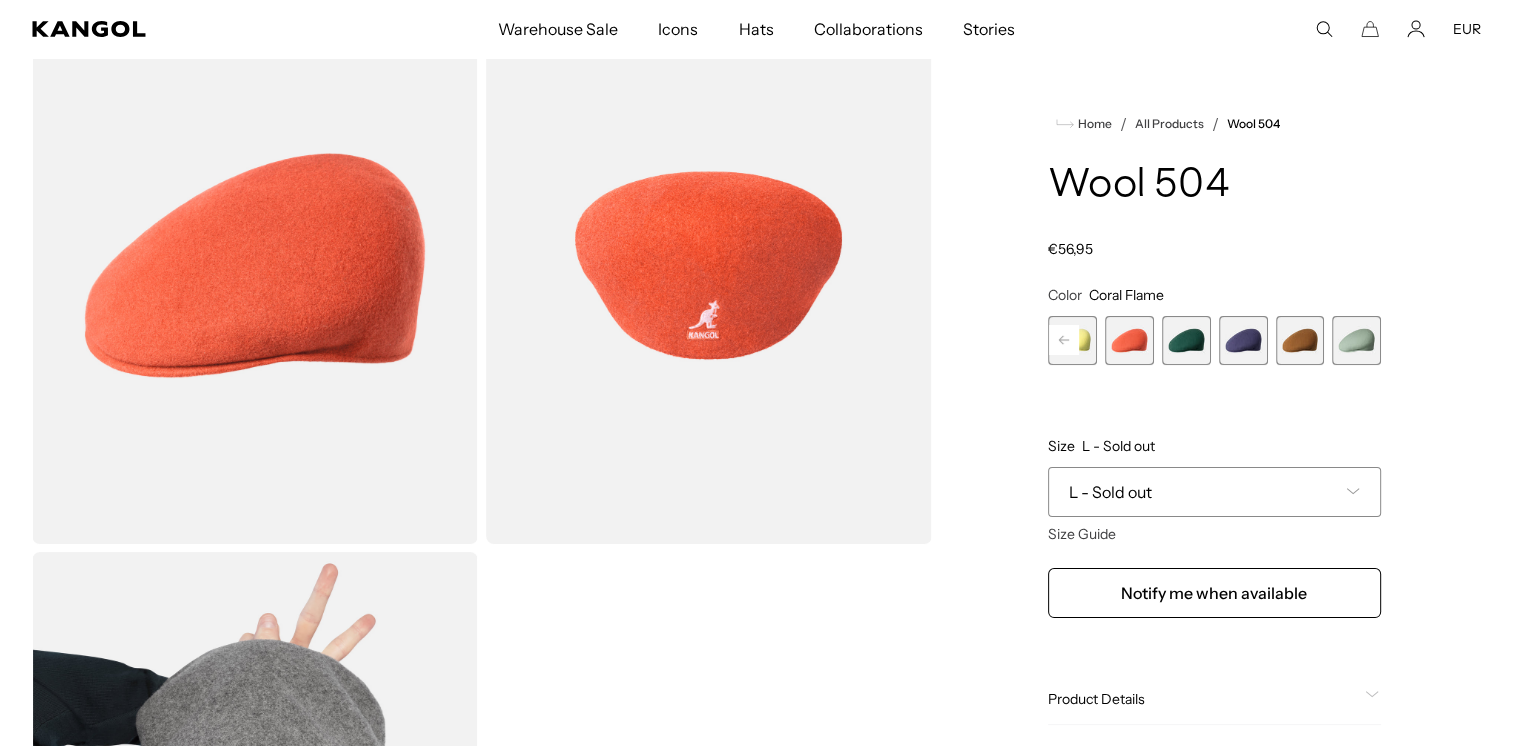 scroll, scrollTop: 0, scrollLeft: 412, axis: horizontal 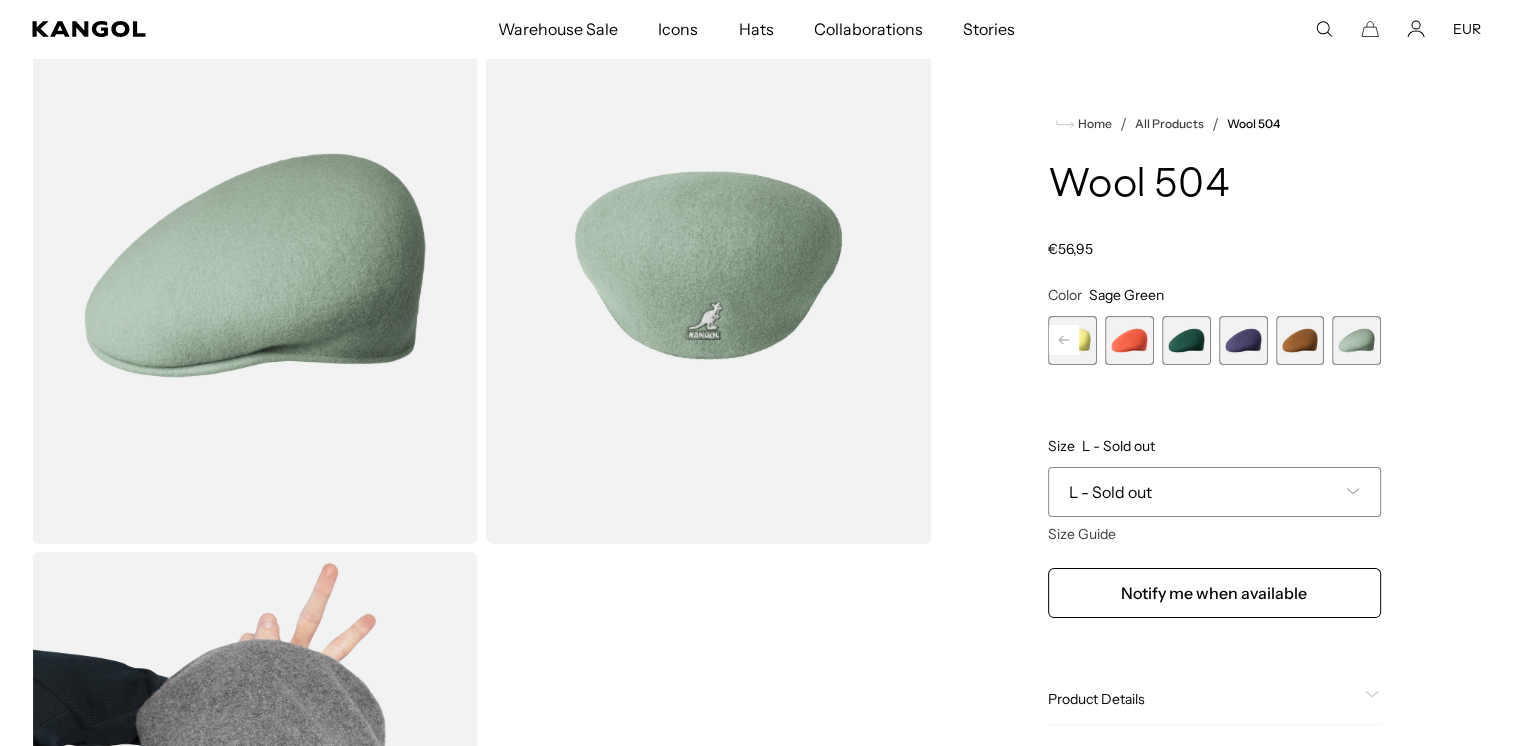 click at bounding box center [1299, 340] 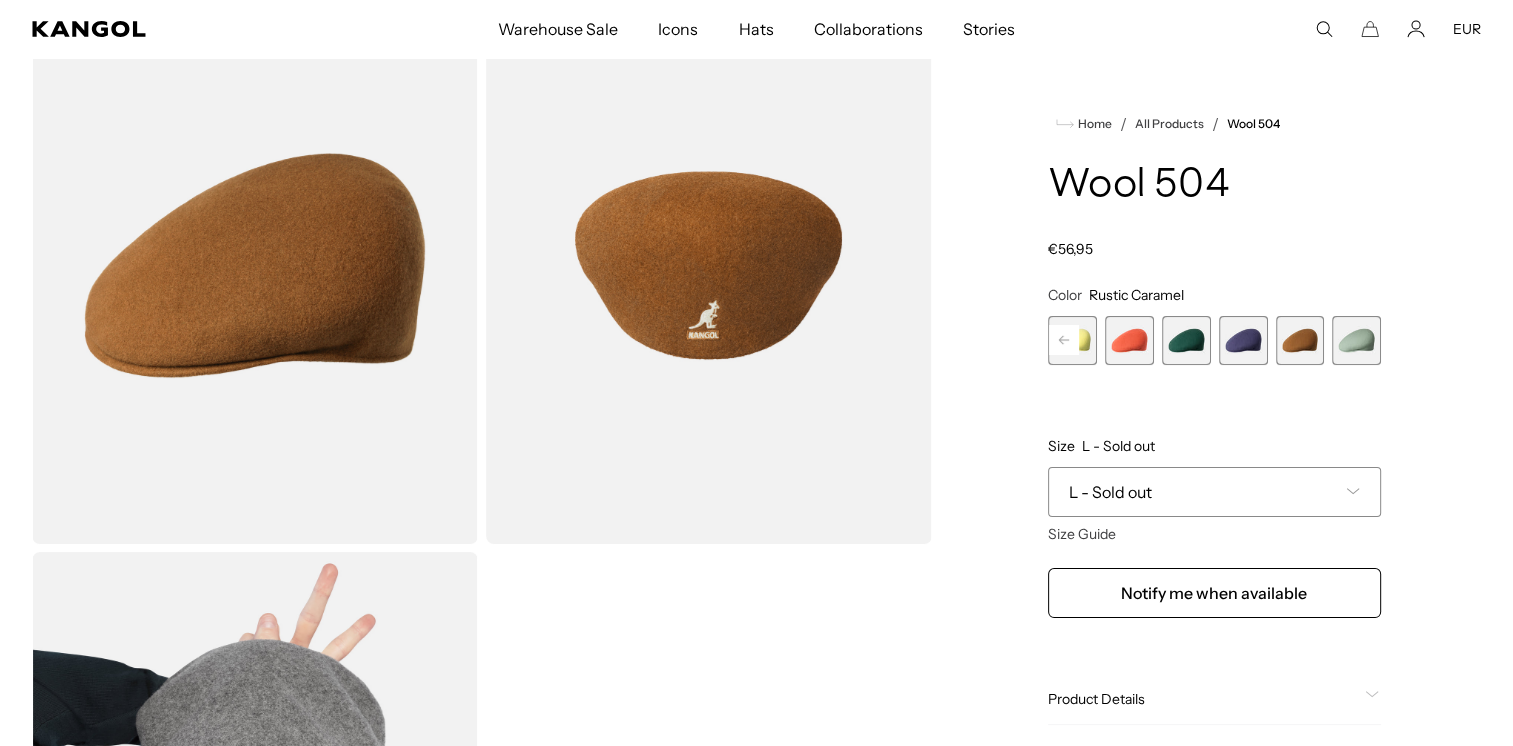 scroll, scrollTop: 0, scrollLeft: 0, axis: both 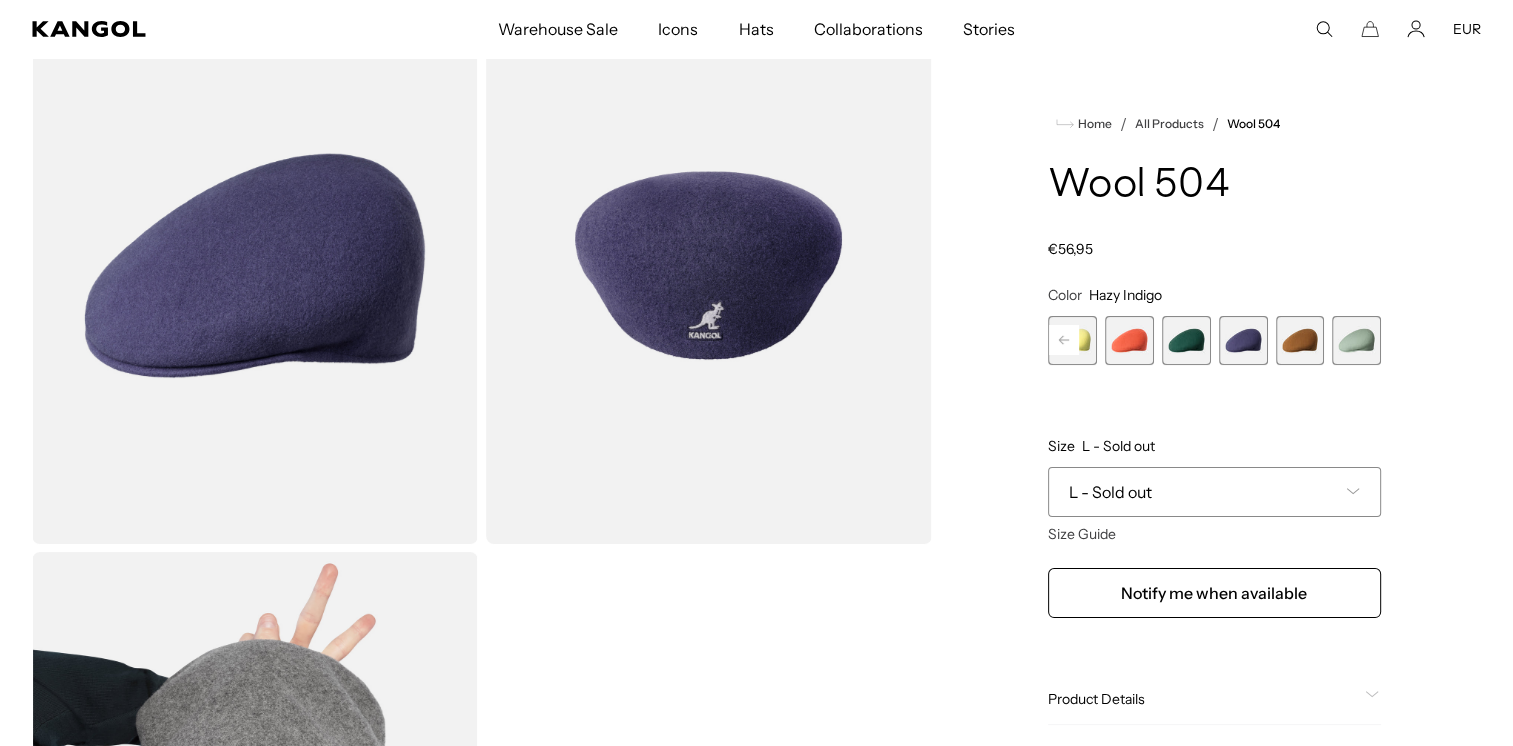 click at bounding box center (1186, 340) 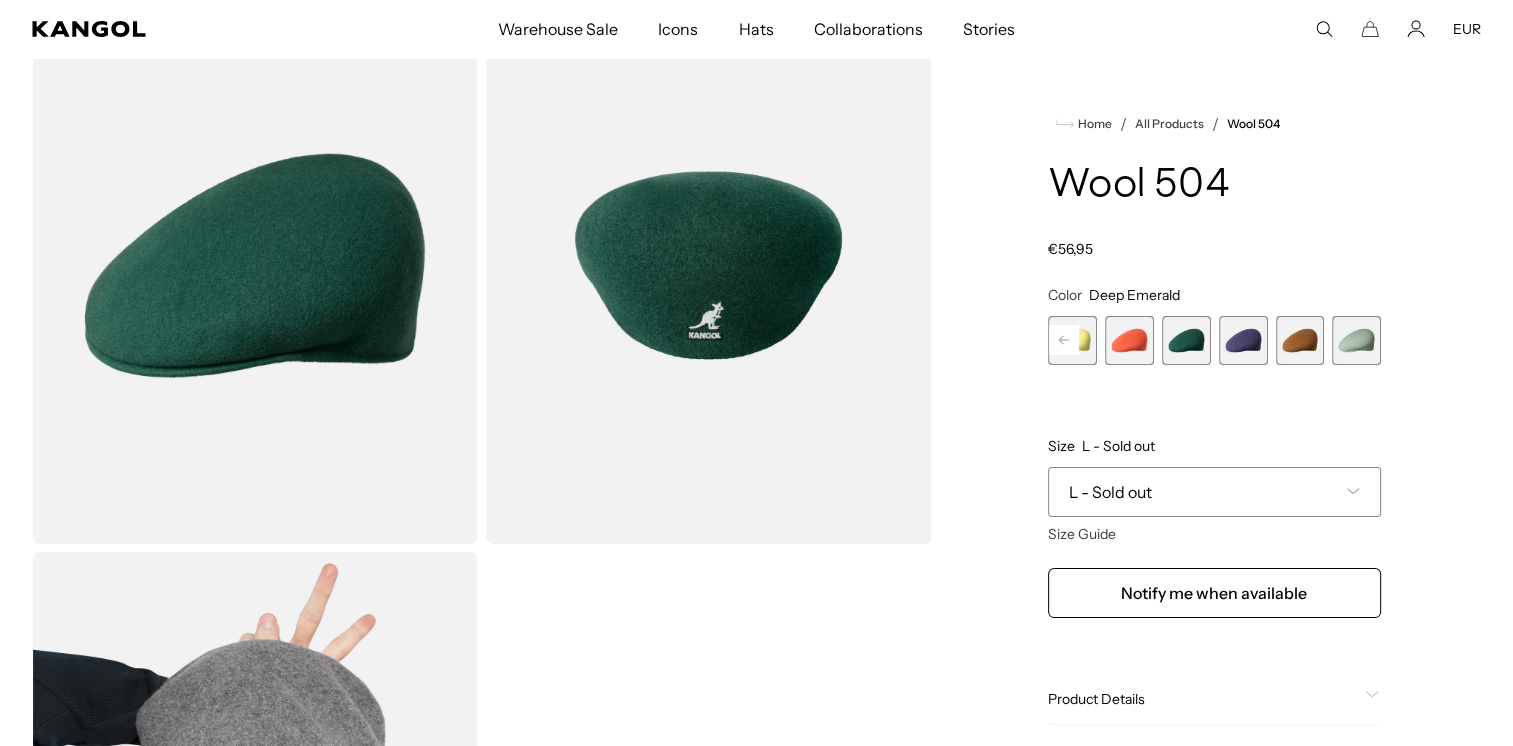 scroll, scrollTop: 0, scrollLeft: 412, axis: horizontal 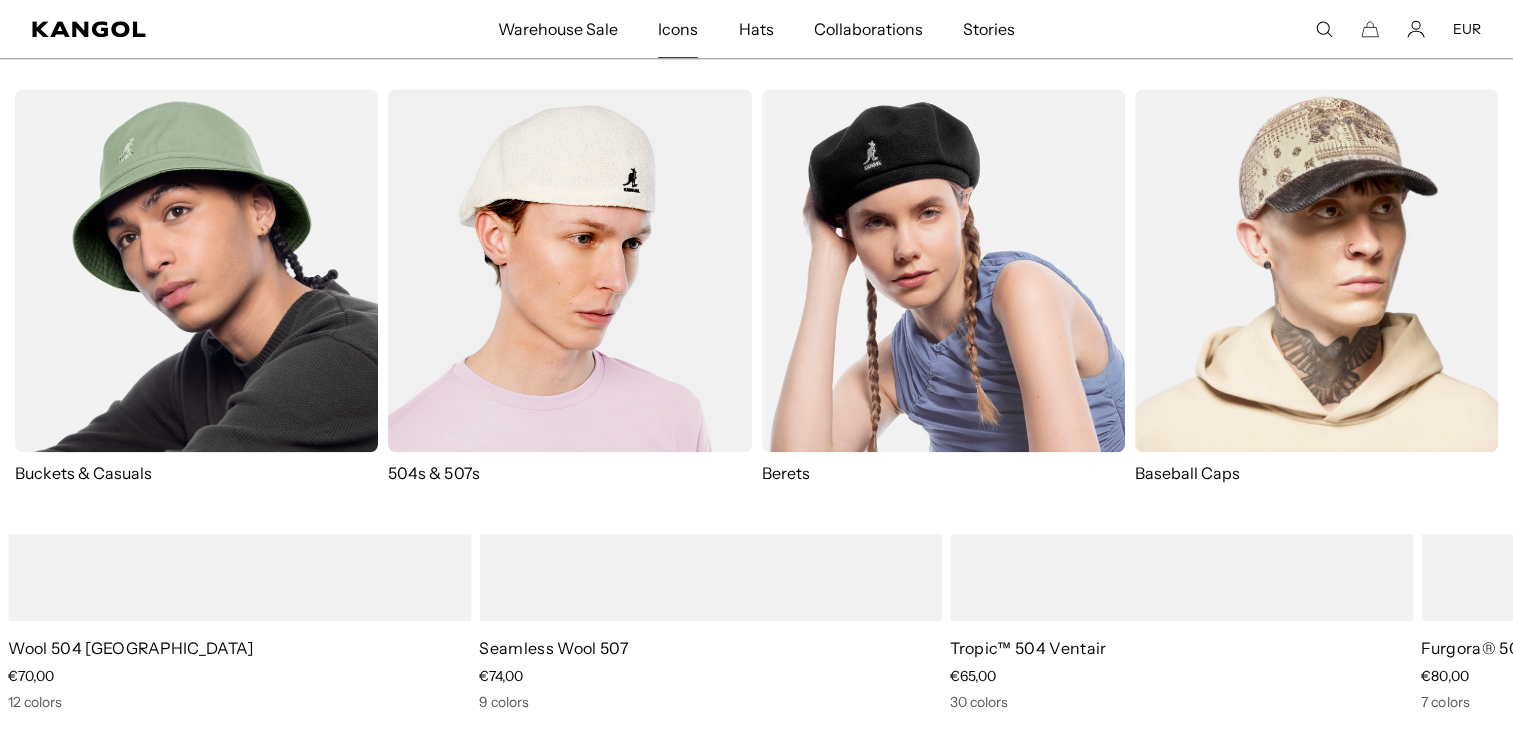 drag, startPoint x: 1136, startPoint y: 176, endPoint x: 683, endPoint y: 35, distance: 474.4365 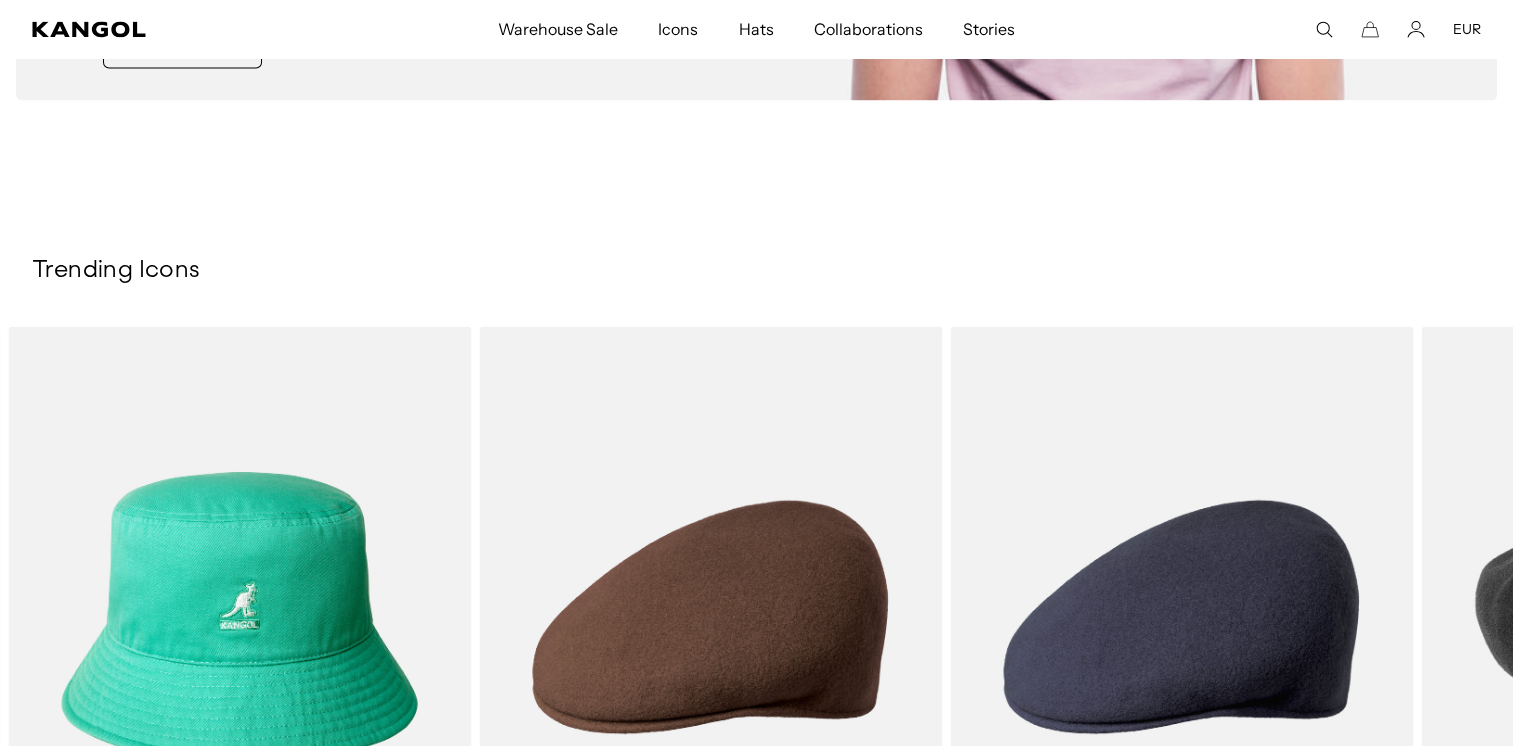 scroll, scrollTop: 3407, scrollLeft: 0, axis: vertical 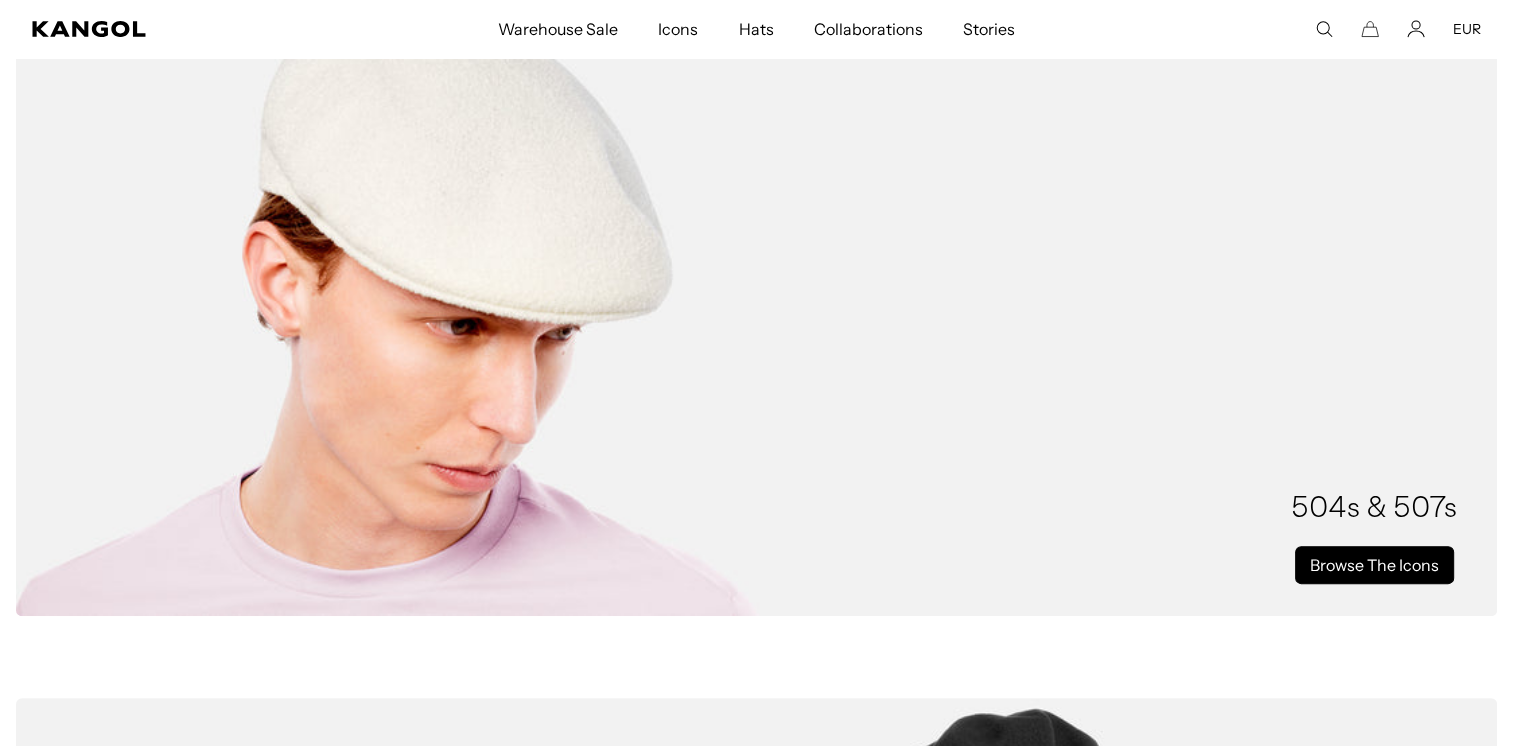 click on "Browse The Icons" at bounding box center [1374, 565] 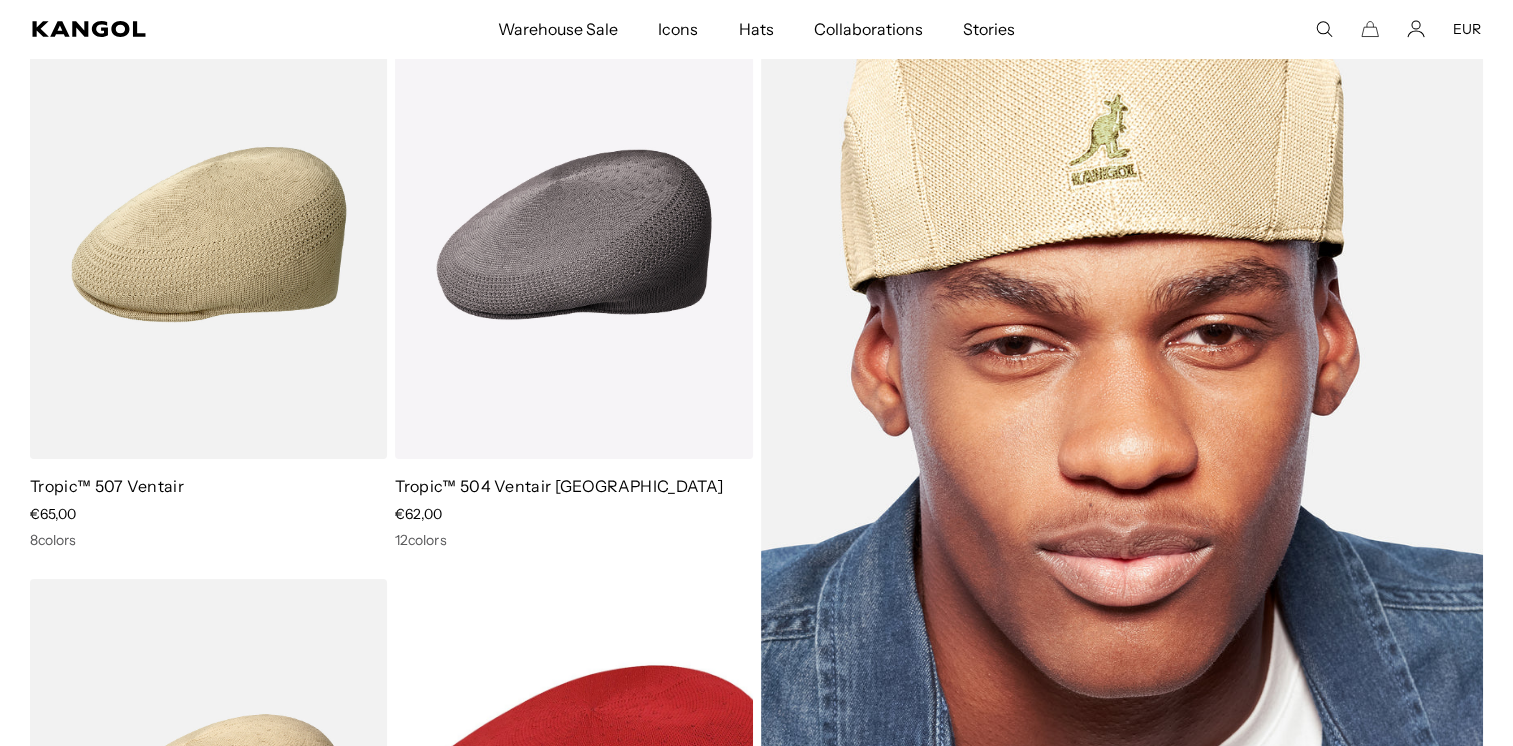 scroll, scrollTop: 311, scrollLeft: 0, axis: vertical 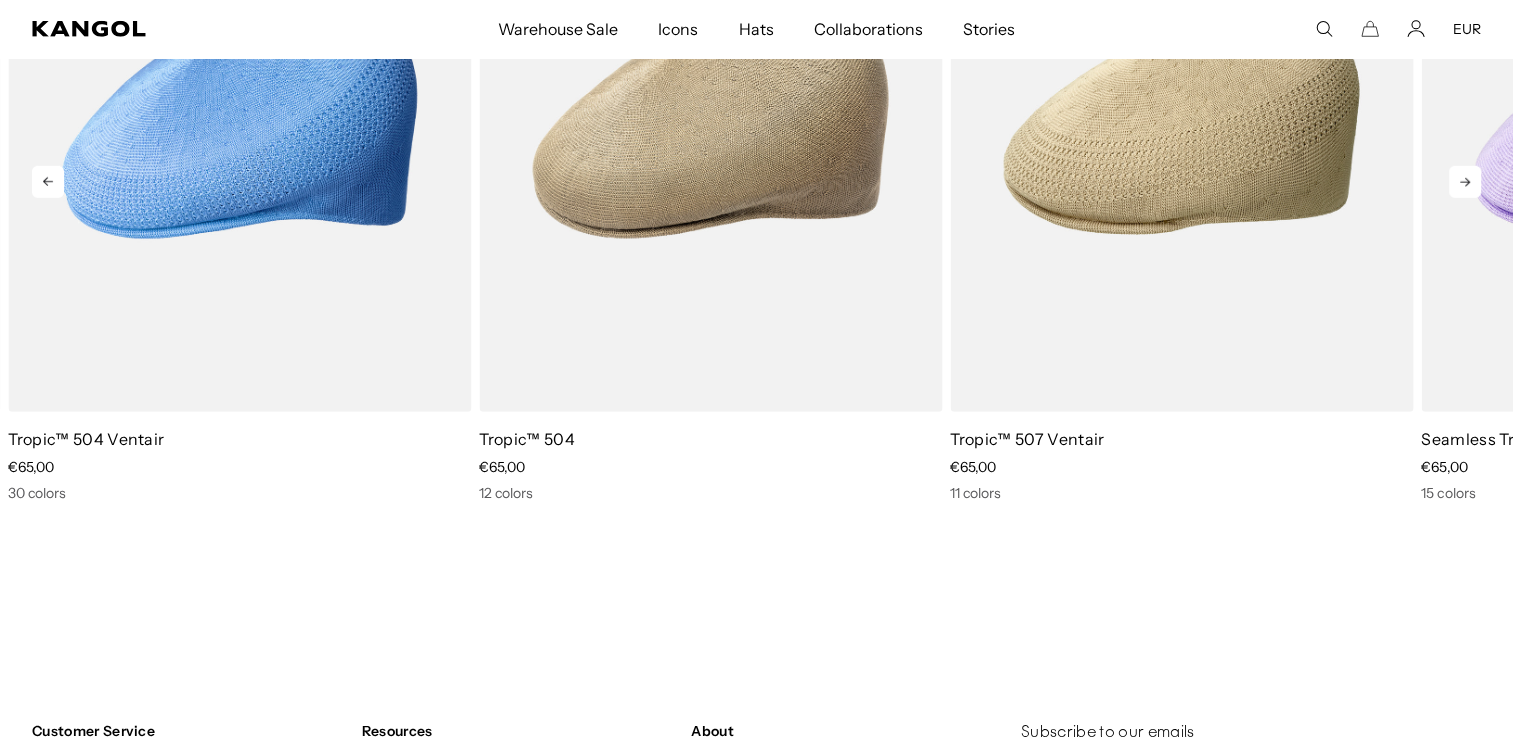 click 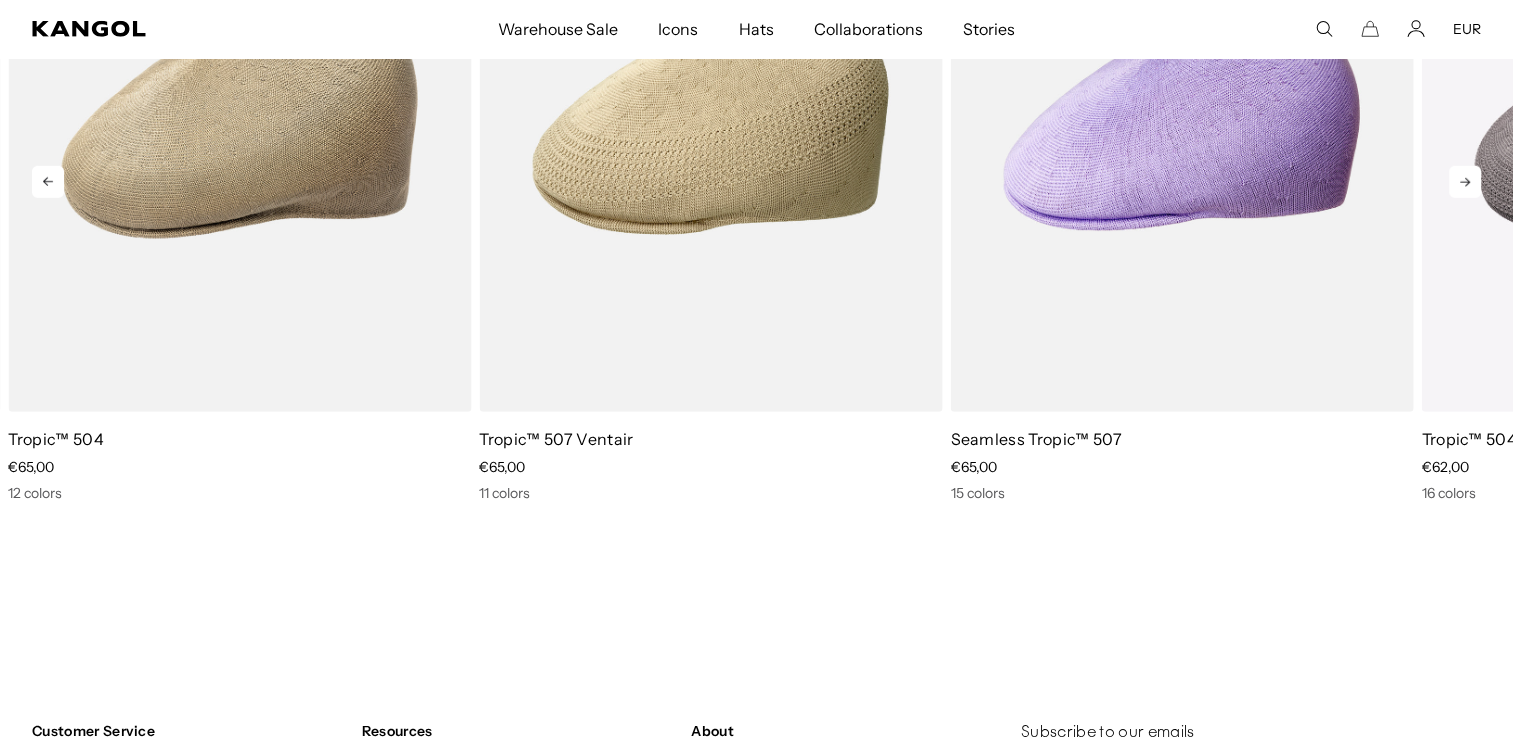 click 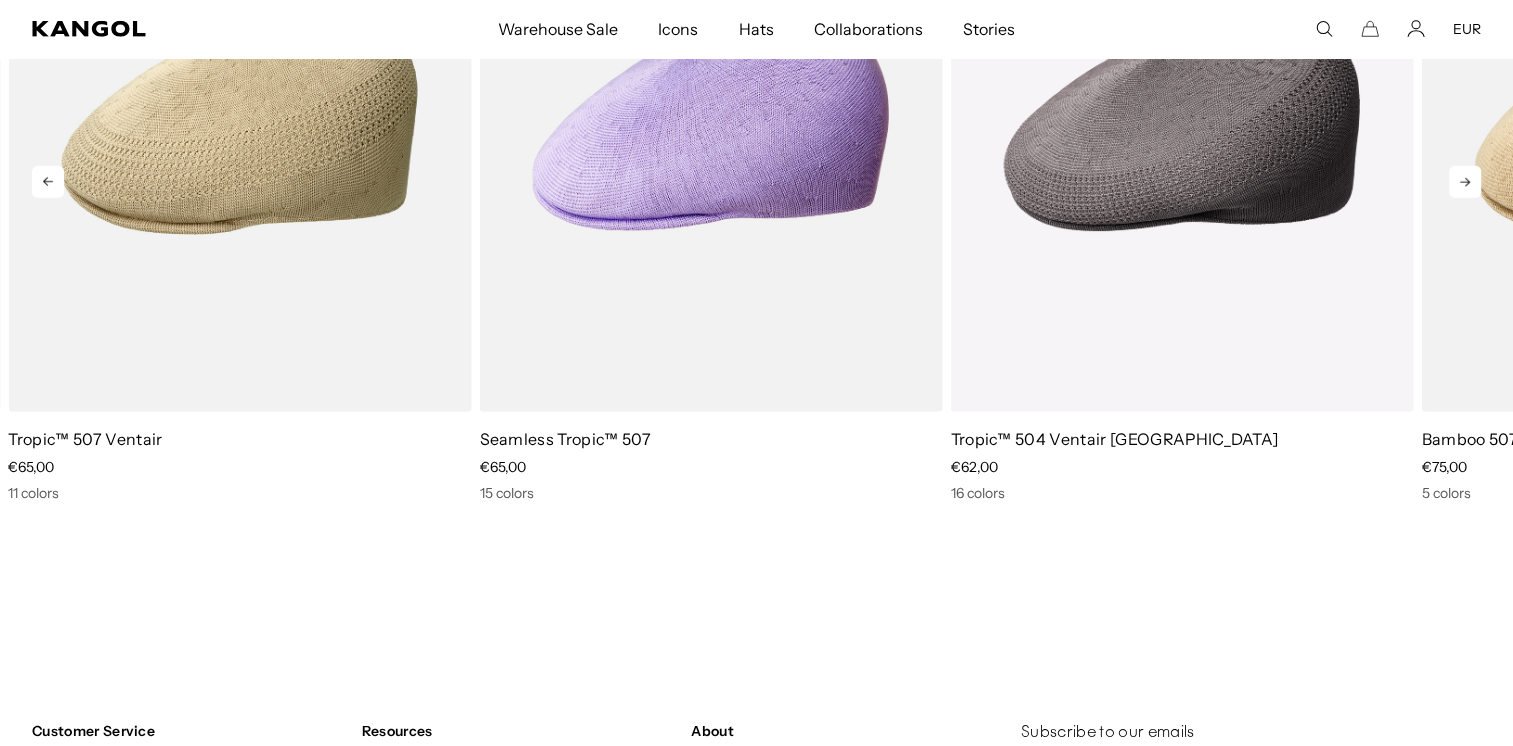 click 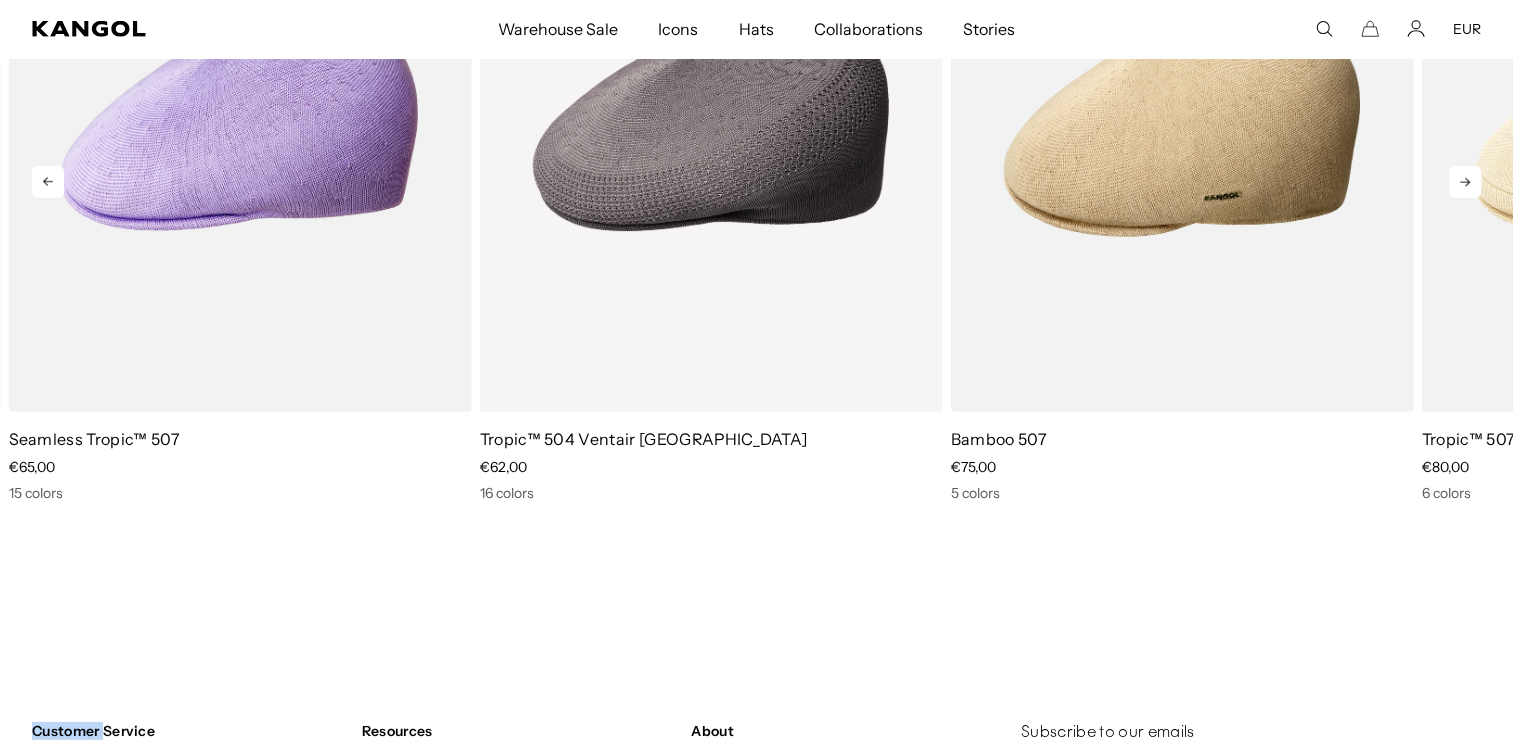 click 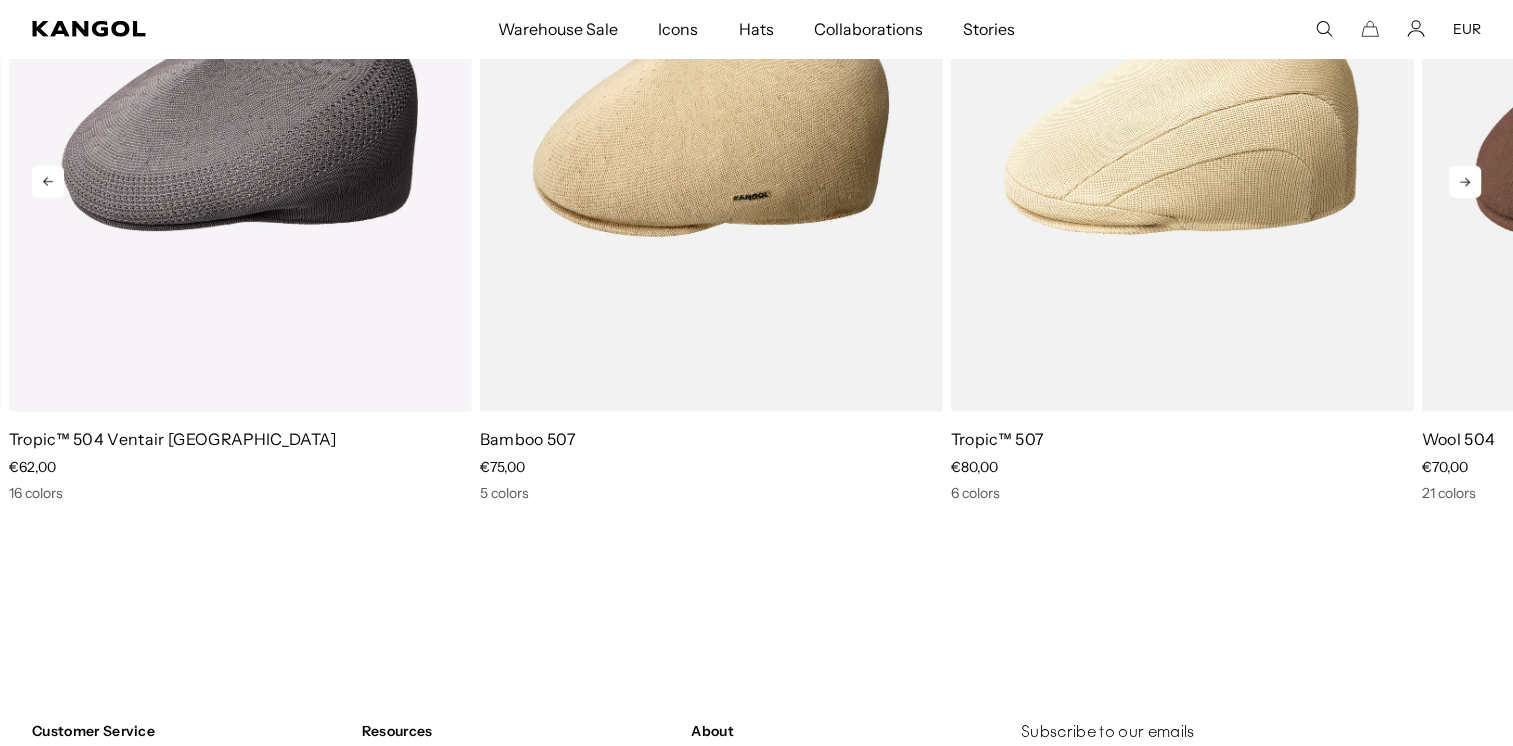 click 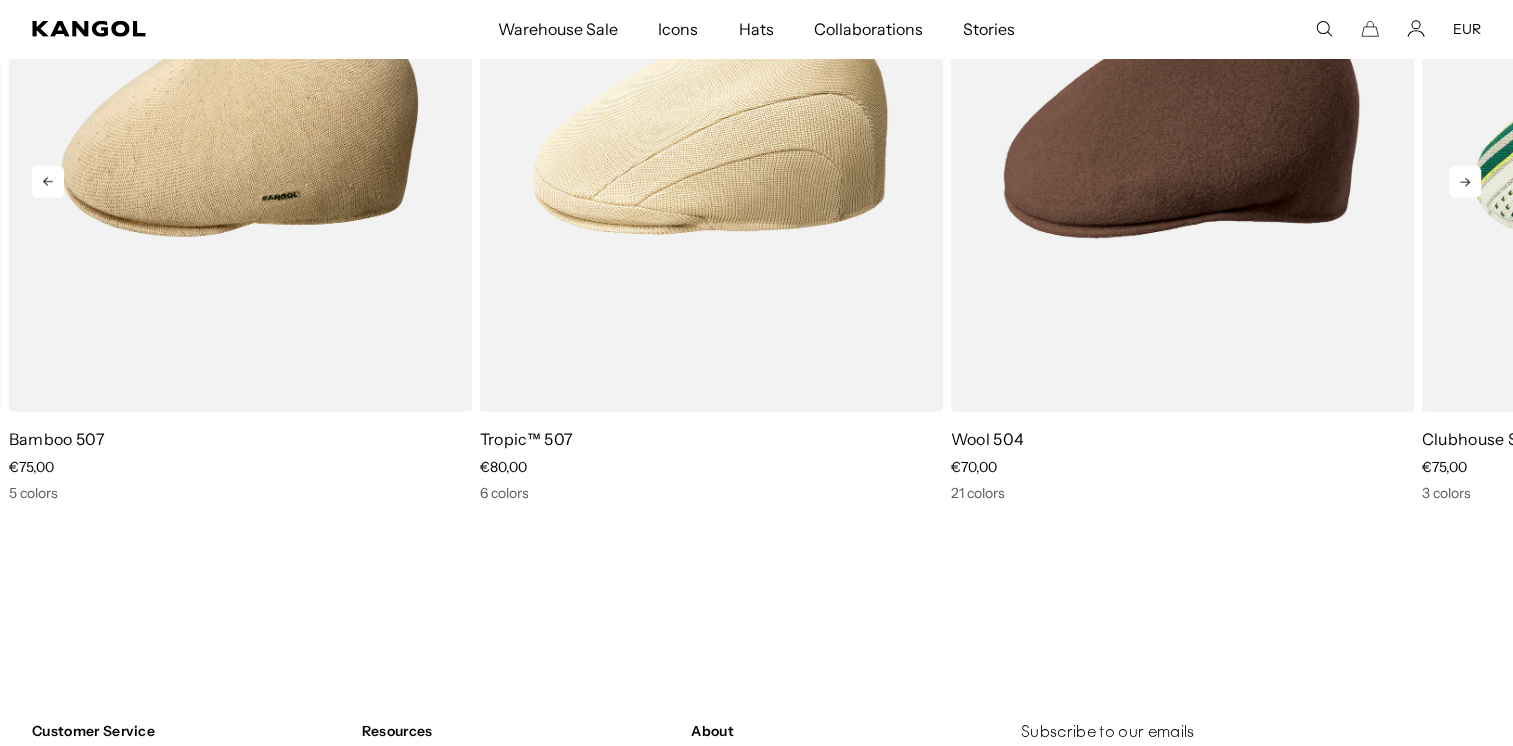 click 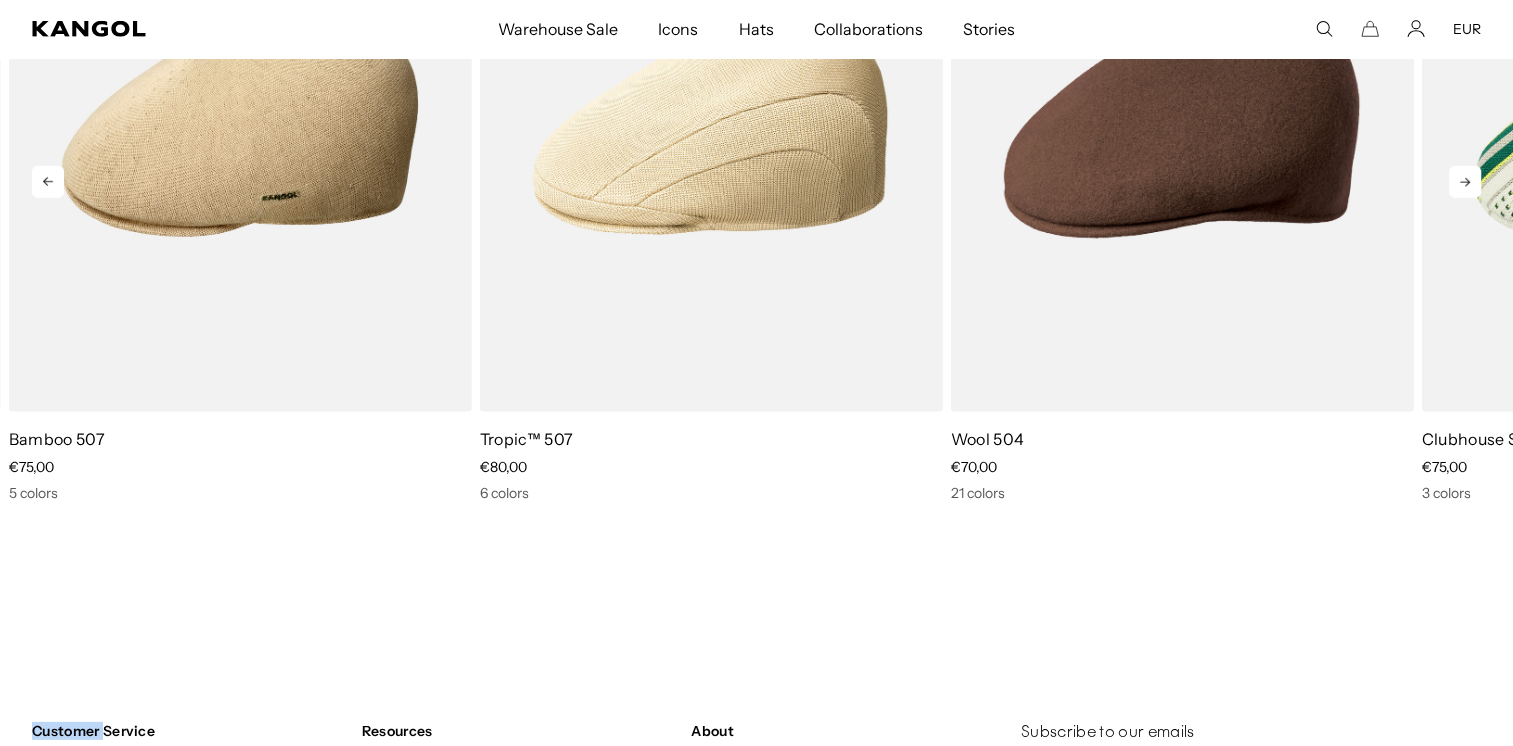 scroll, scrollTop: 0, scrollLeft: 0, axis: both 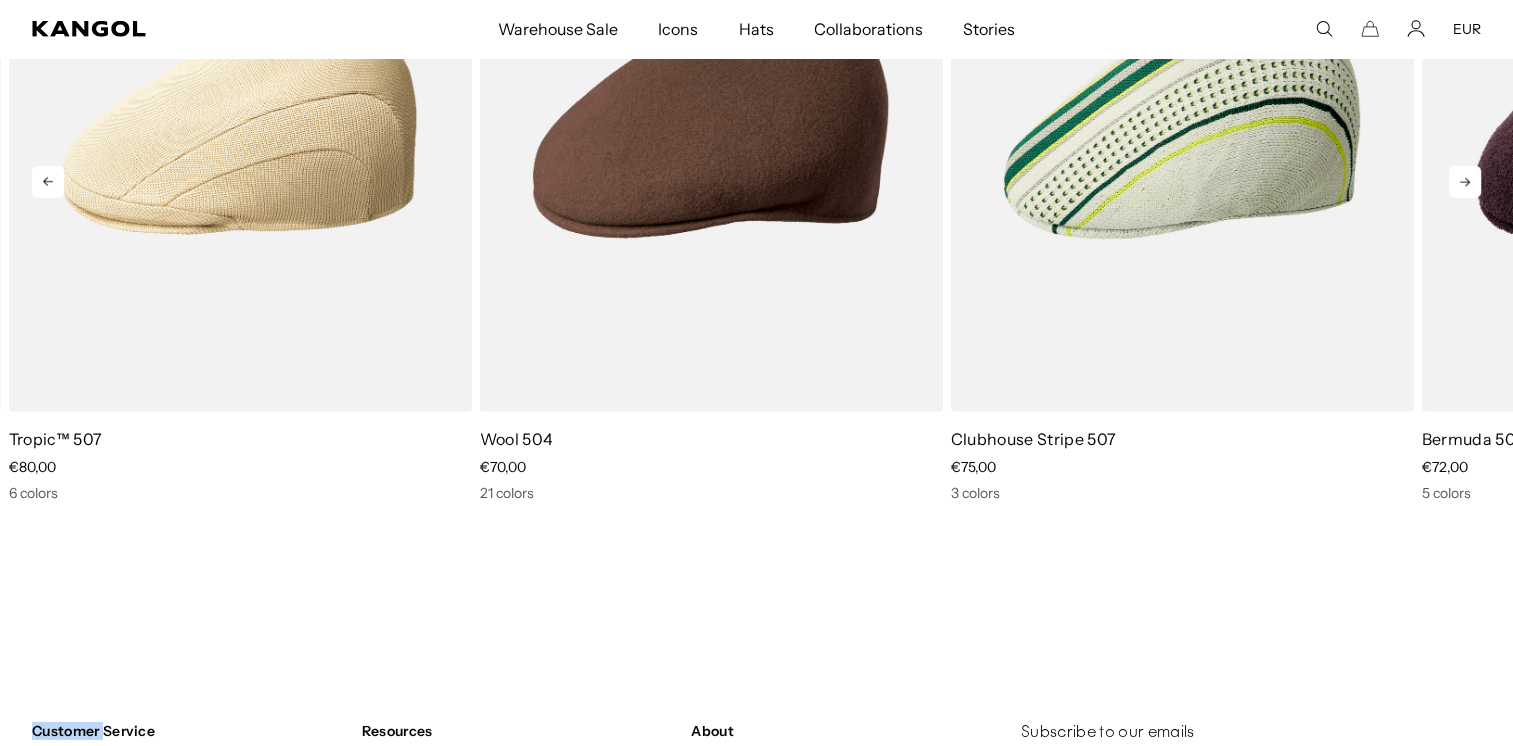 click 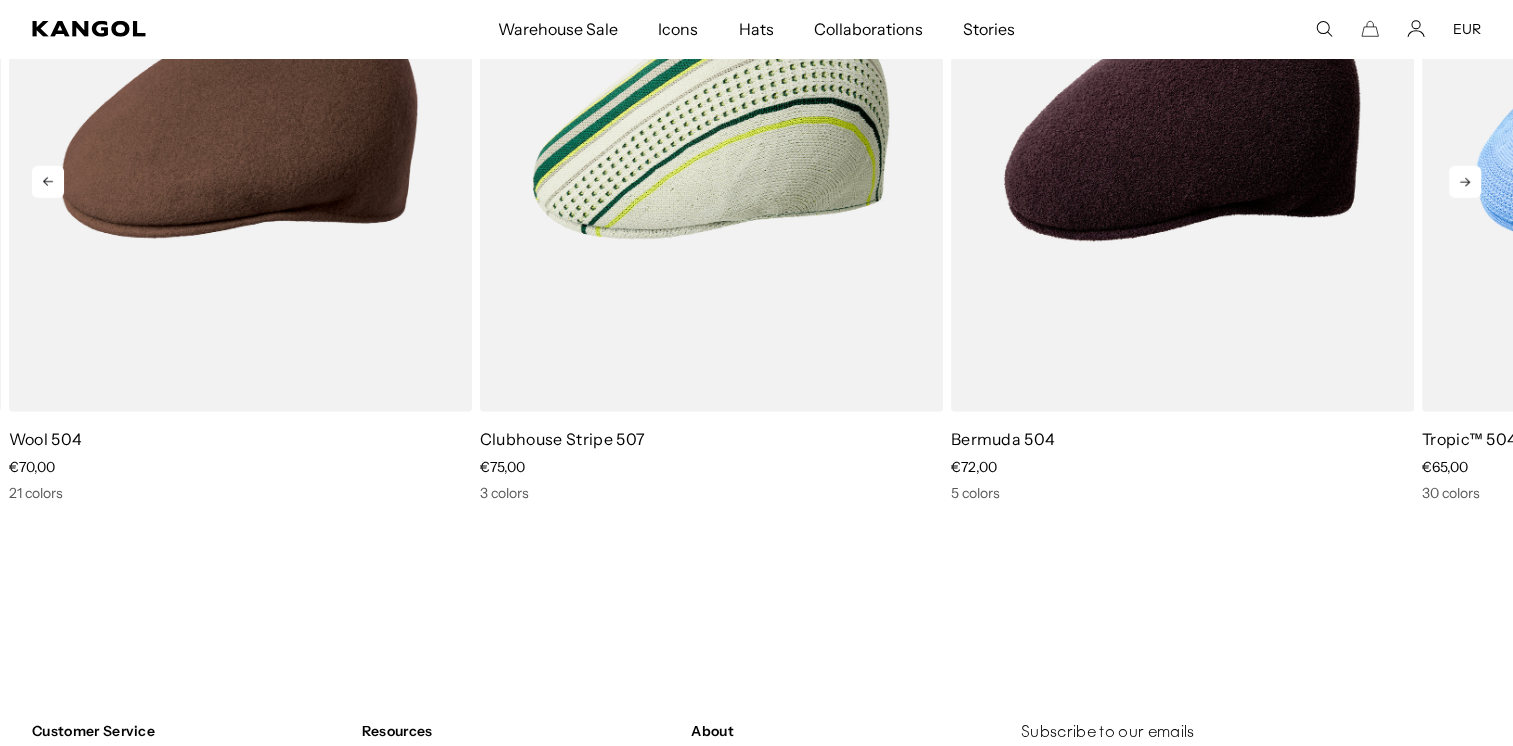 click 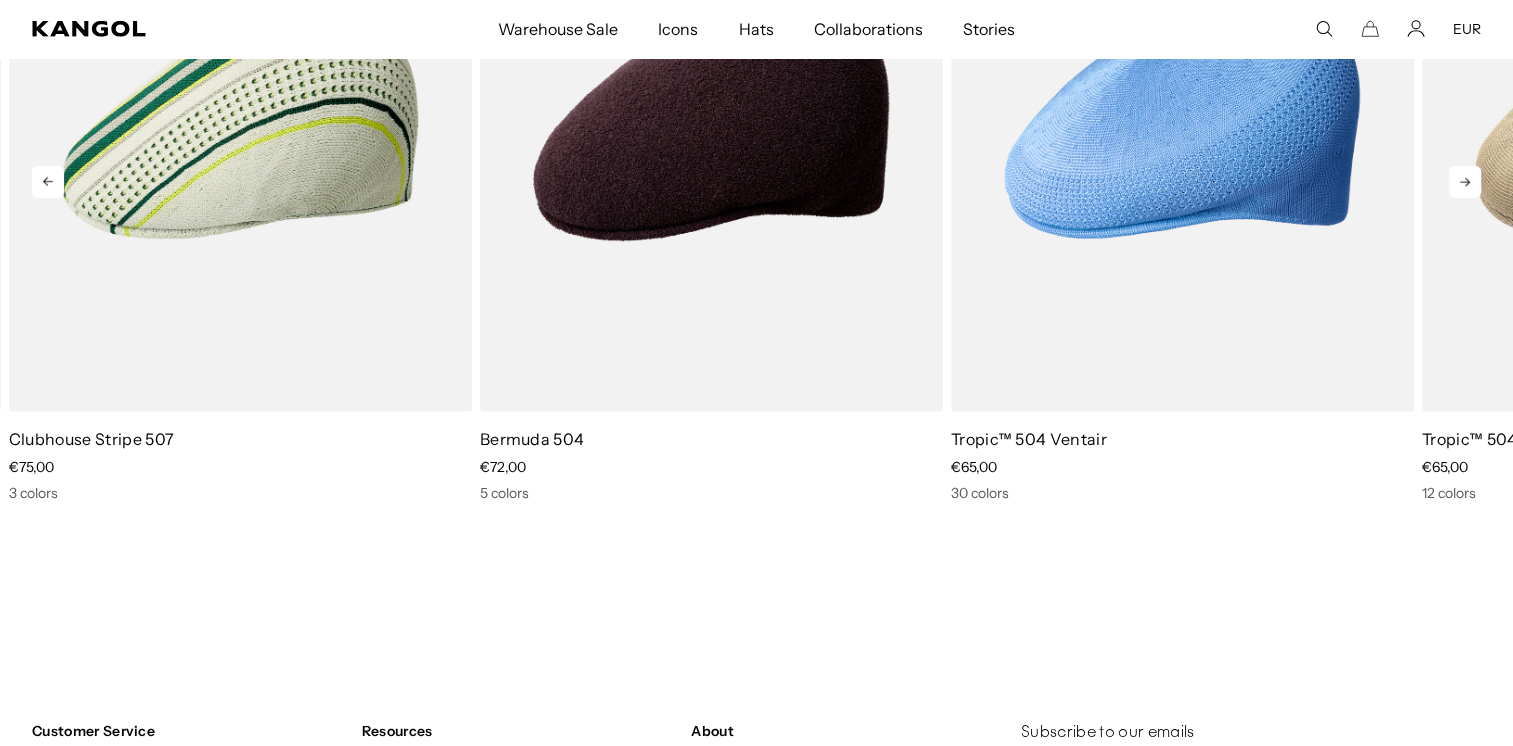 scroll, scrollTop: 0, scrollLeft: 412, axis: horizontal 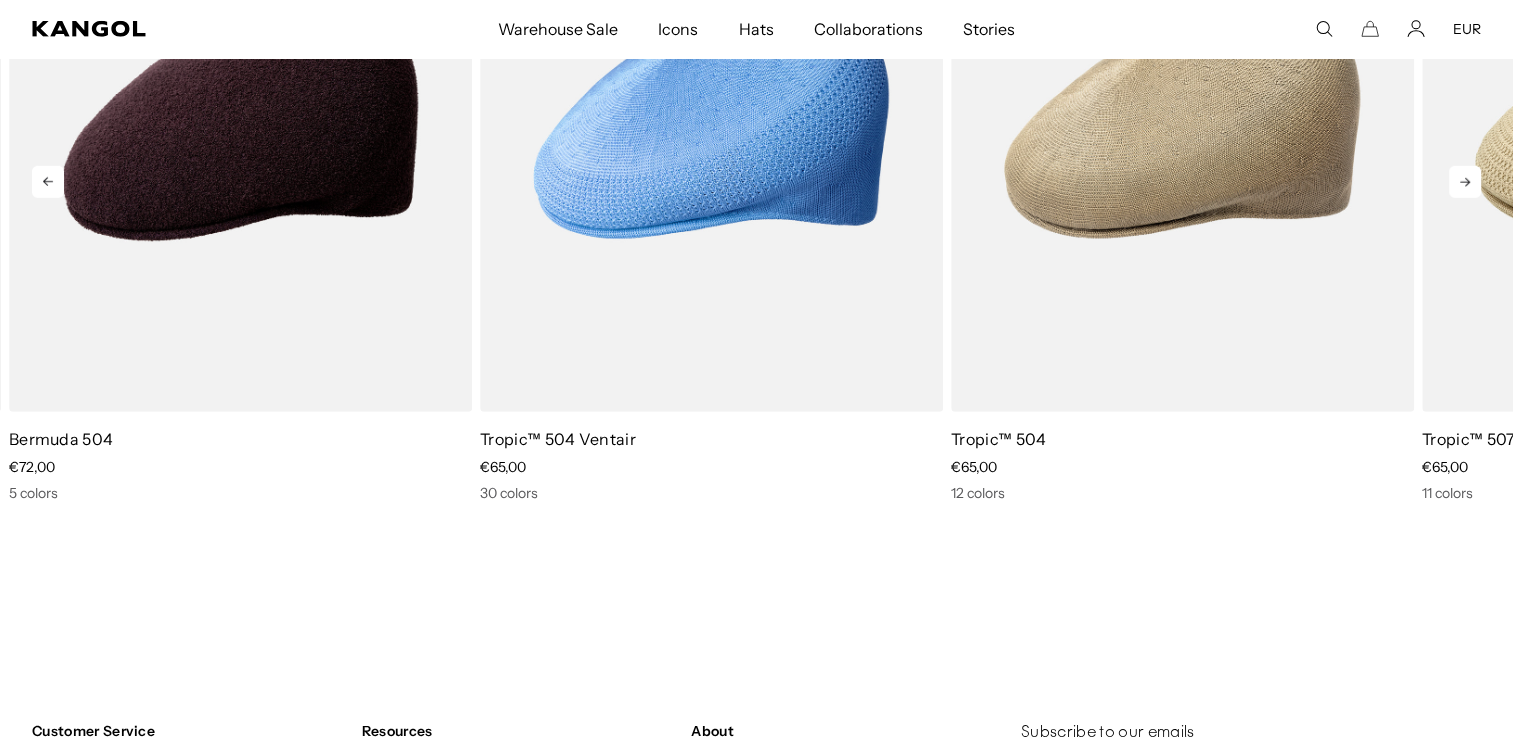 click 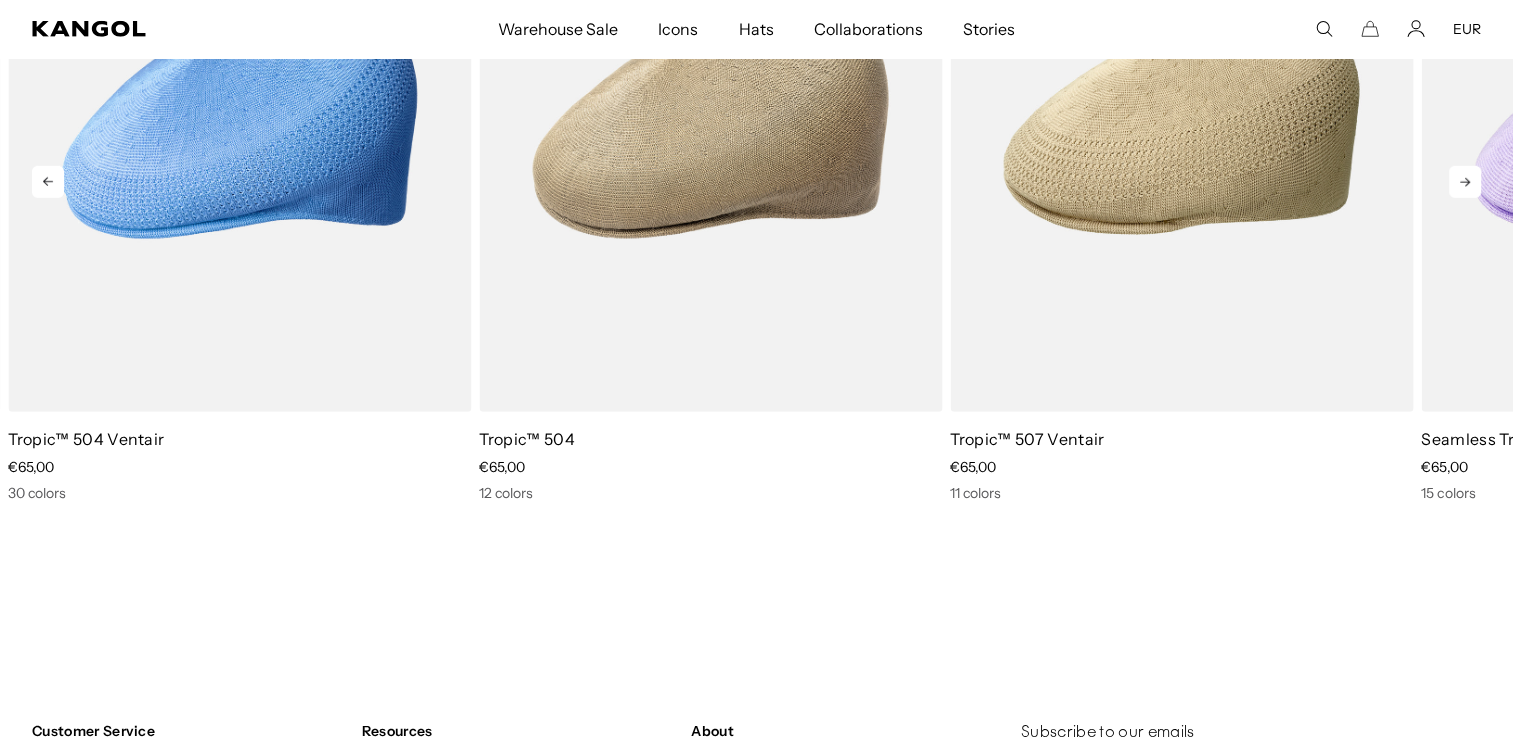 click 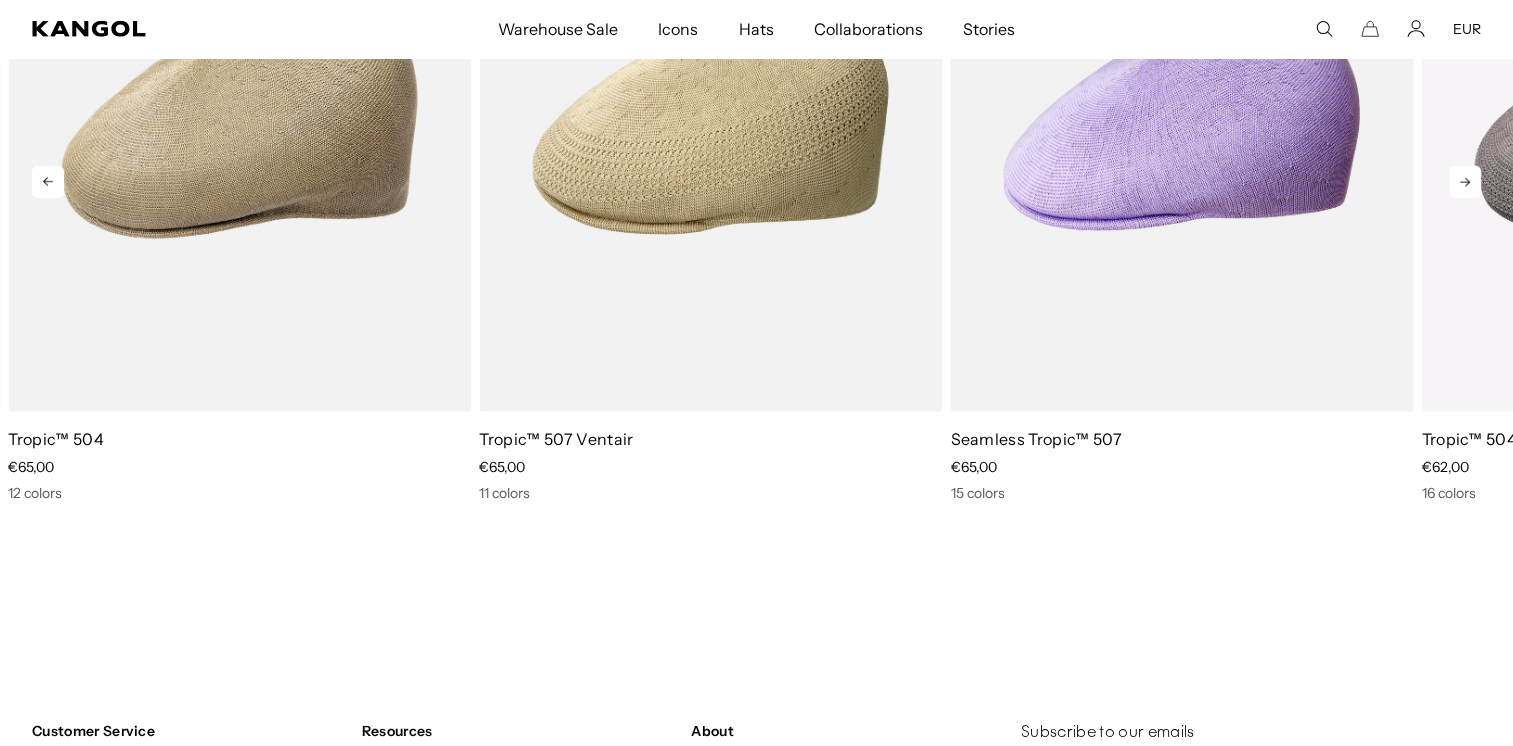scroll, scrollTop: 5676, scrollLeft: 0, axis: vertical 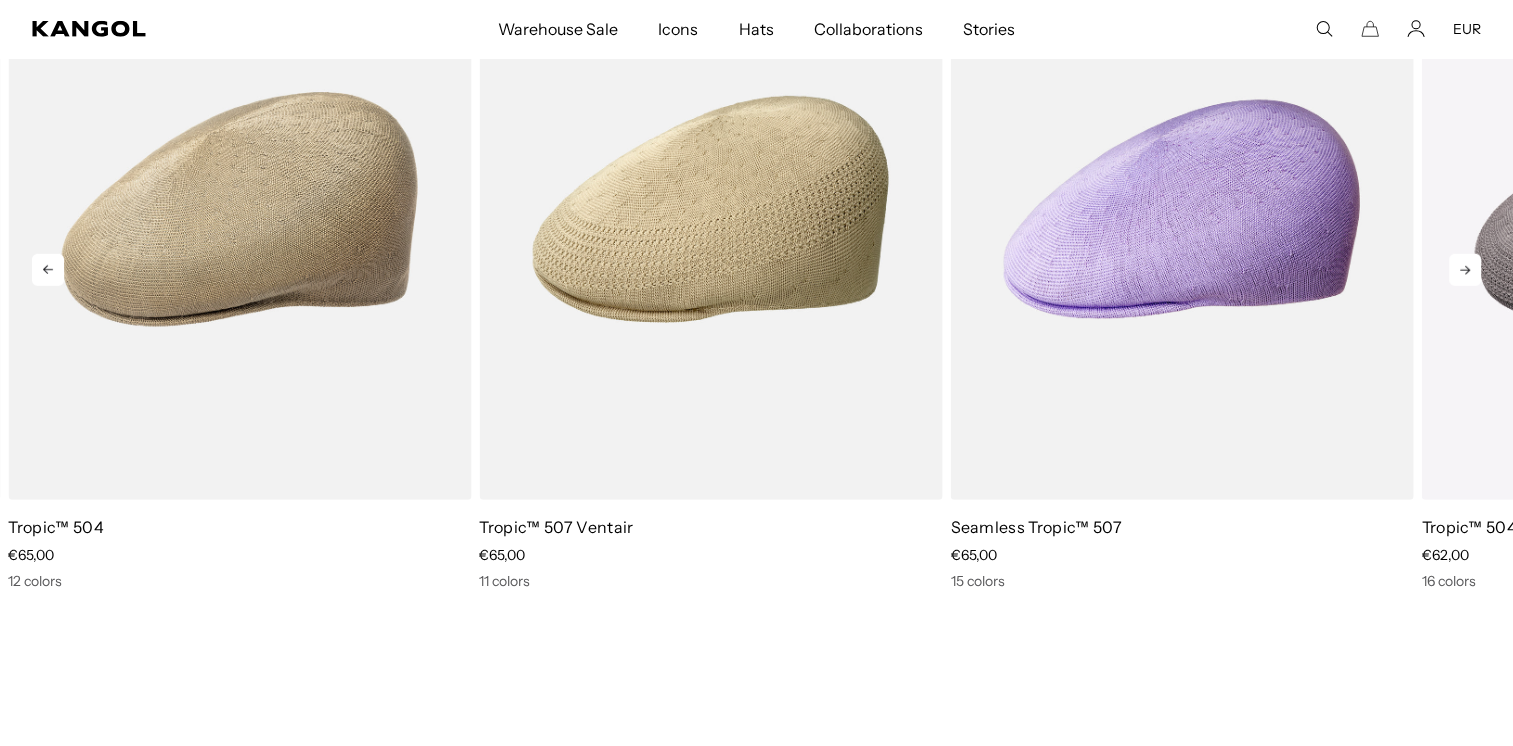 click 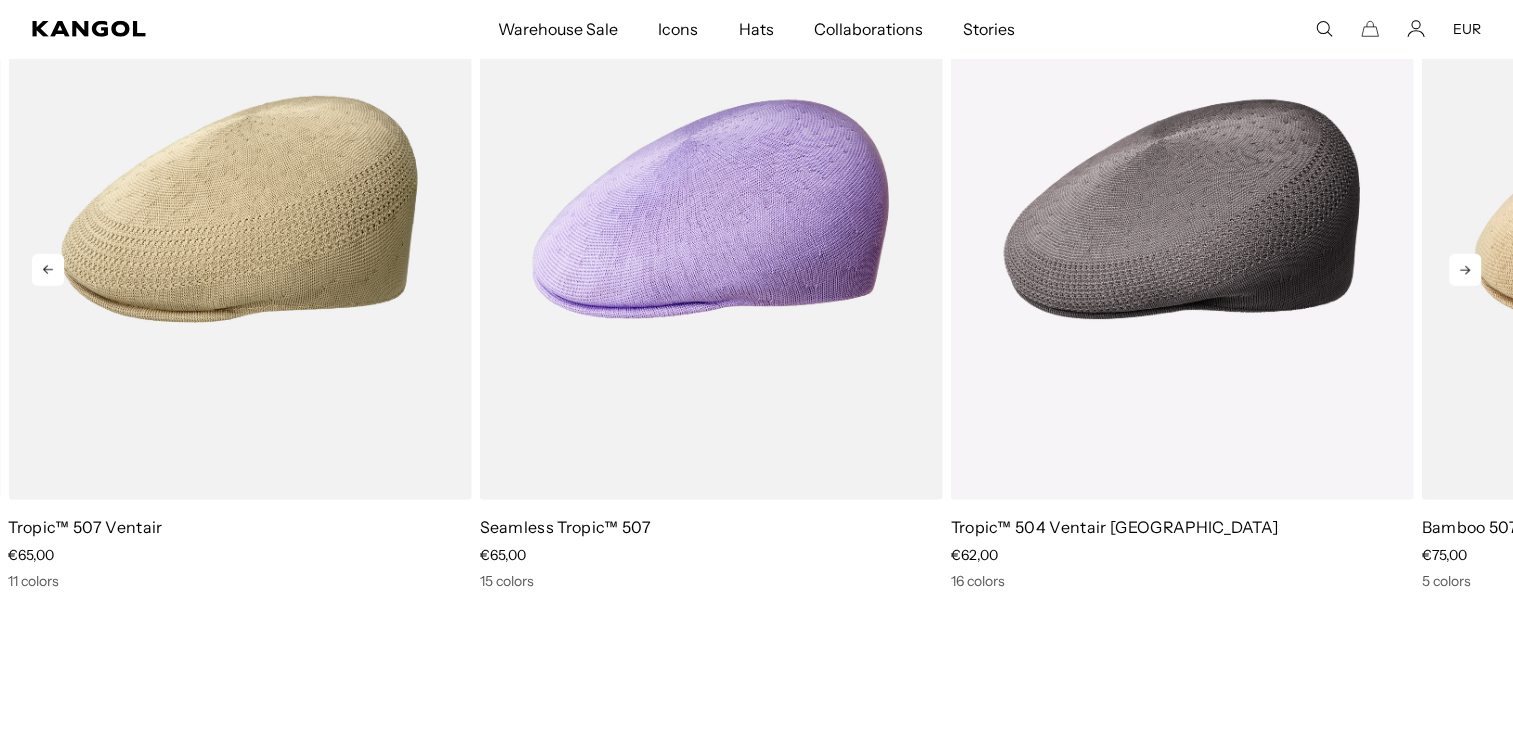 click 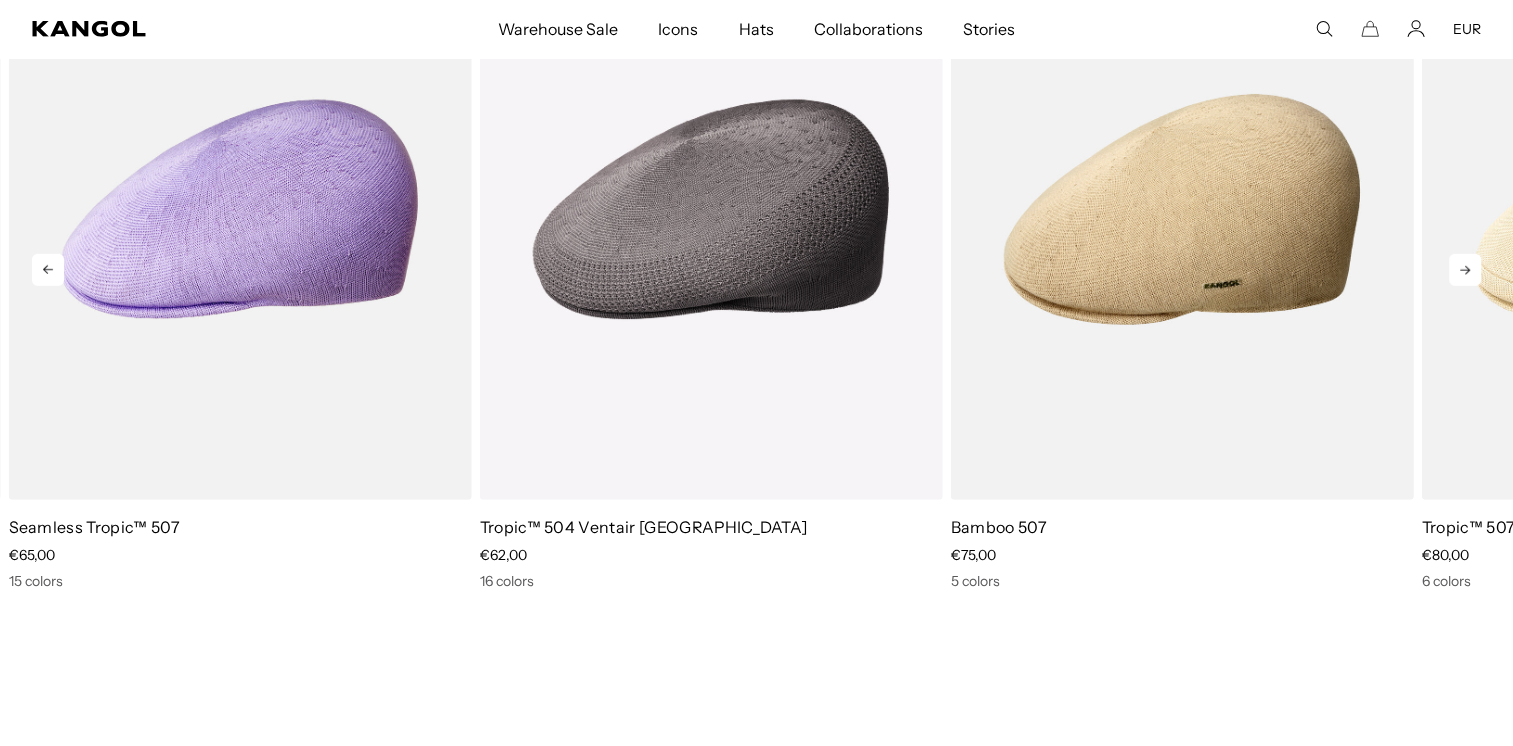 click 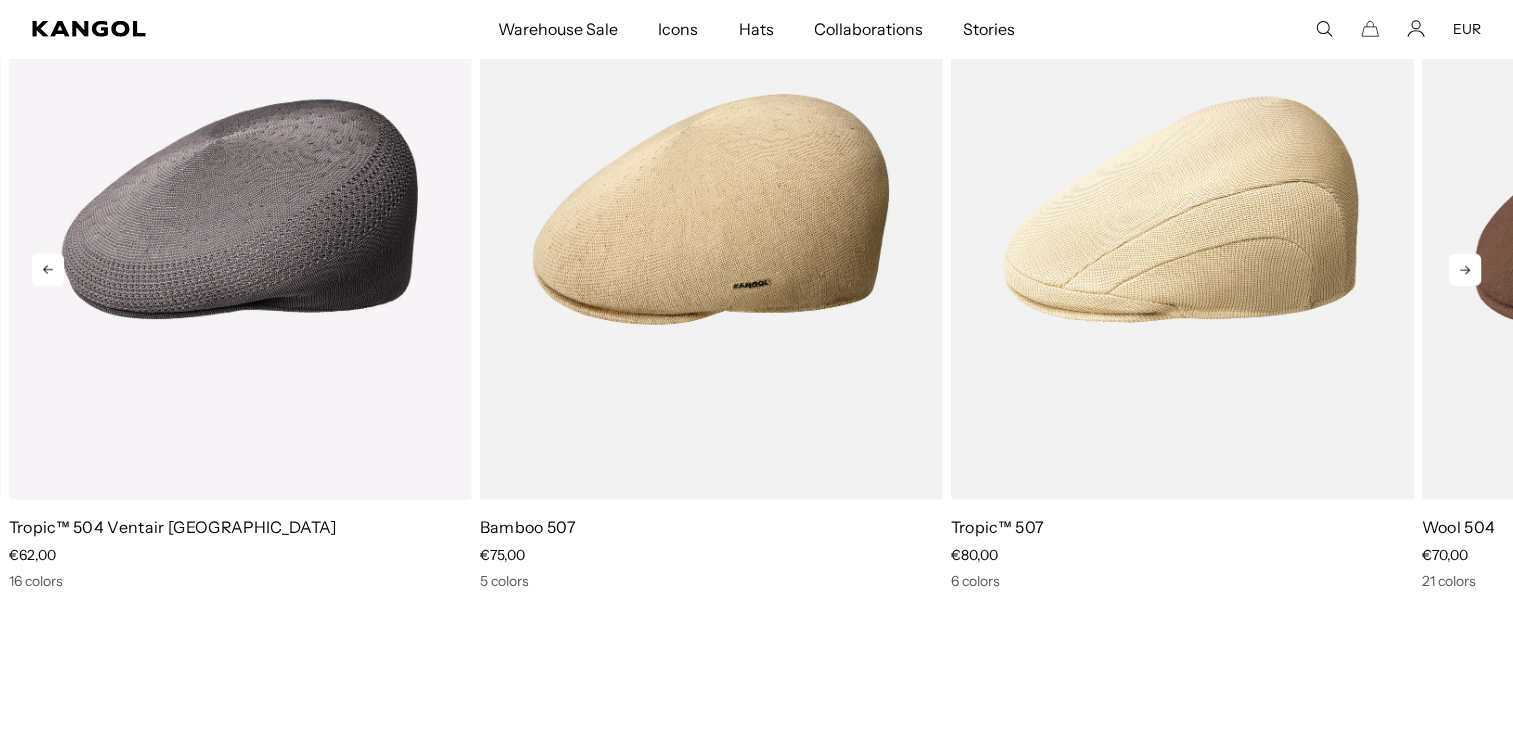 click 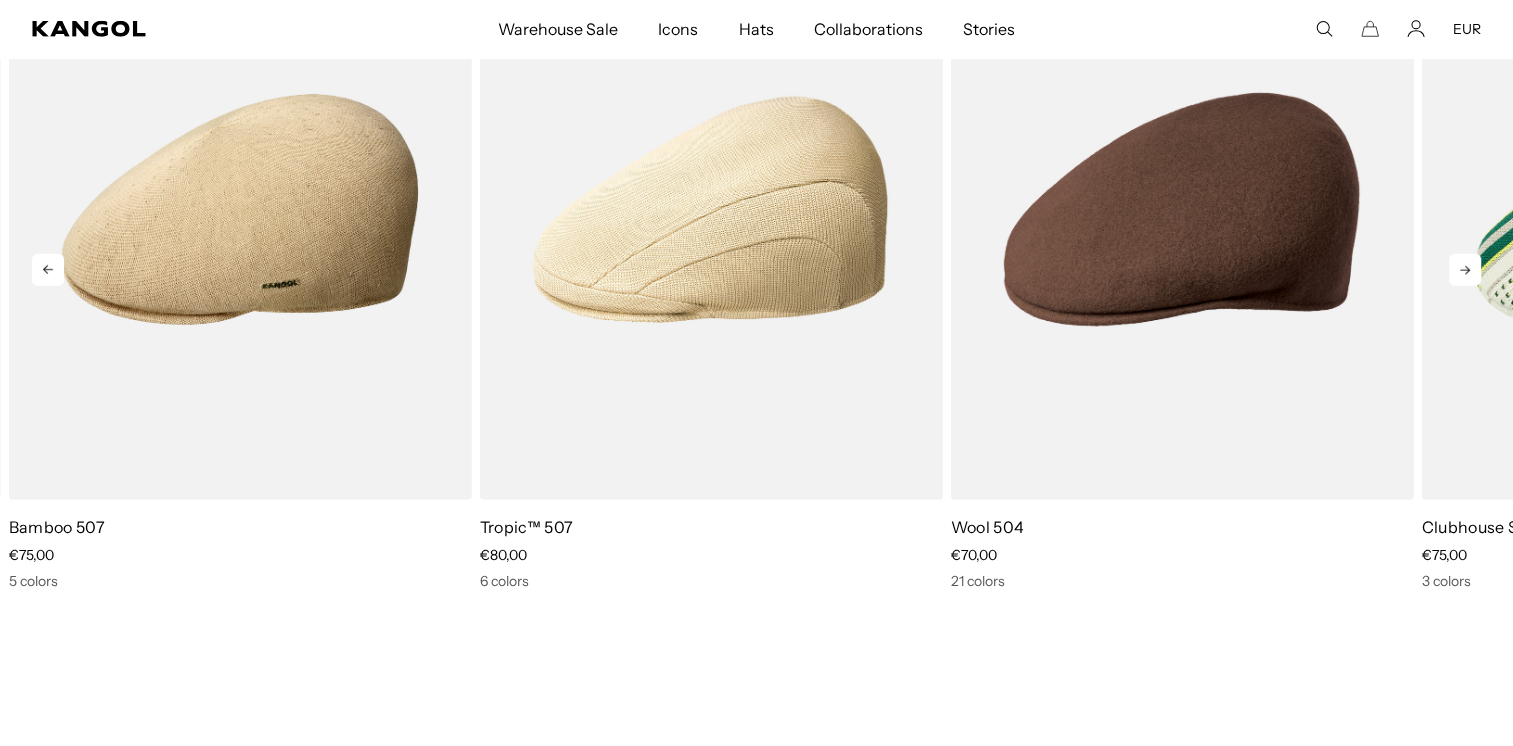 scroll, scrollTop: 0, scrollLeft: 0, axis: both 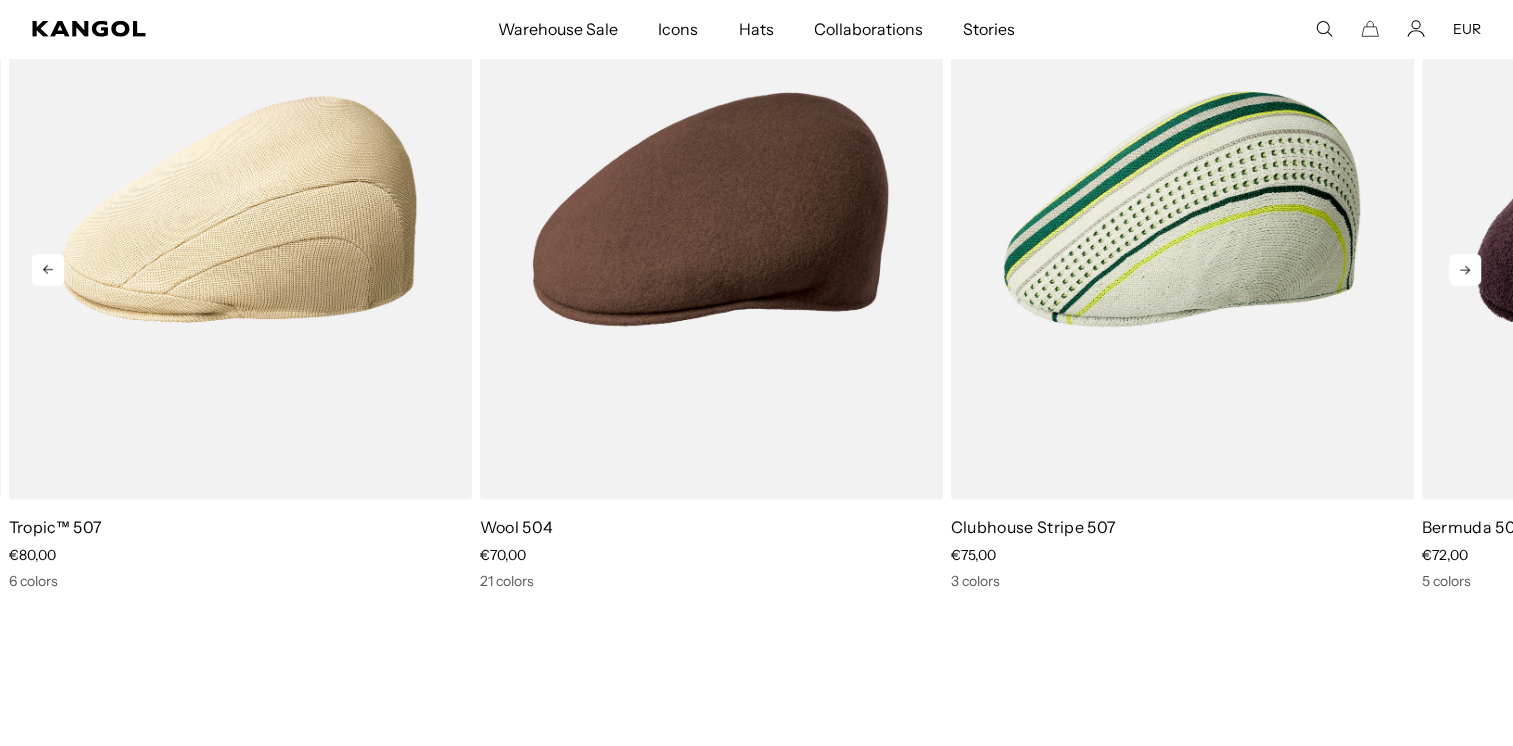 click 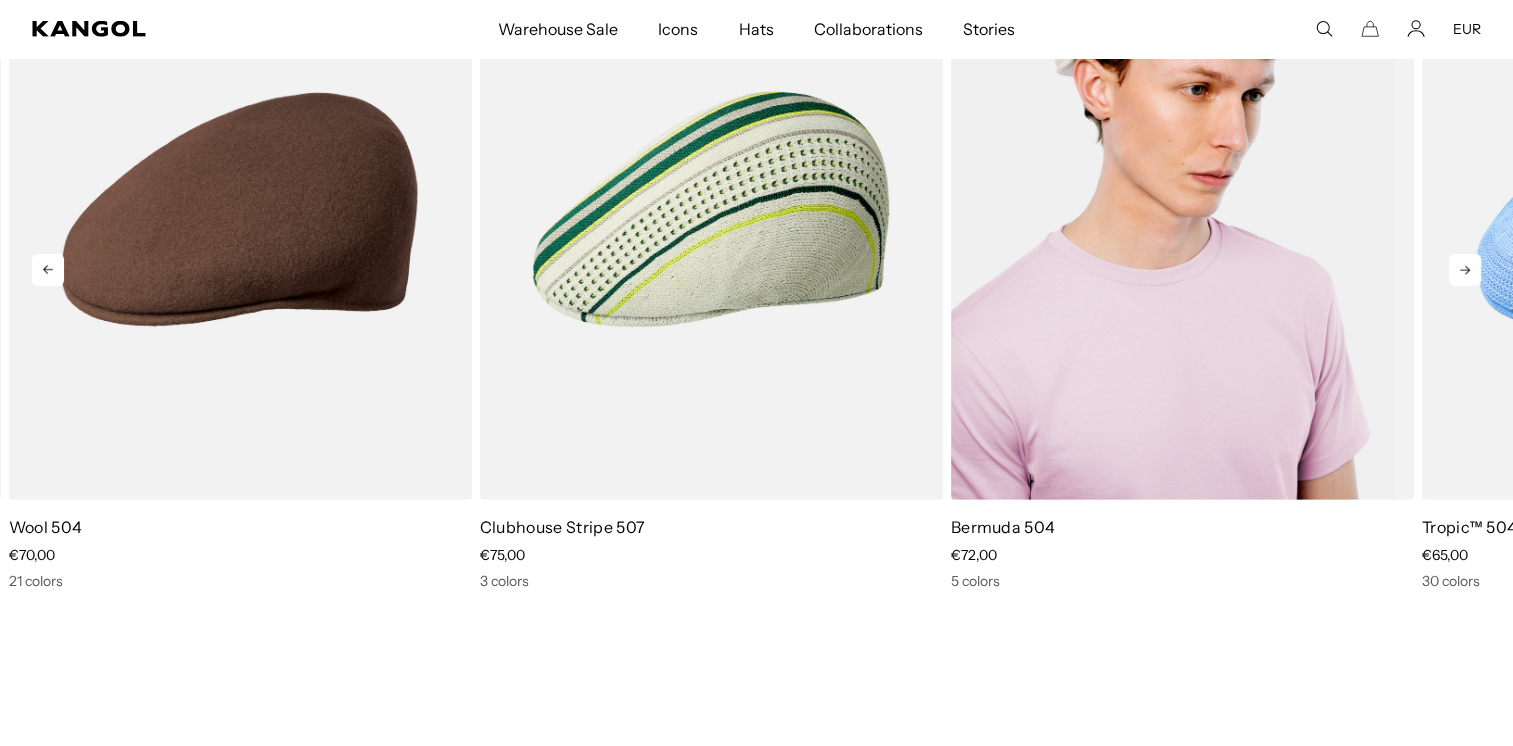 scroll, scrollTop: 0, scrollLeft: 412, axis: horizontal 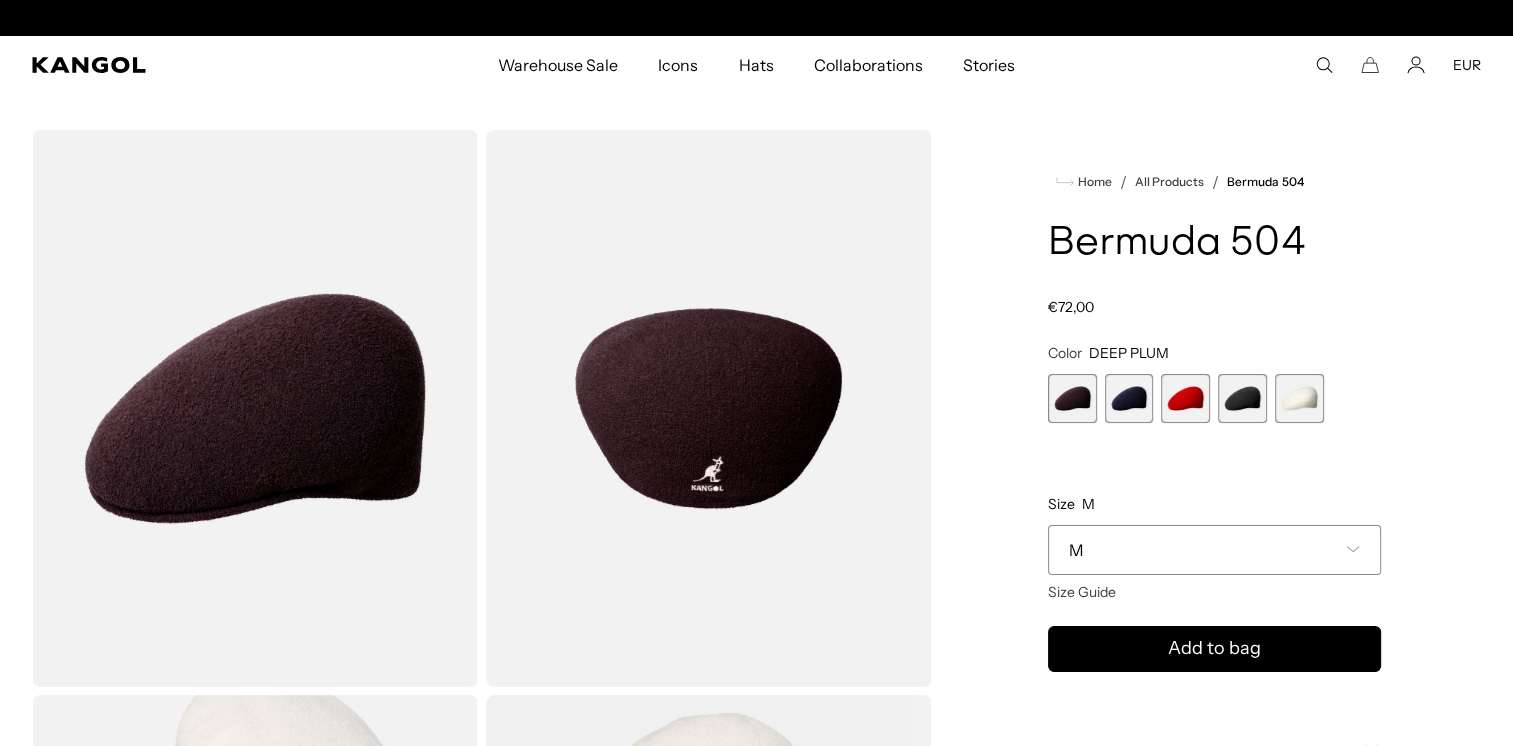 click at bounding box center [1185, 398] 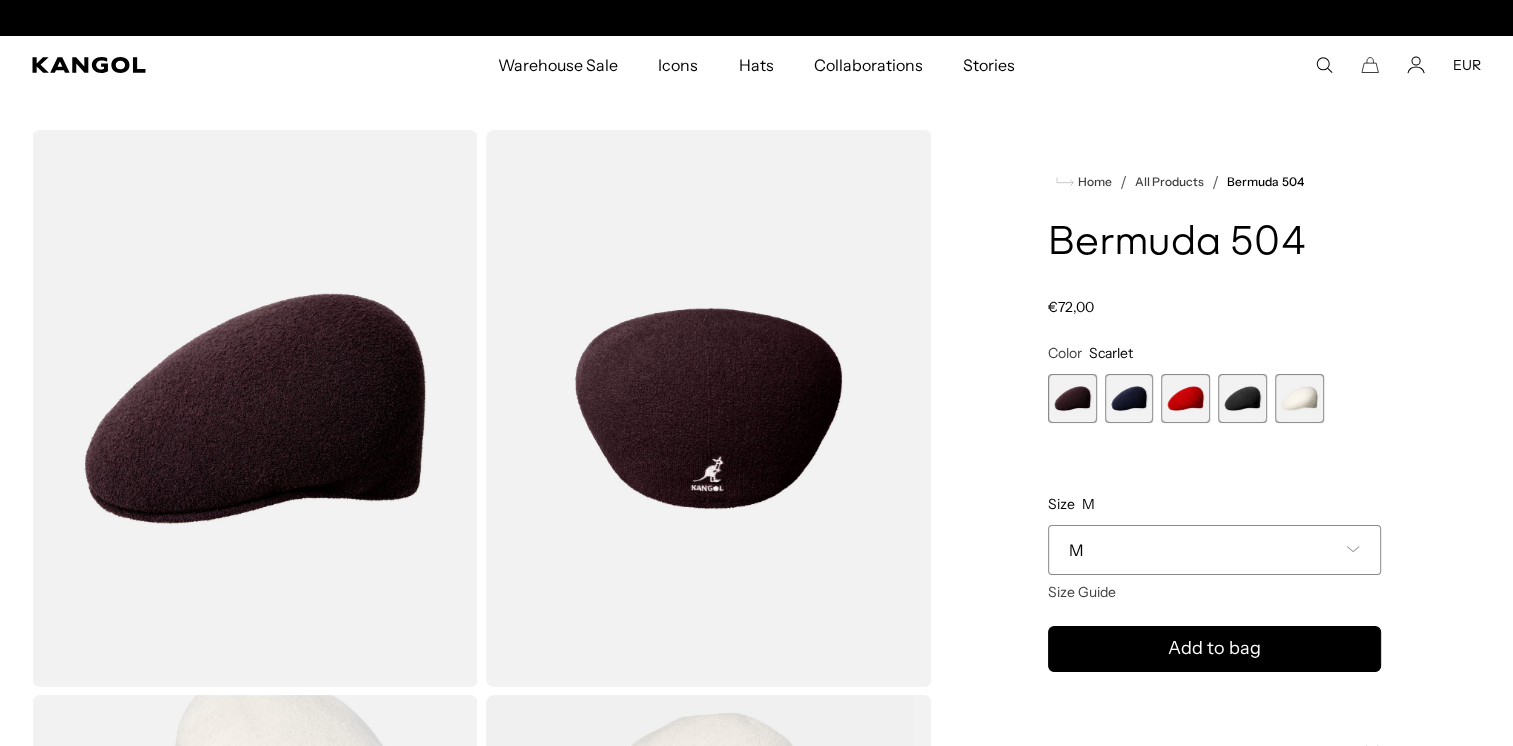 scroll, scrollTop: 0, scrollLeft: 412, axis: horizontal 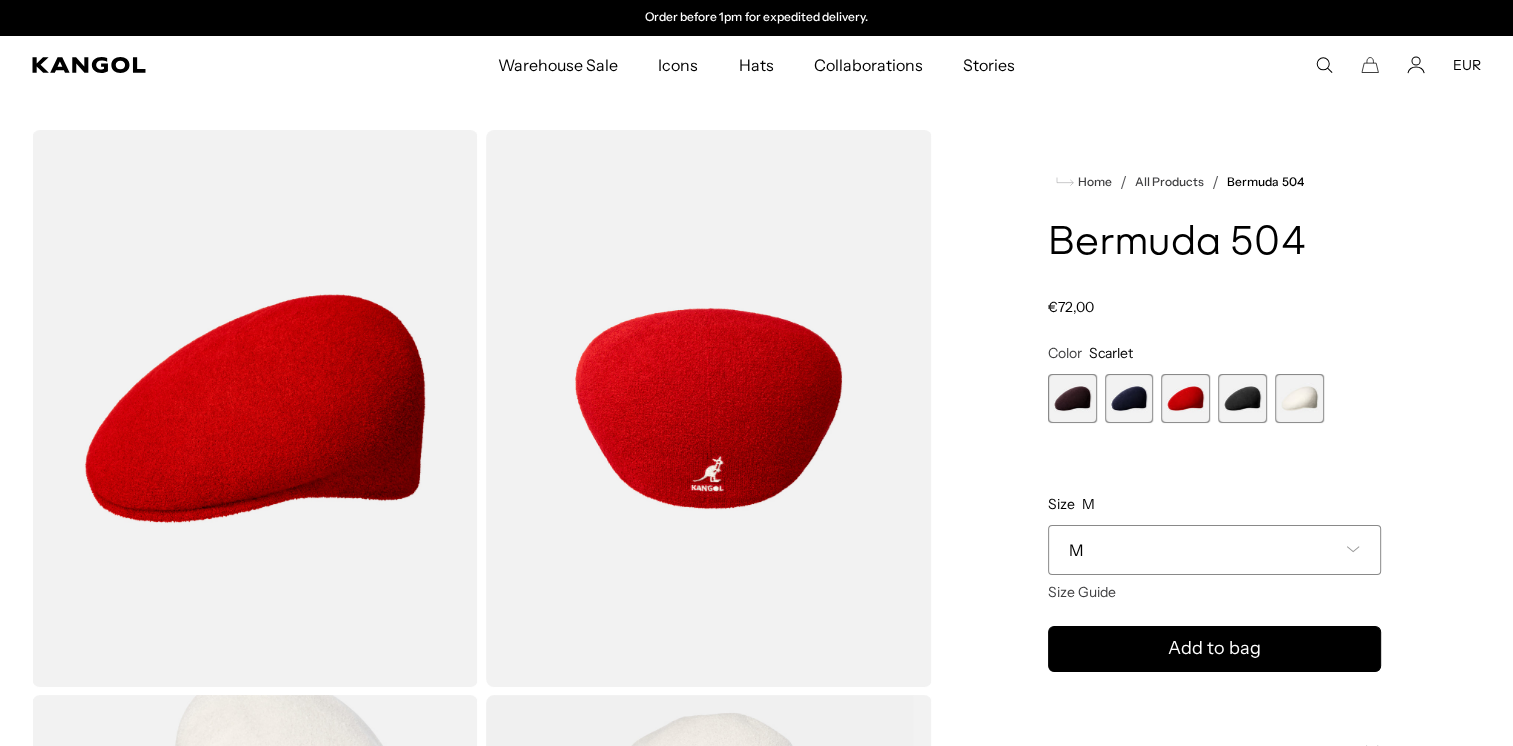 click at bounding box center (1242, 398) 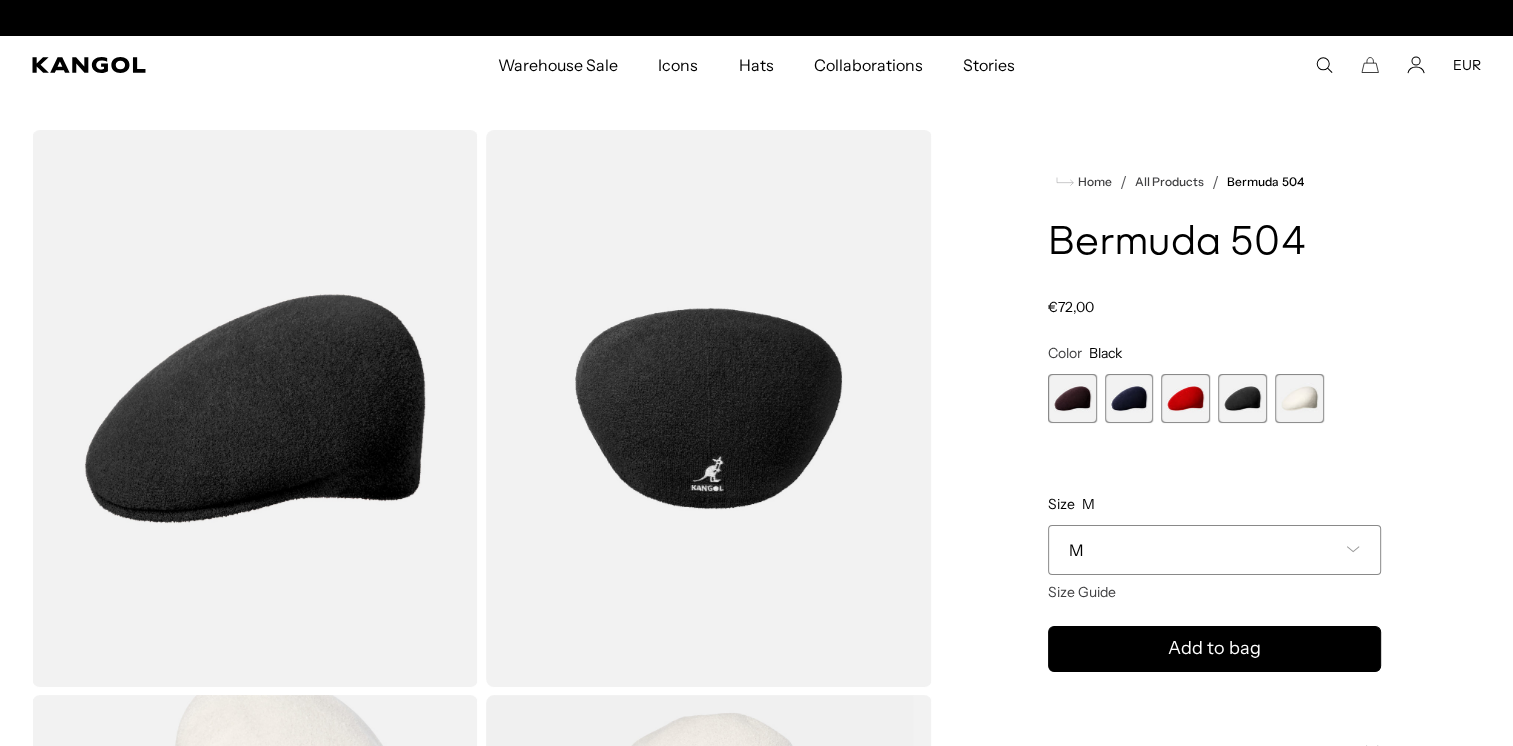 scroll, scrollTop: 0, scrollLeft: 0, axis: both 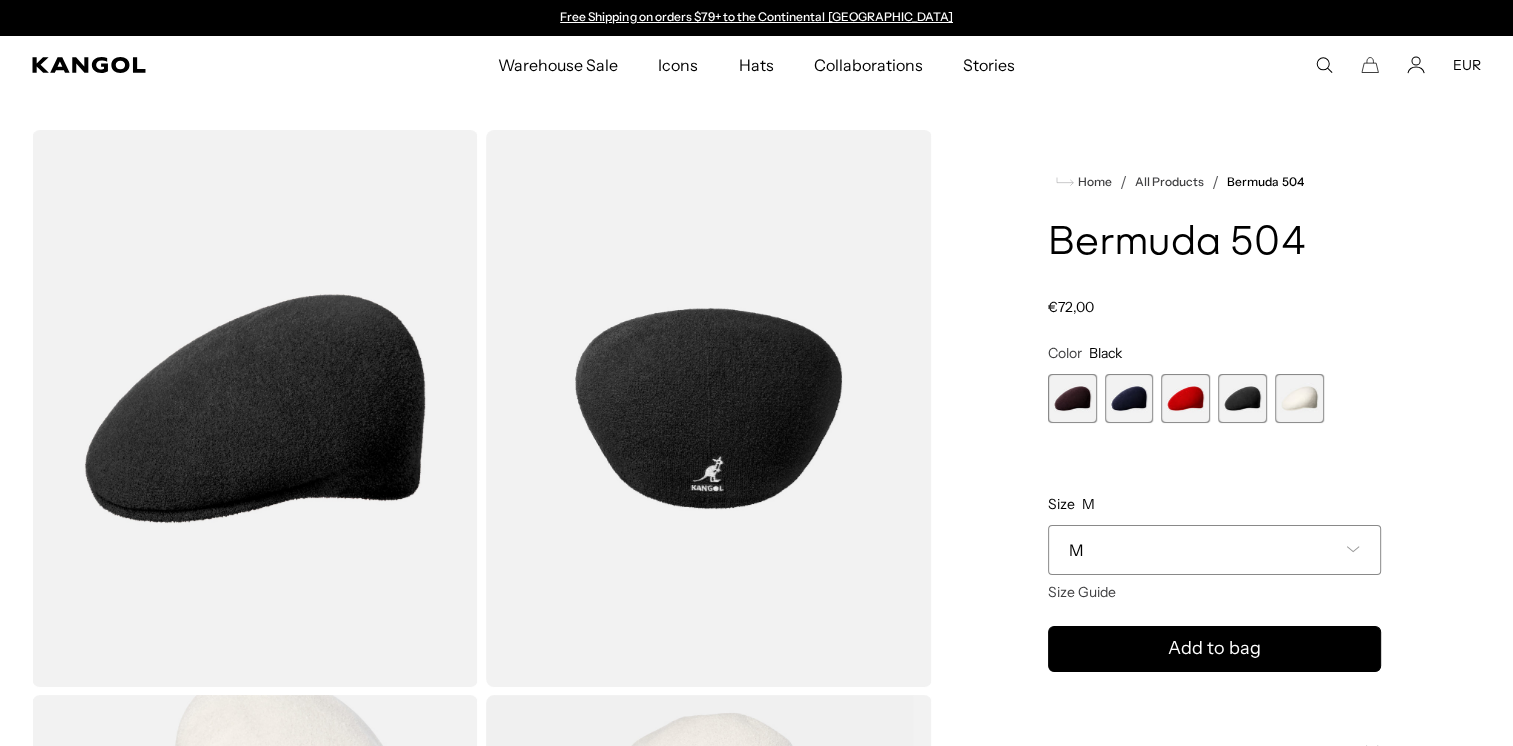 click at bounding box center [1299, 398] 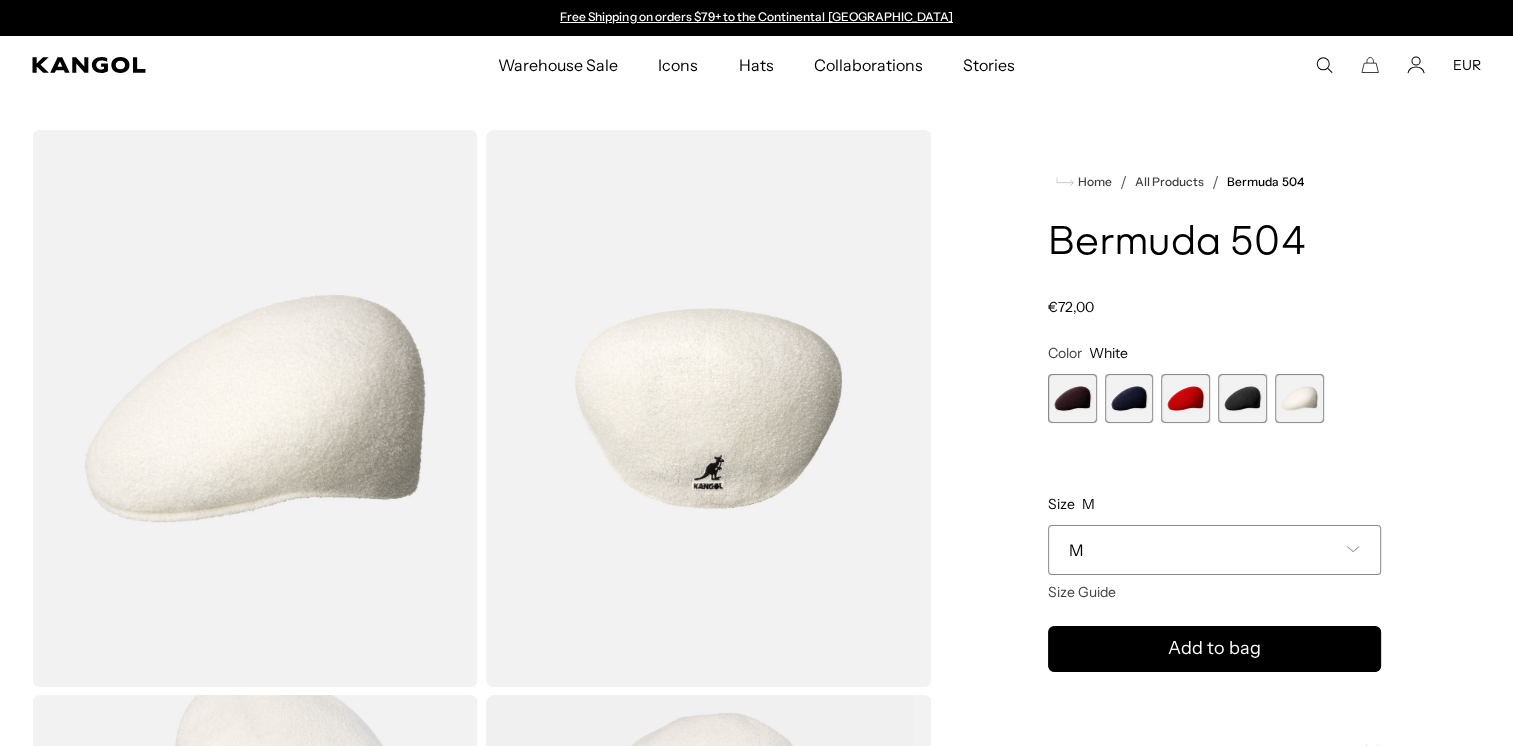 click at bounding box center (1129, 398) 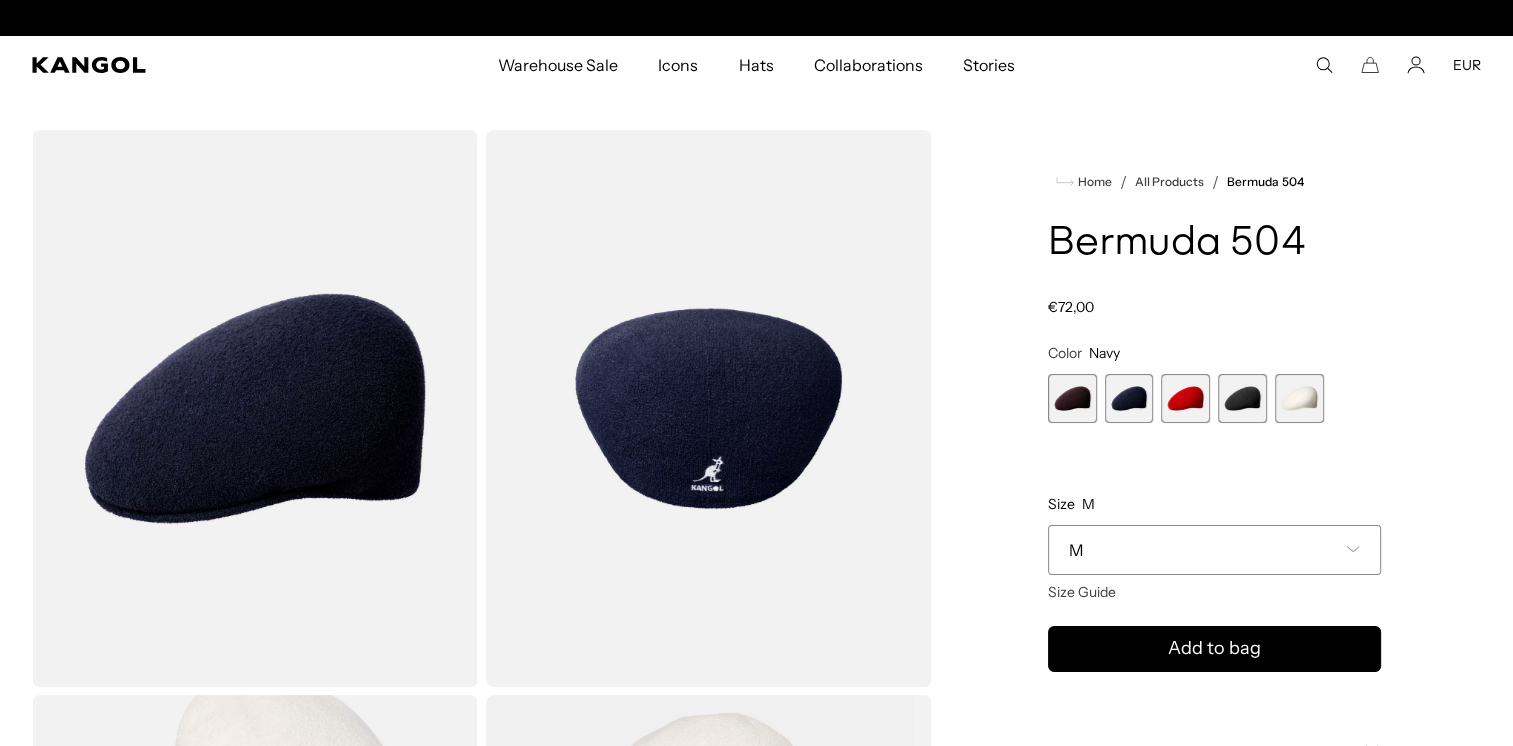 scroll, scrollTop: 0, scrollLeft: 412, axis: horizontal 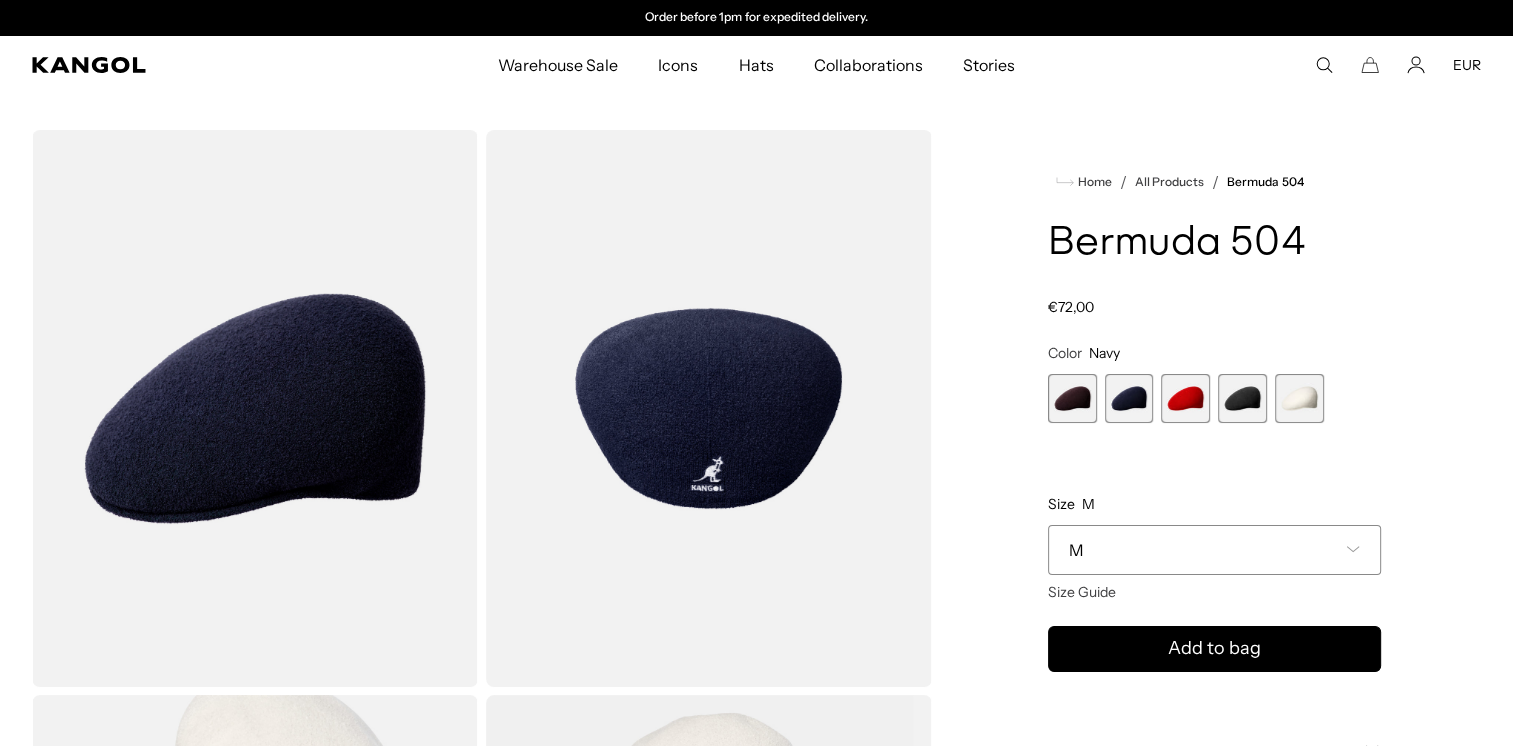 click at bounding box center [1072, 398] 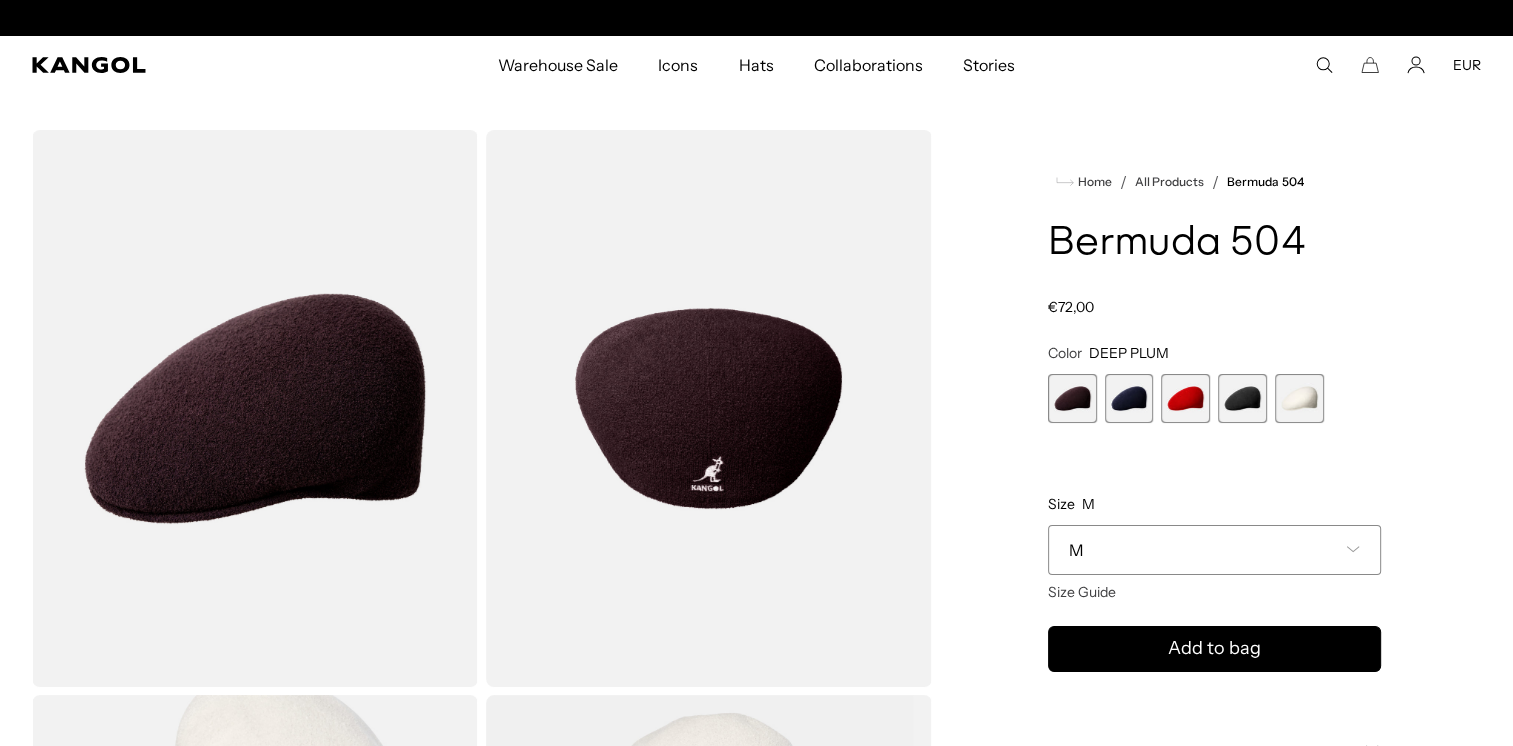 scroll, scrollTop: 0, scrollLeft: 0, axis: both 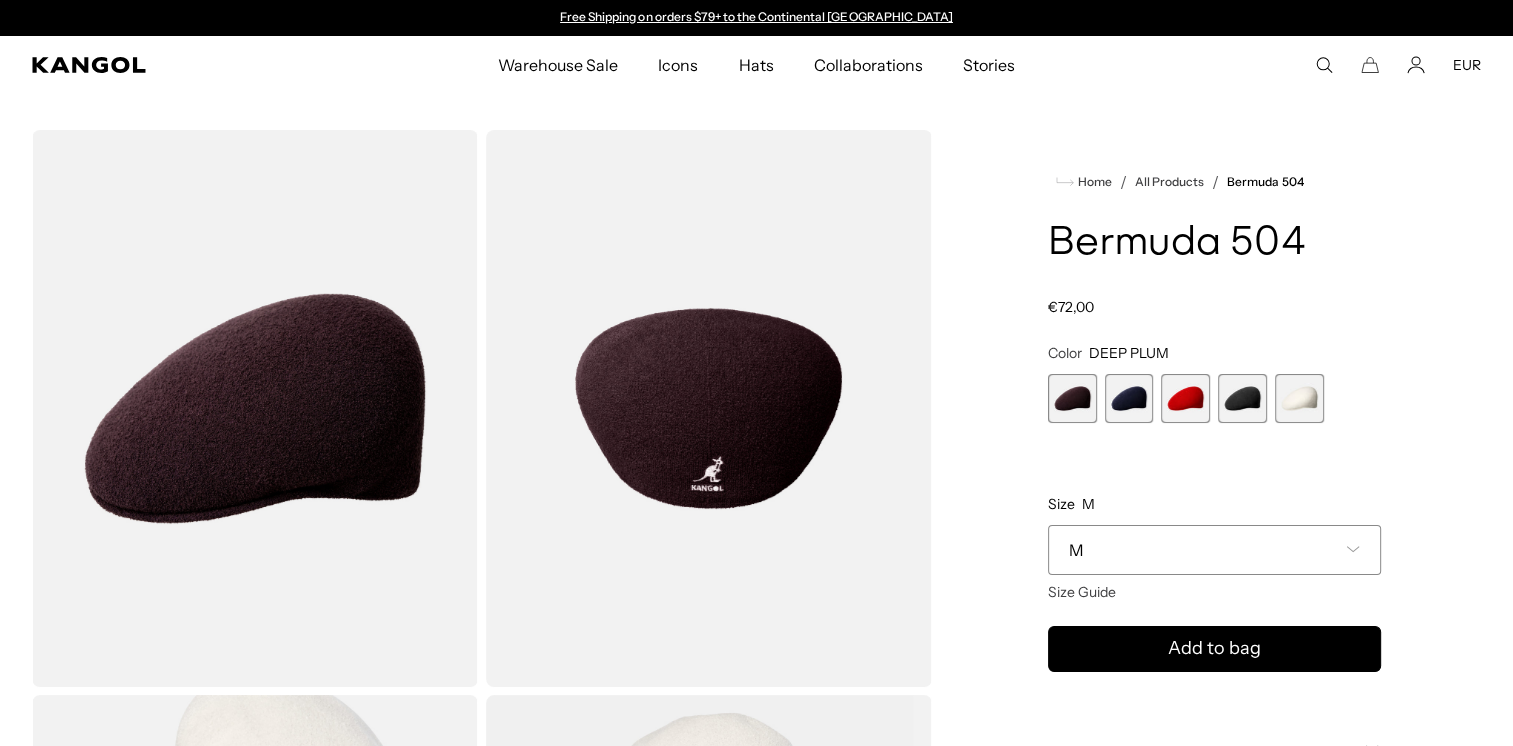 click at bounding box center [1072, 398] 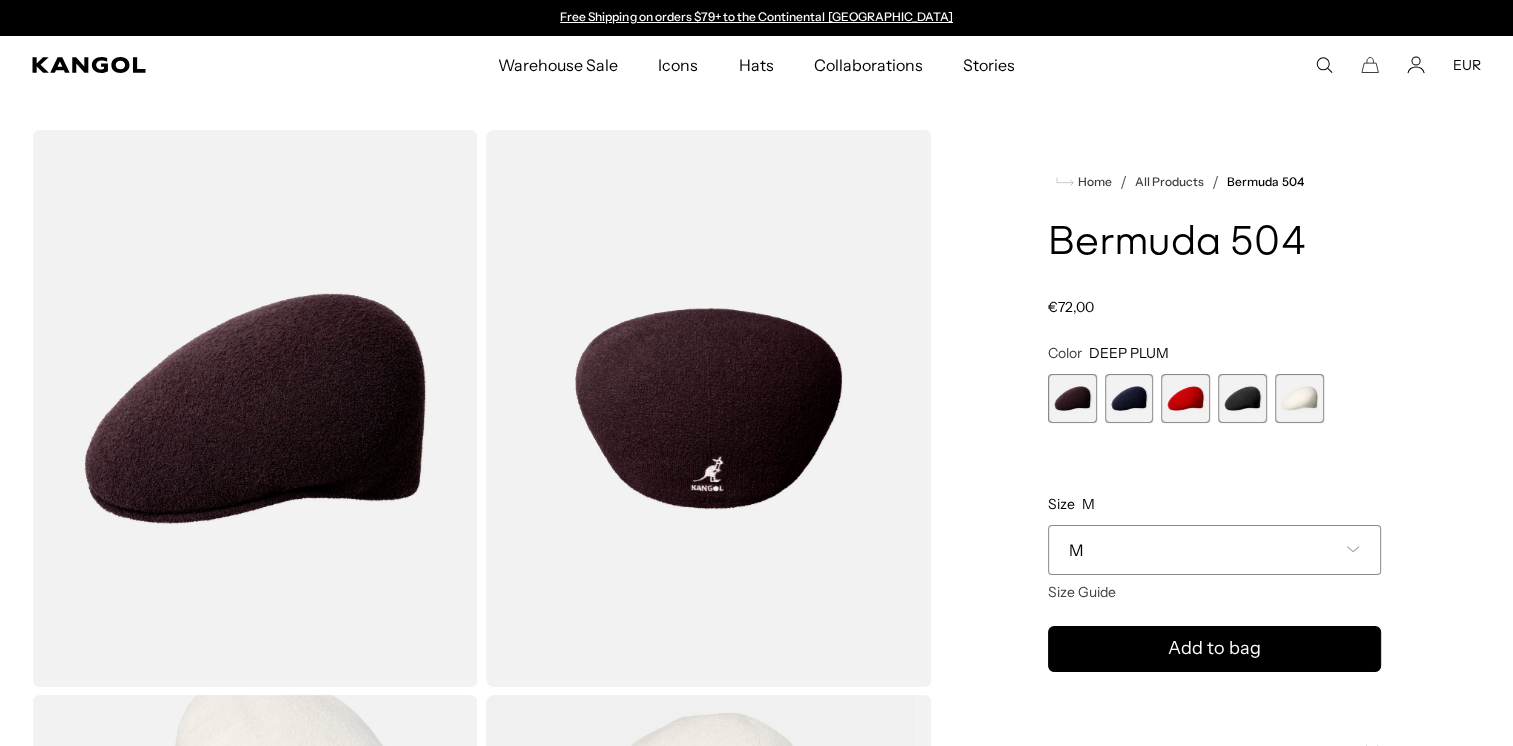 click at bounding box center (1129, 398) 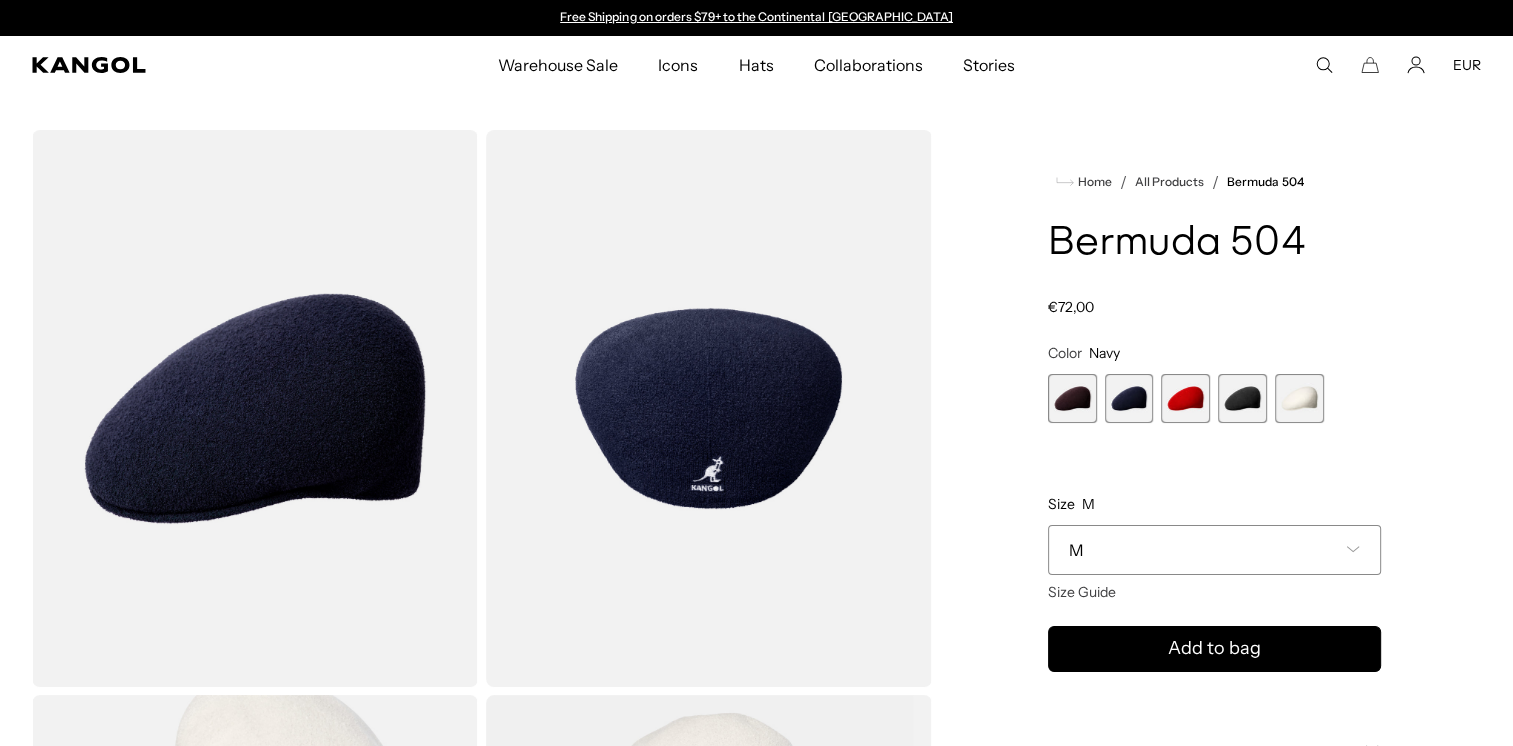 click on "DEEP PLUM
Variant sold out or unavailable
Navy
Variant sold out or unavailable
Scarlet
Variant sold out or unavailable
Black
Variant sold out or unavailable
White
Variant sold out or unavailable" at bounding box center (1214, 398) 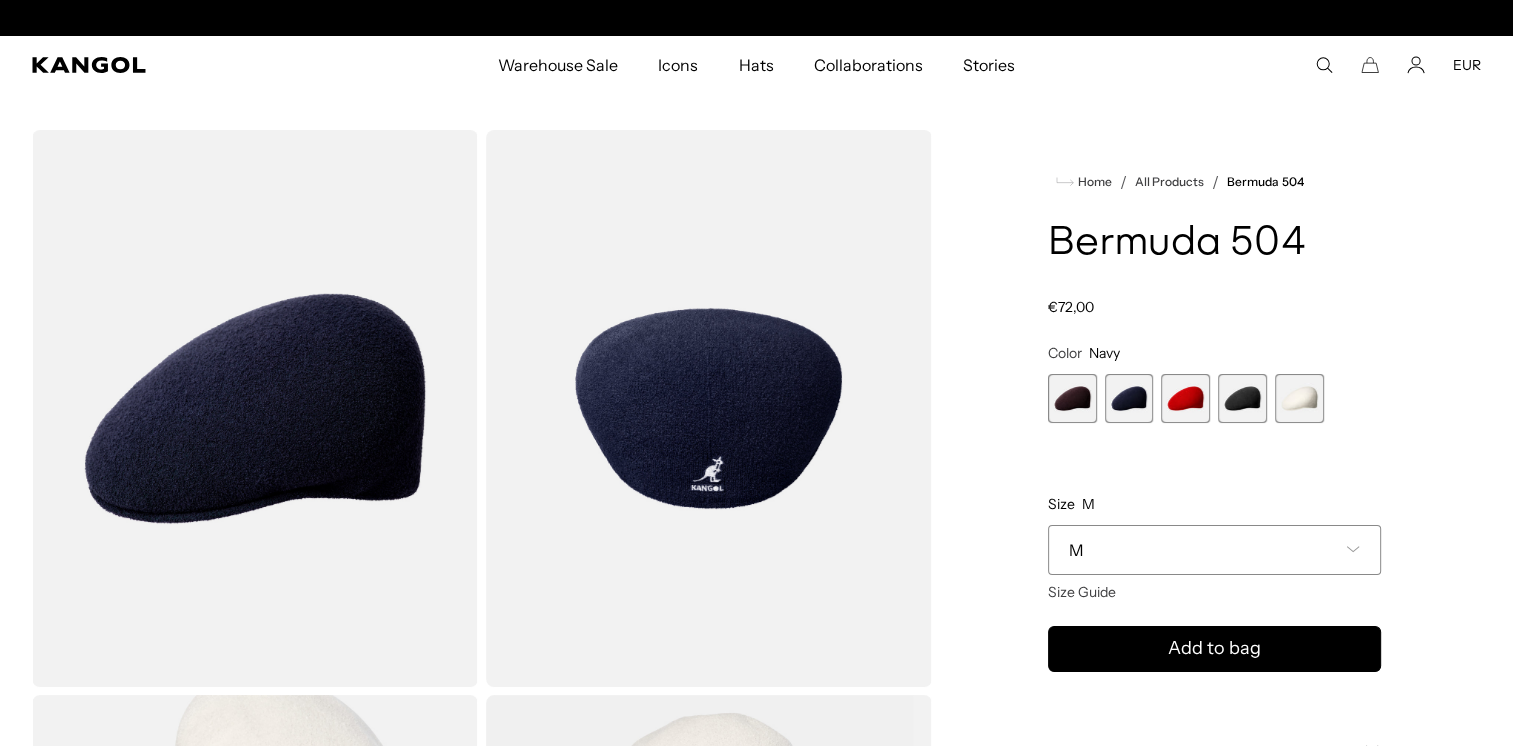 scroll, scrollTop: 0, scrollLeft: 412, axis: horizontal 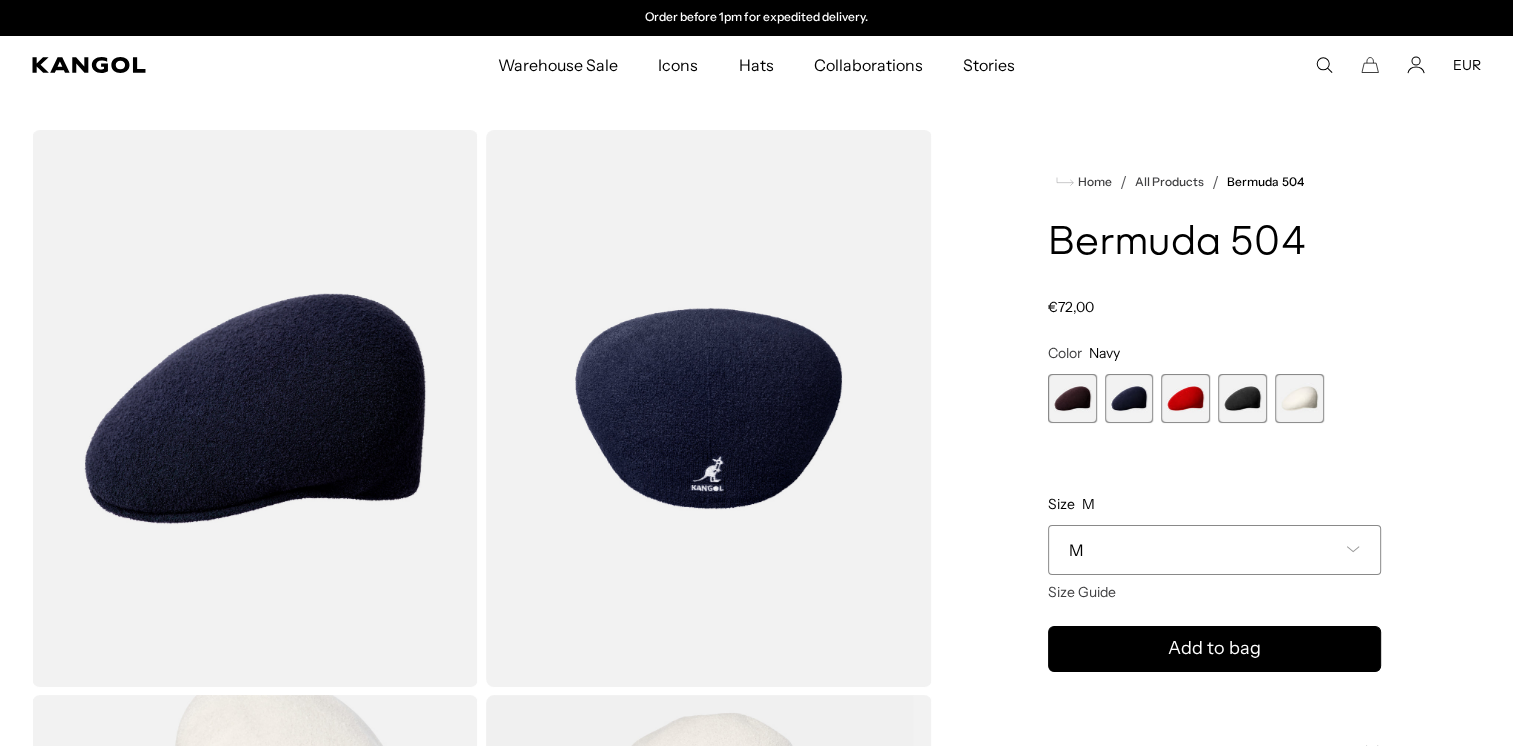 click at bounding box center [1185, 398] 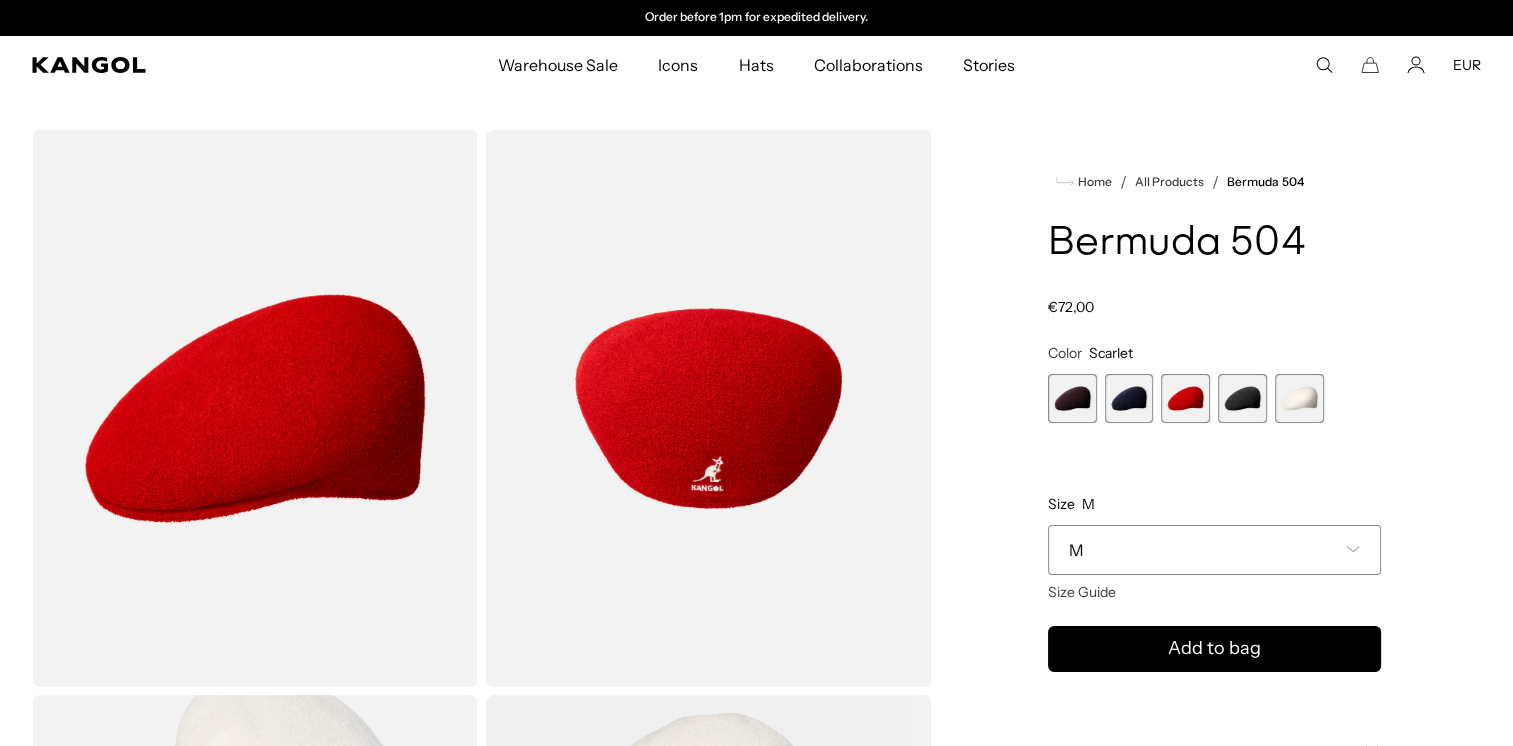click at bounding box center (1242, 398) 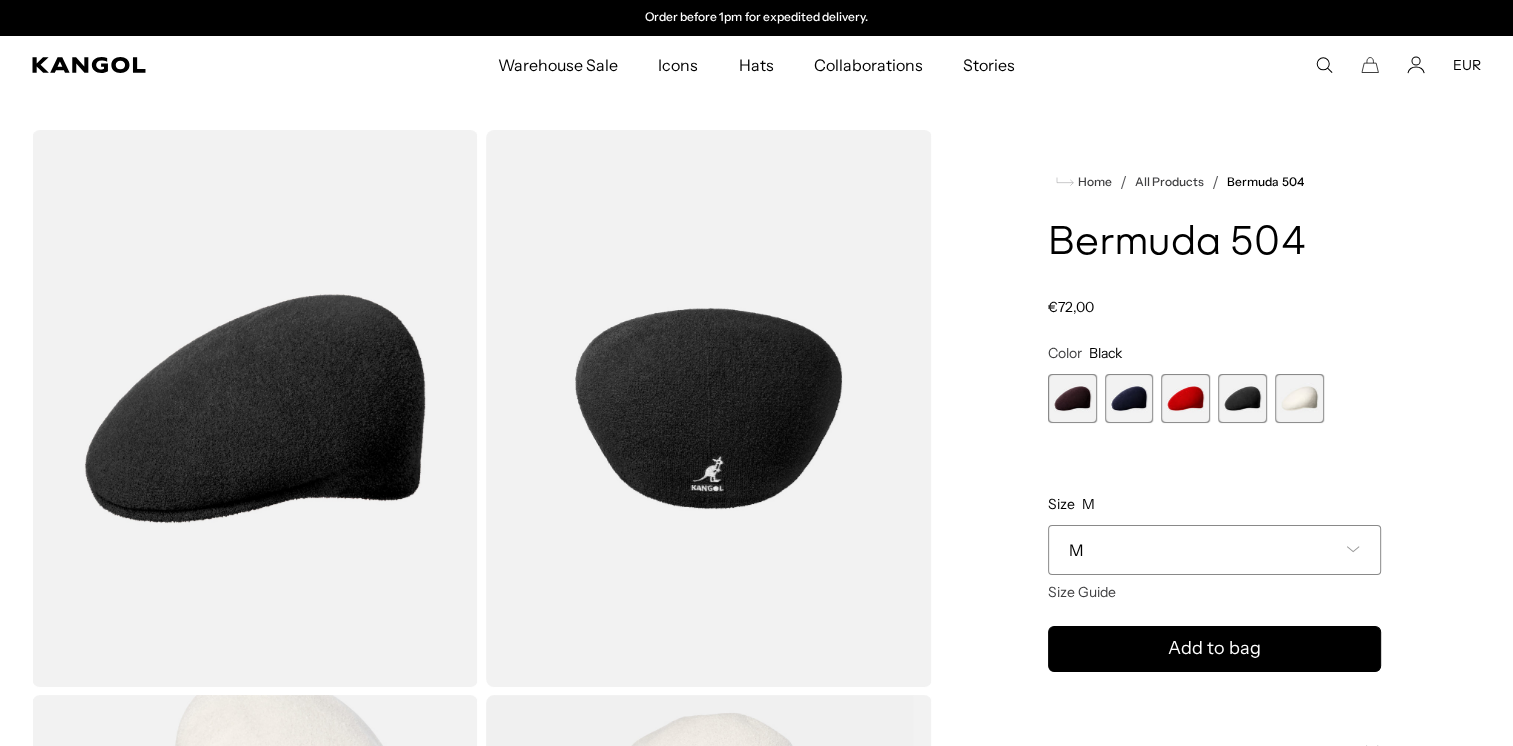 click at bounding box center [1299, 398] 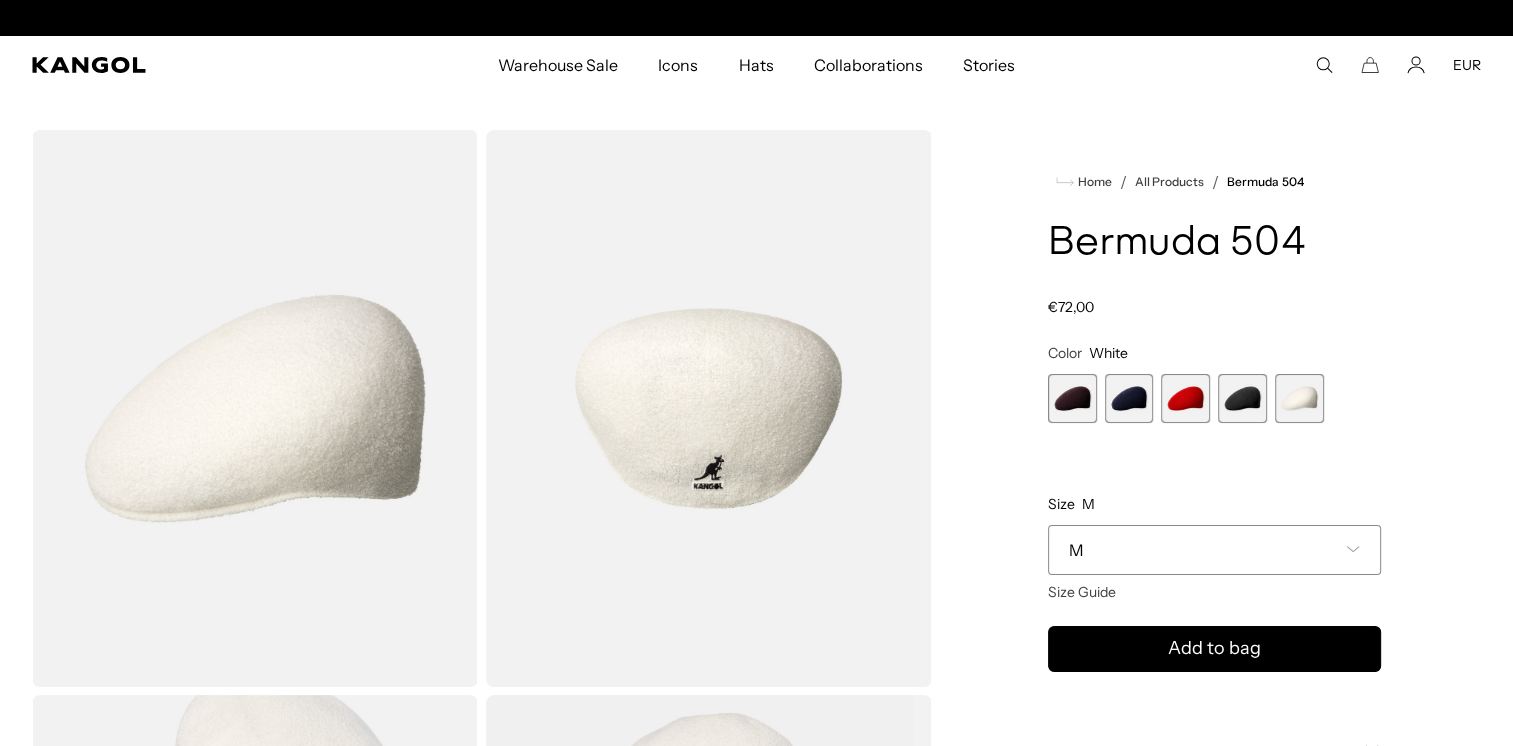 scroll, scrollTop: 0, scrollLeft: 0, axis: both 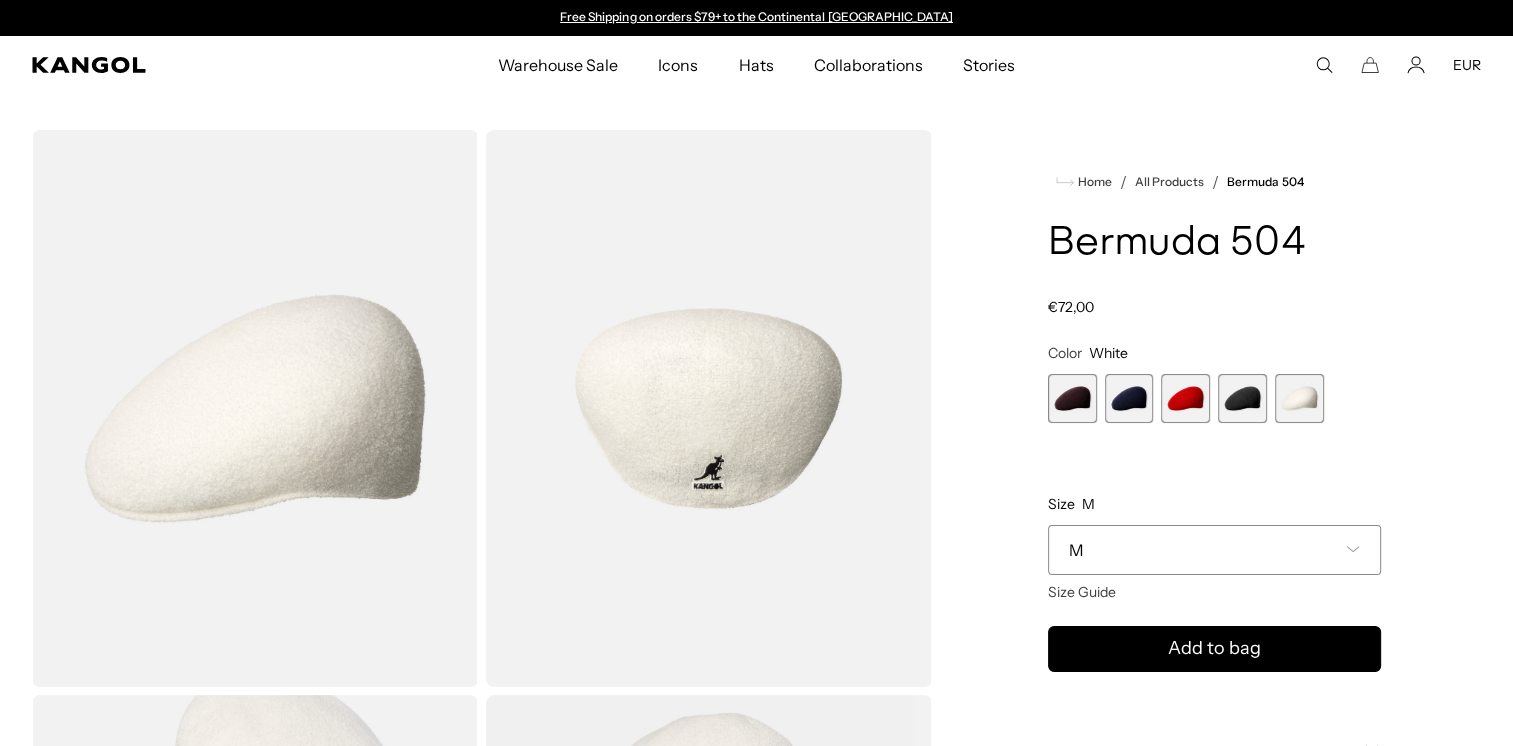 click at bounding box center [1242, 398] 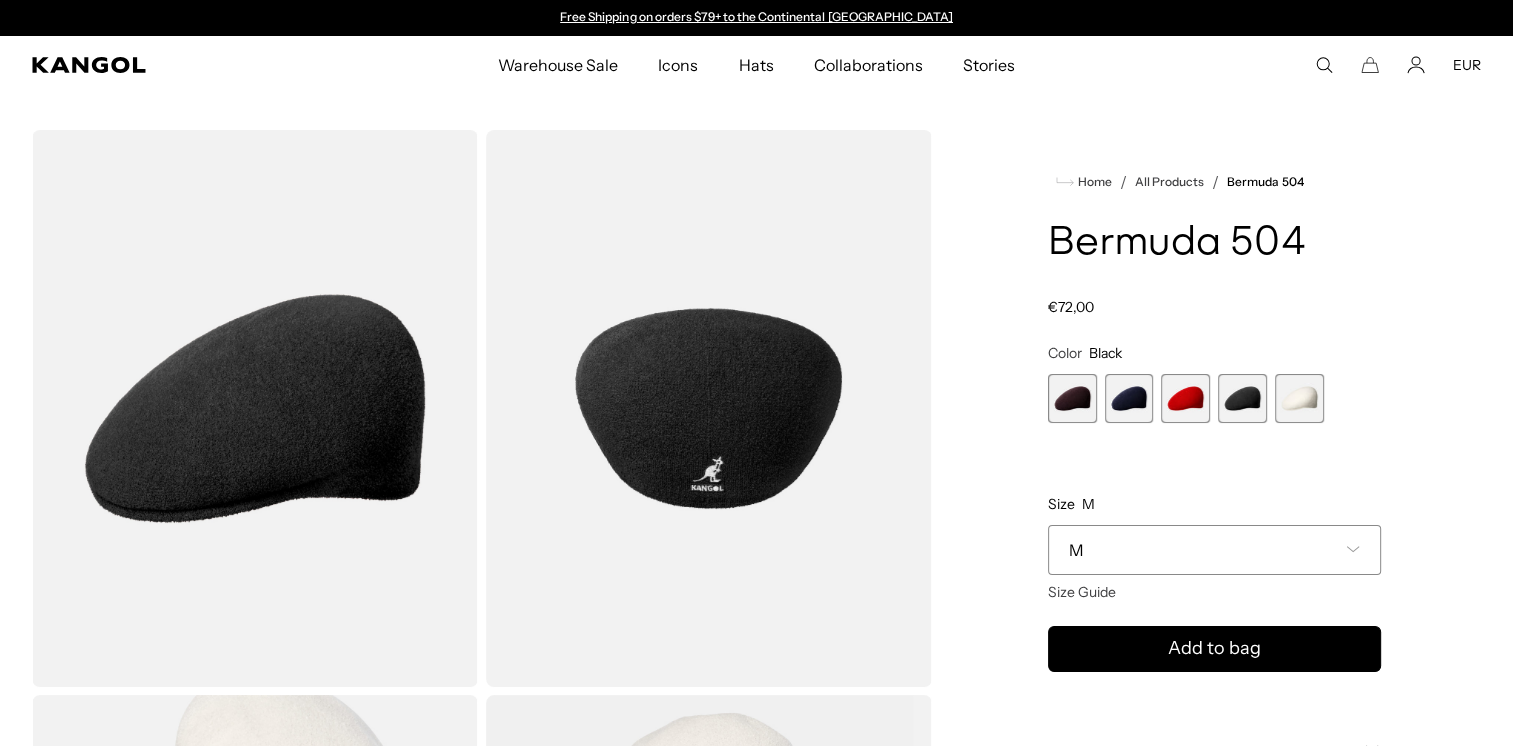 click at bounding box center (1185, 398) 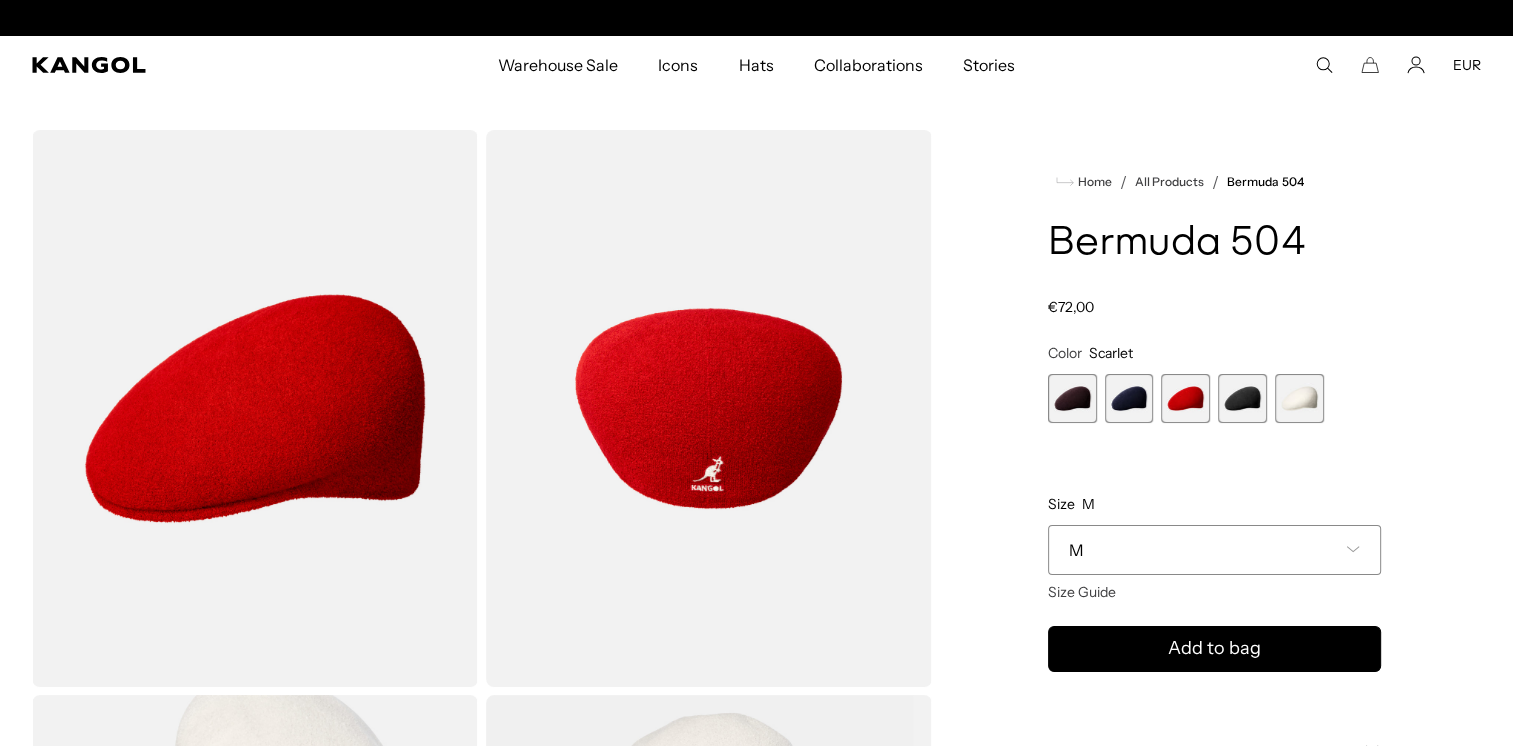 click at bounding box center [1129, 398] 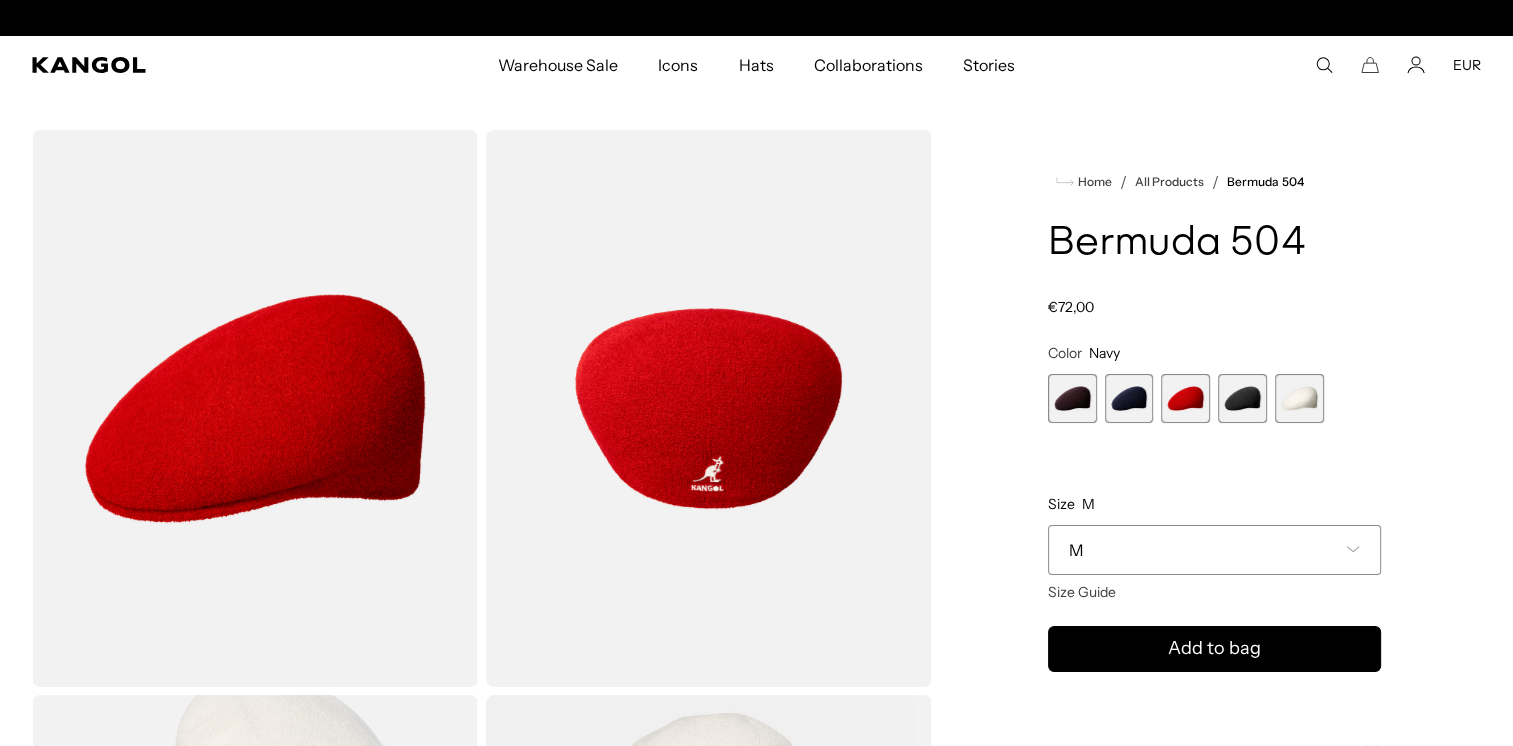 scroll, scrollTop: 0, scrollLeft: 412, axis: horizontal 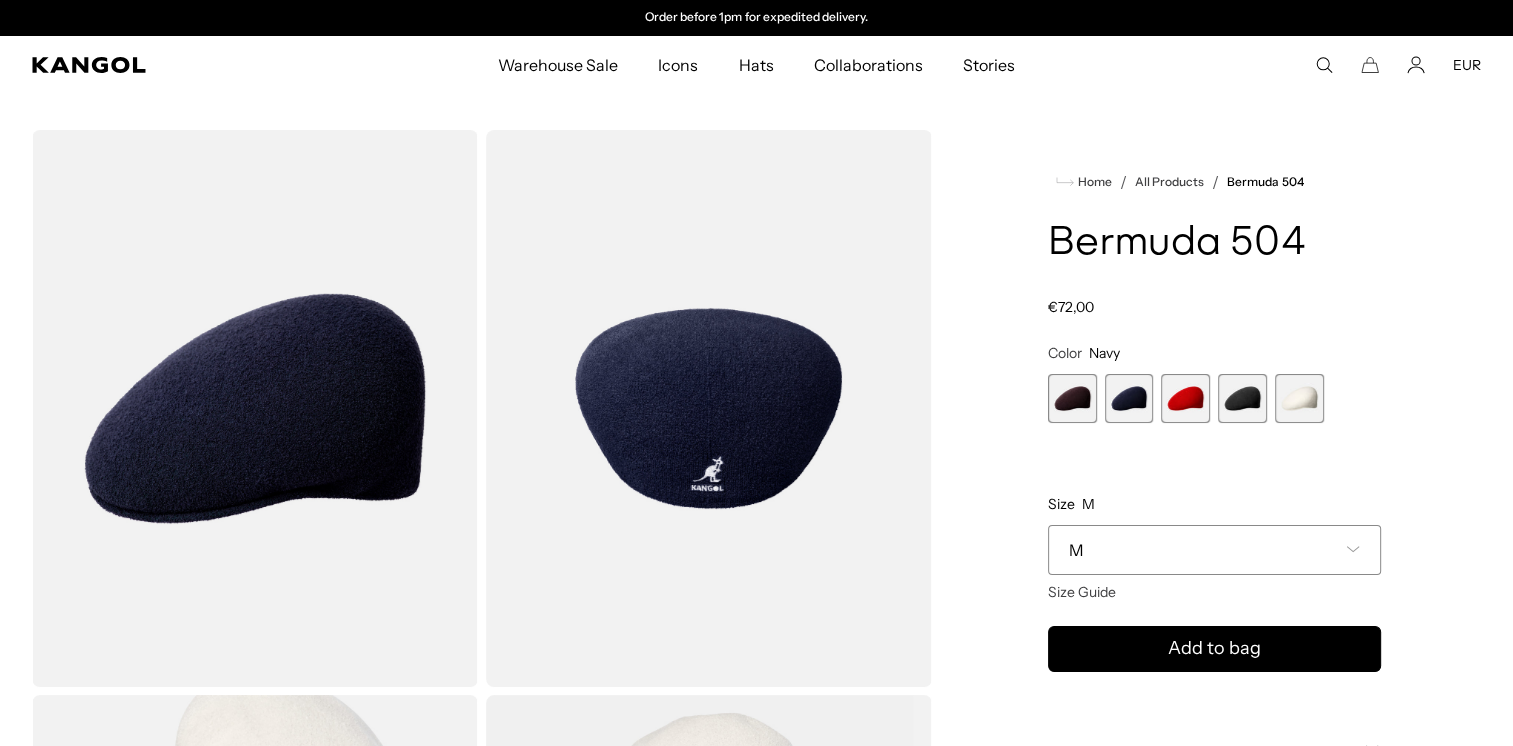 click at bounding box center (1072, 398) 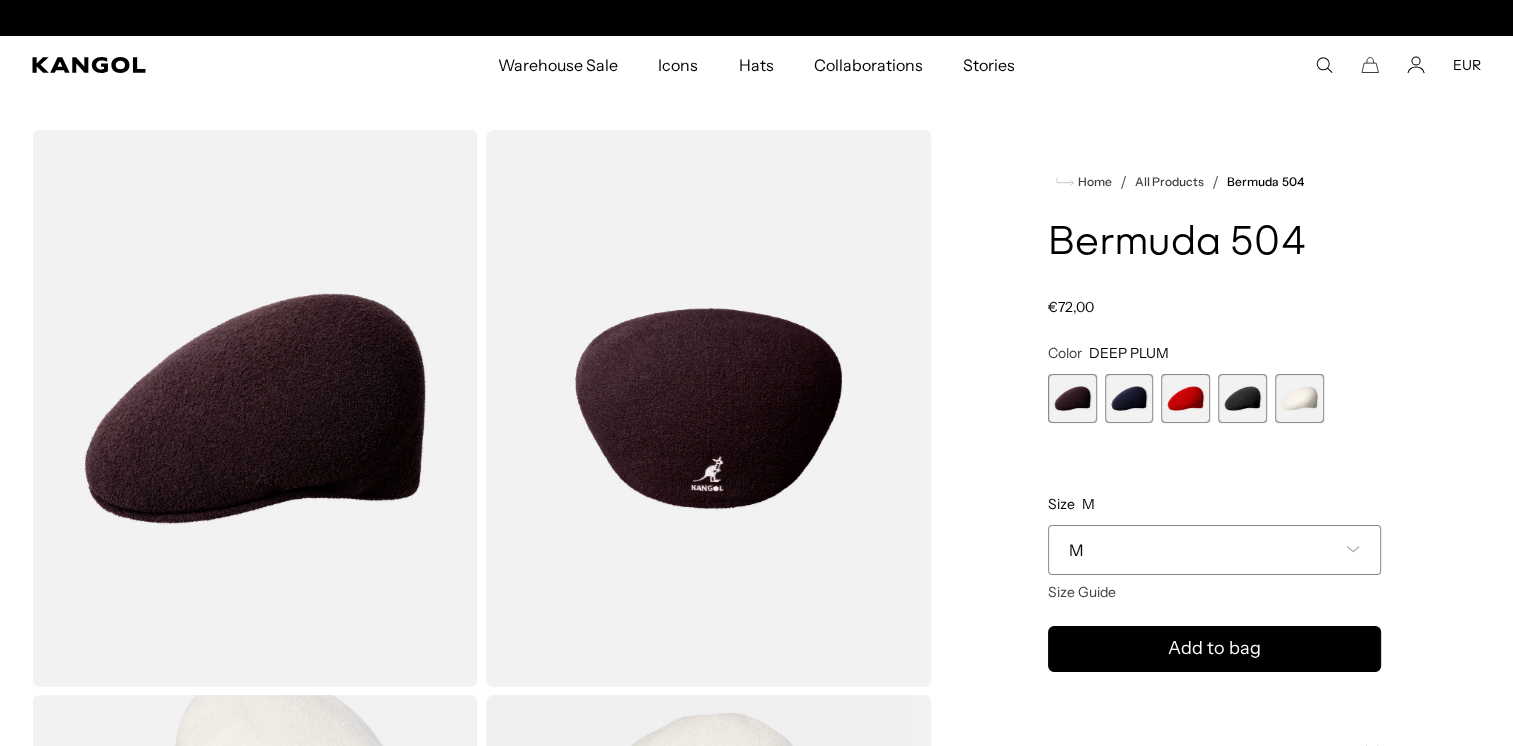 scroll, scrollTop: 0, scrollLeft: 412, axis: horizontal 